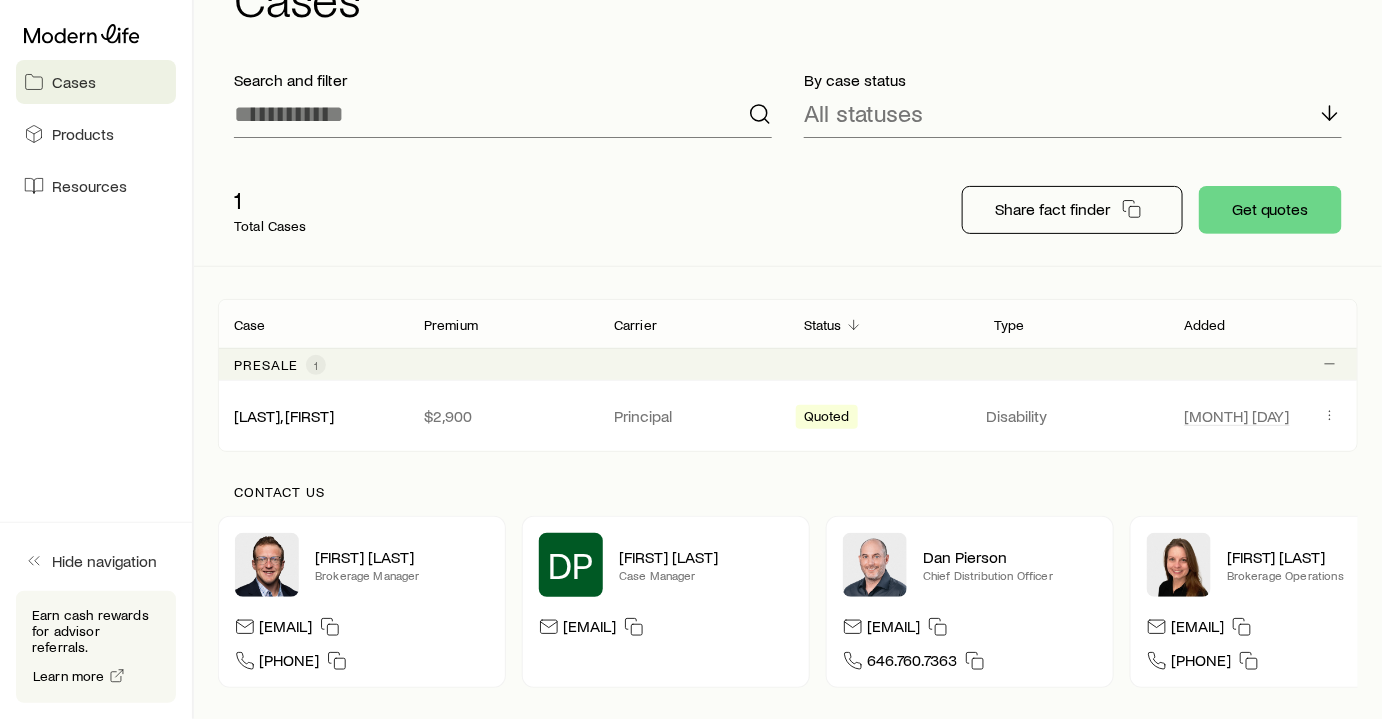 scroll, scrollTop: 0, scrollLeft: 0, axis: both 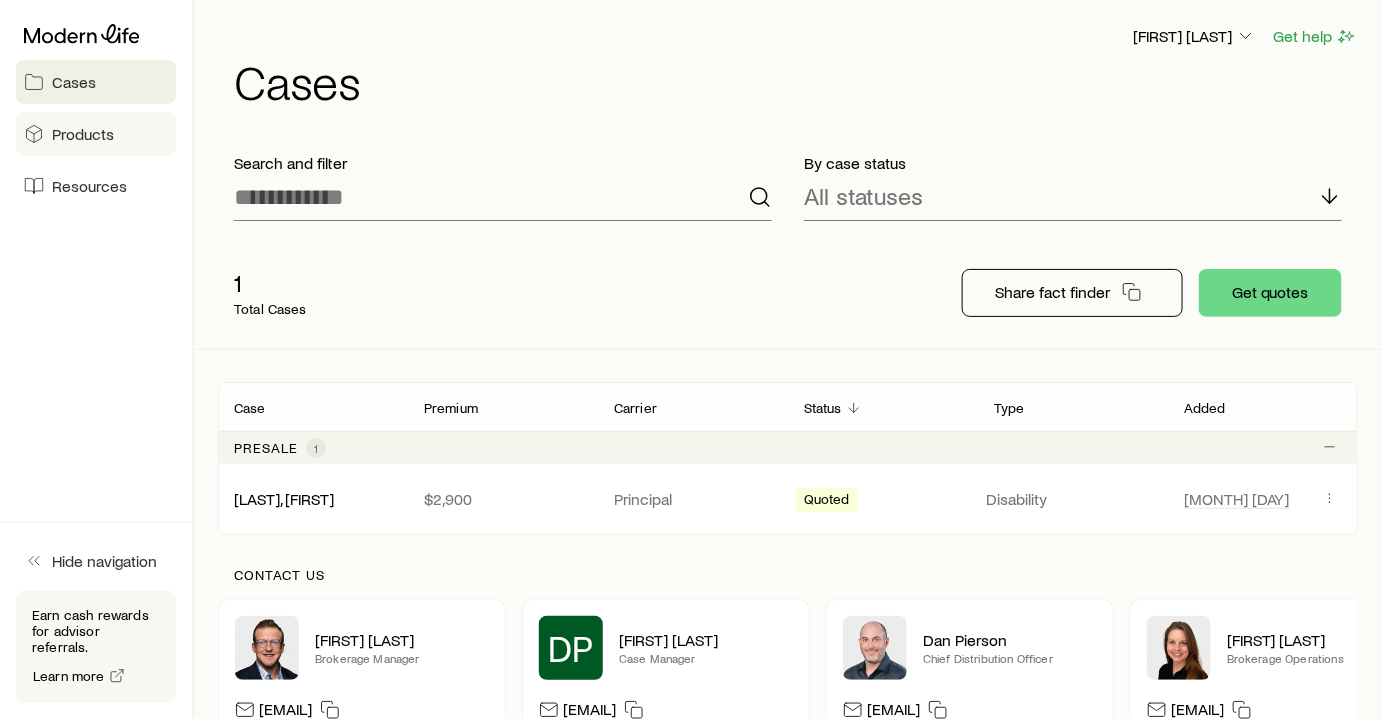 click on "Products" at bounding box center (83, 134) 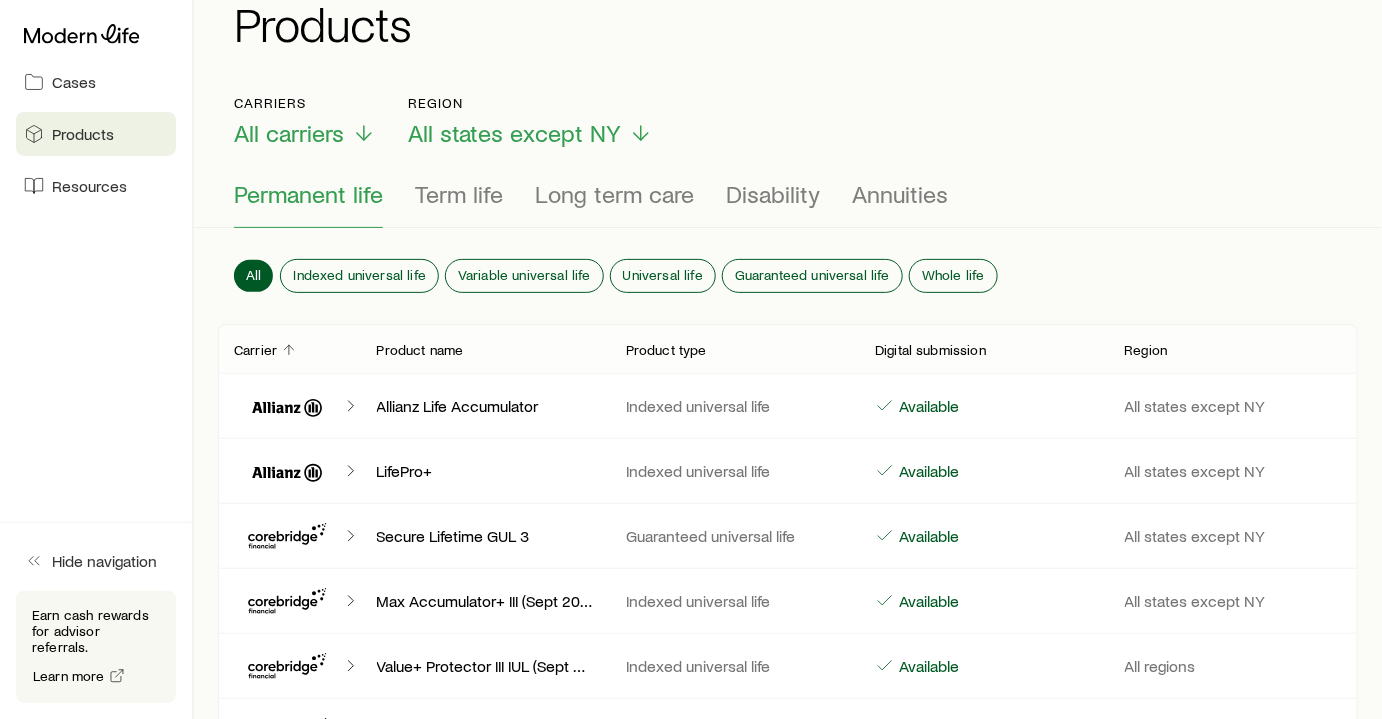 scroll, scrollTop: 0, scrollLeft: 0, axis: both 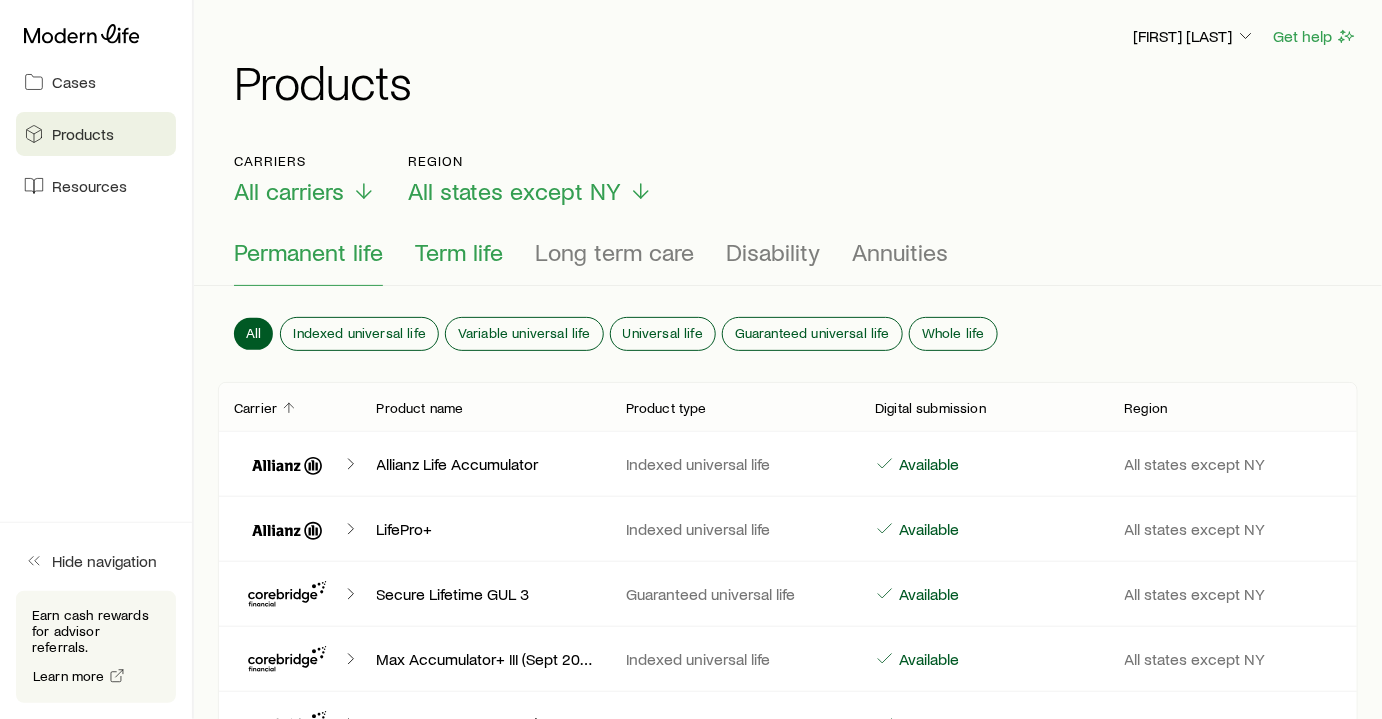 click on "Term life" at bounding box center (459, 252) 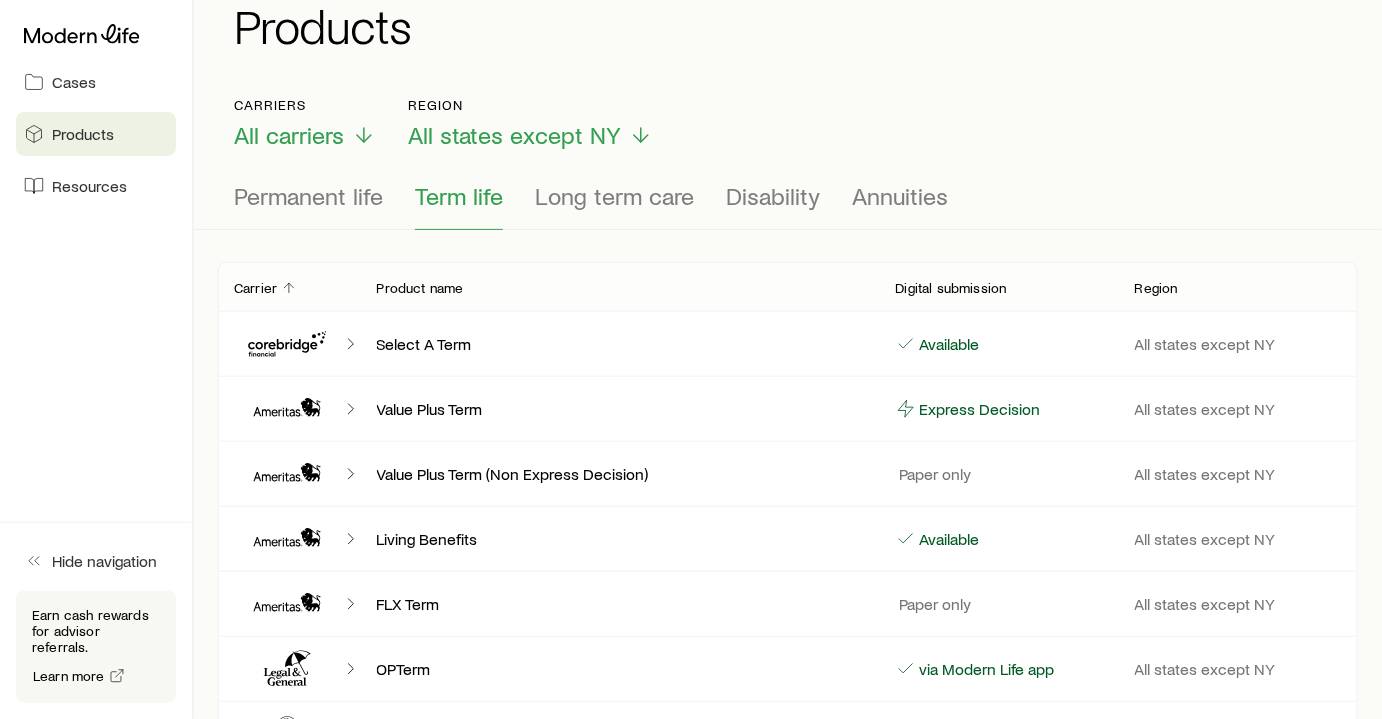 scroll, scrollTop: 0, scrollLeft: 0, axis: both 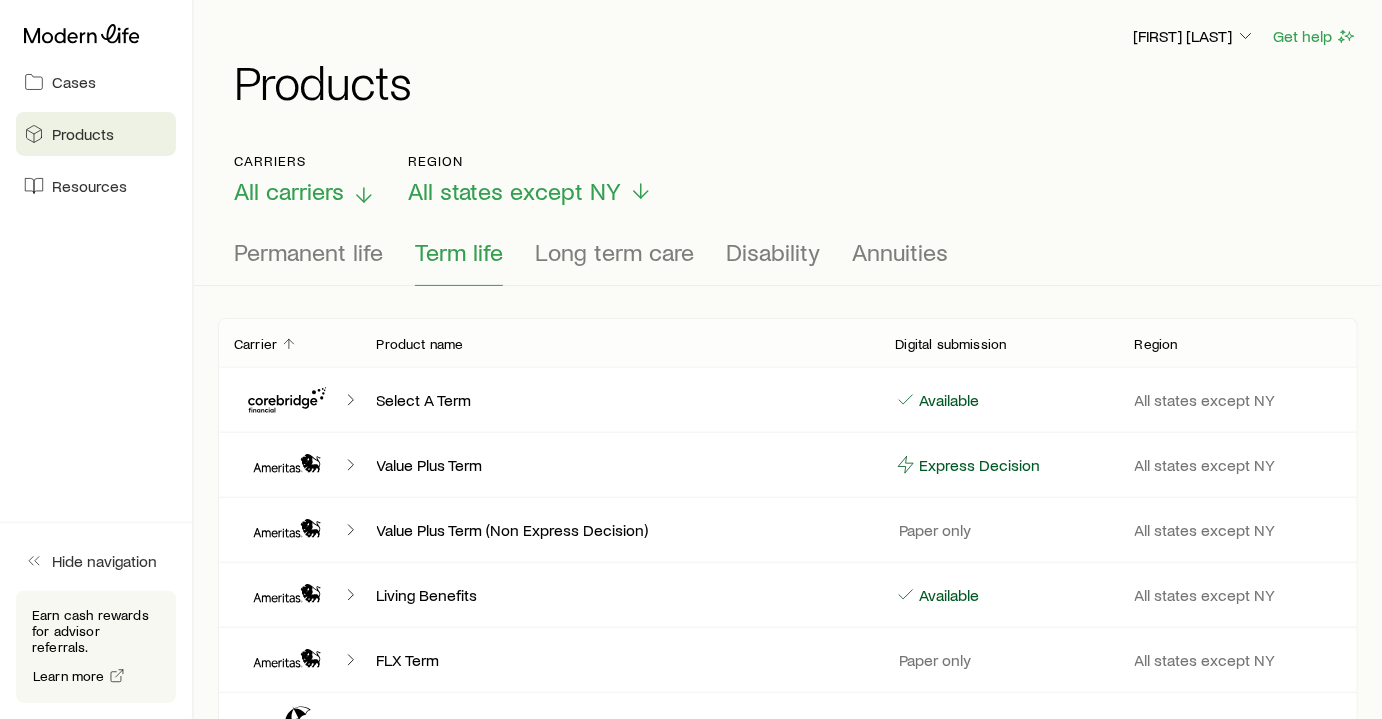 click 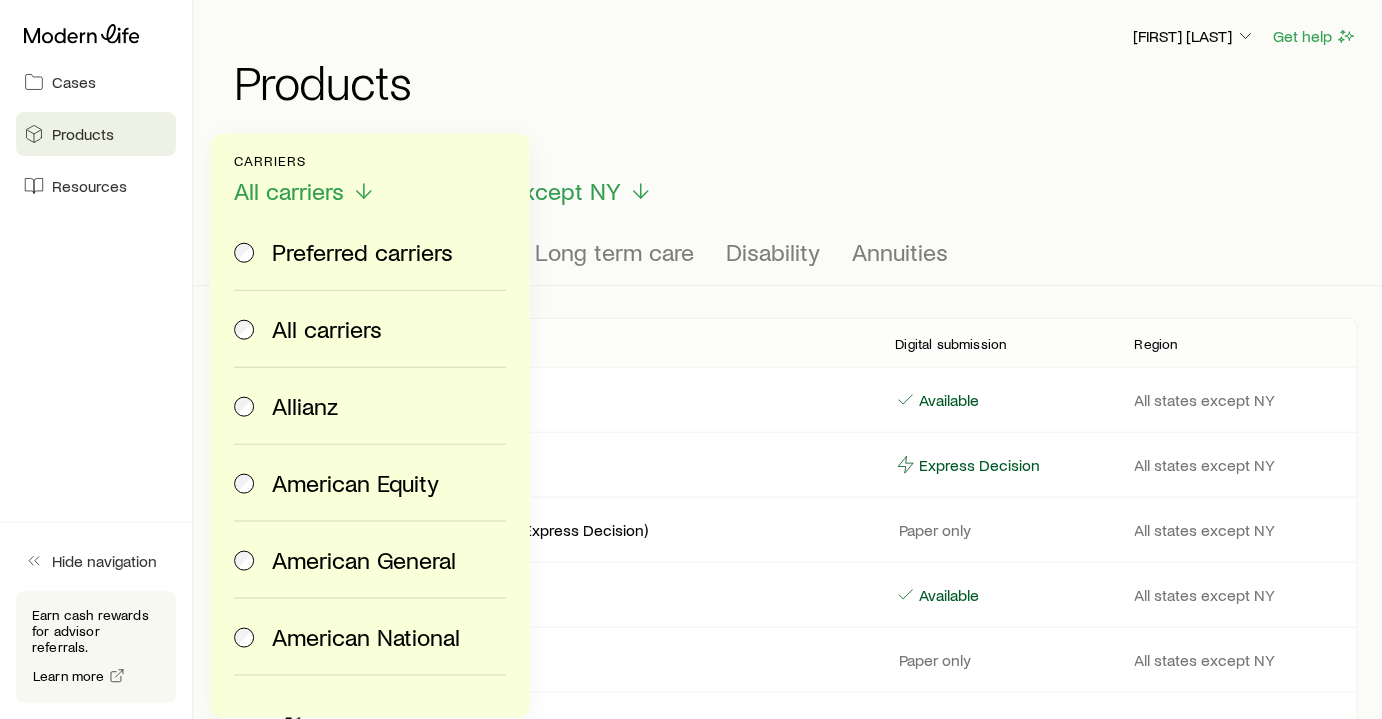 click on "Ashraf Khalil Get help Products" at bounding box center [788, 64] 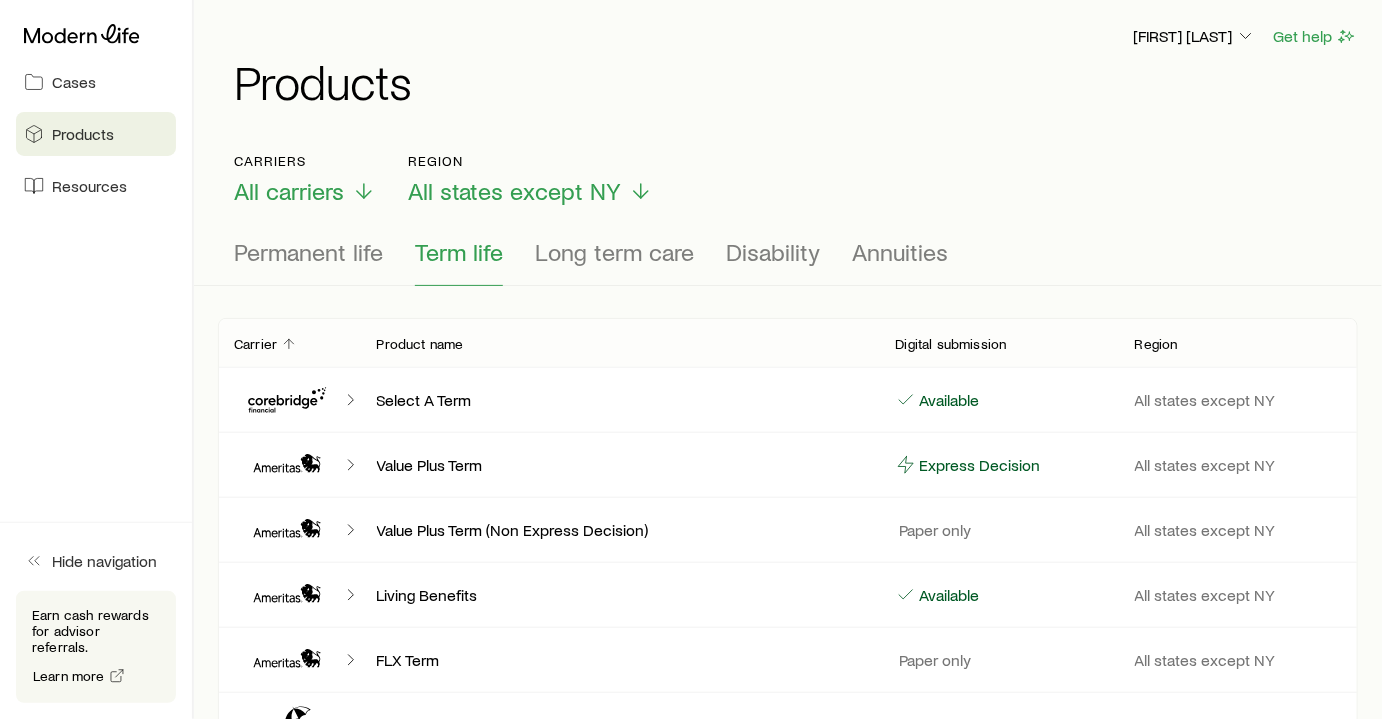 click 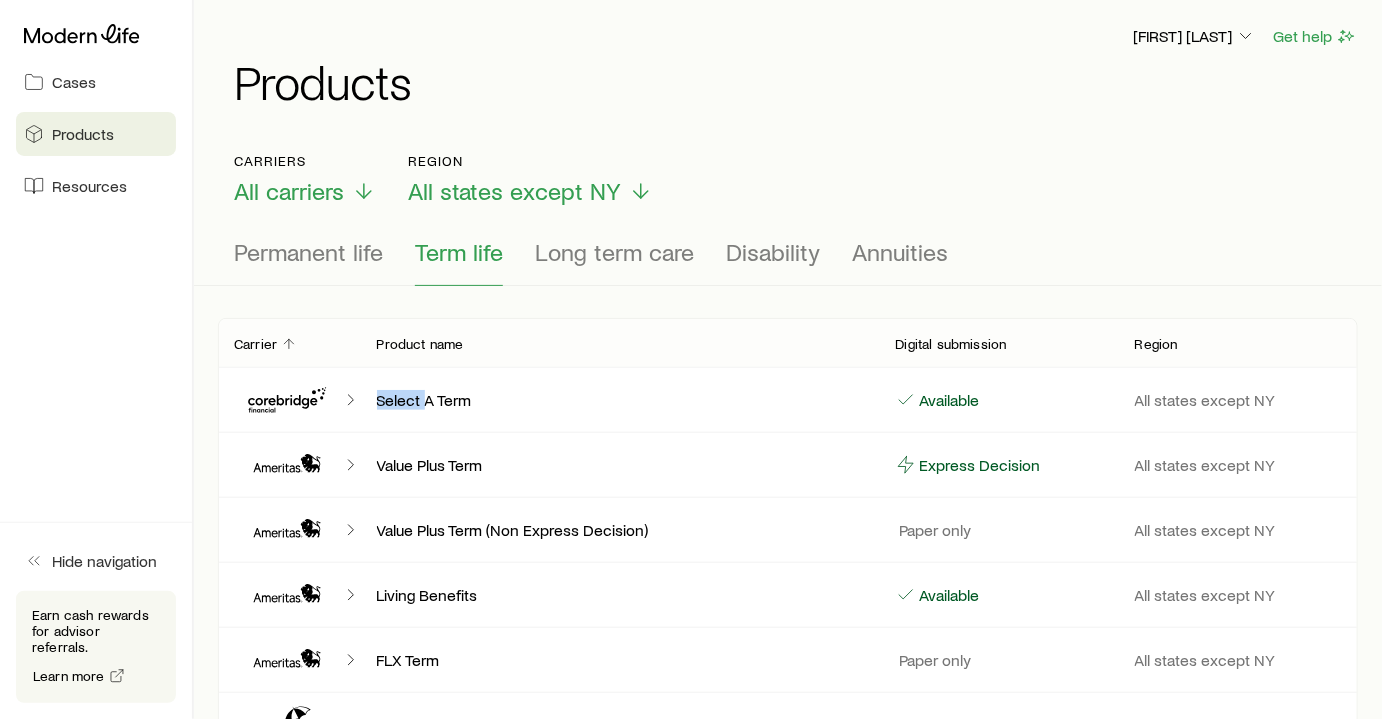 click 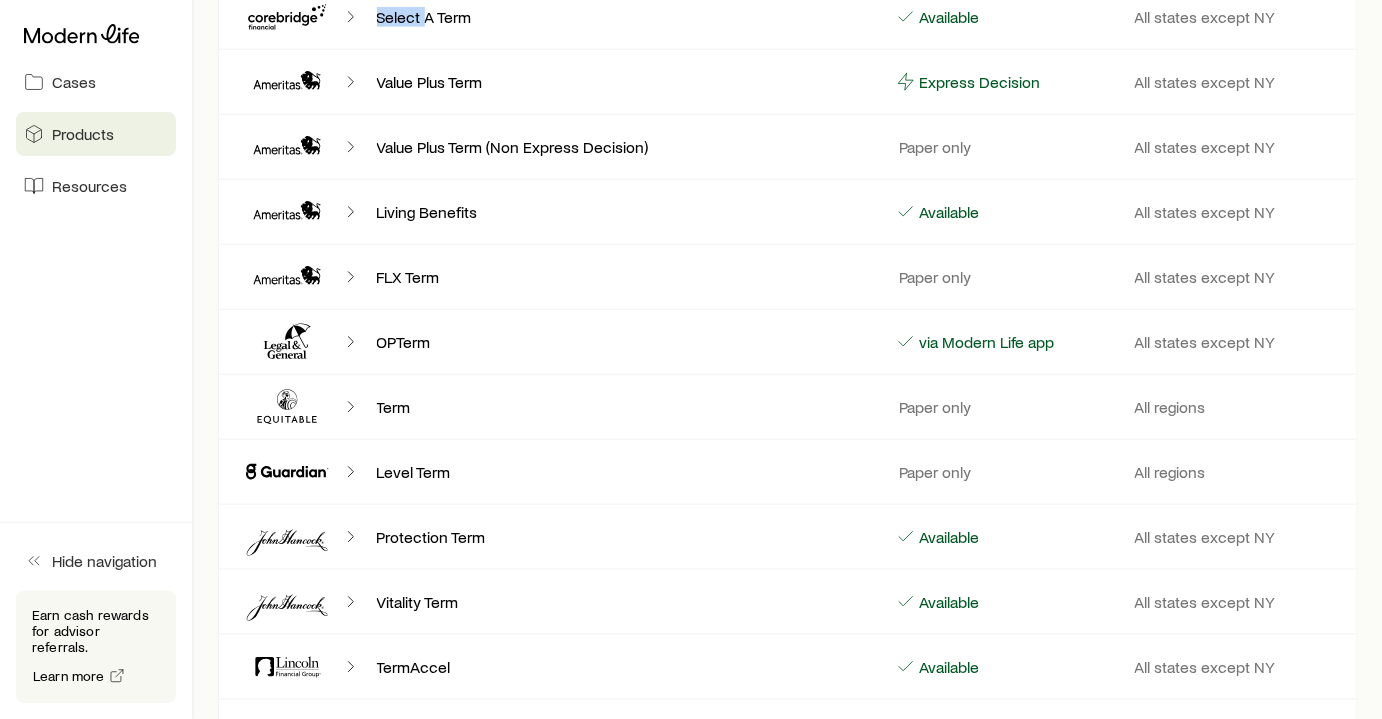 scroll, scrollTop: 454, scrollLeft: 0, axis: vertical 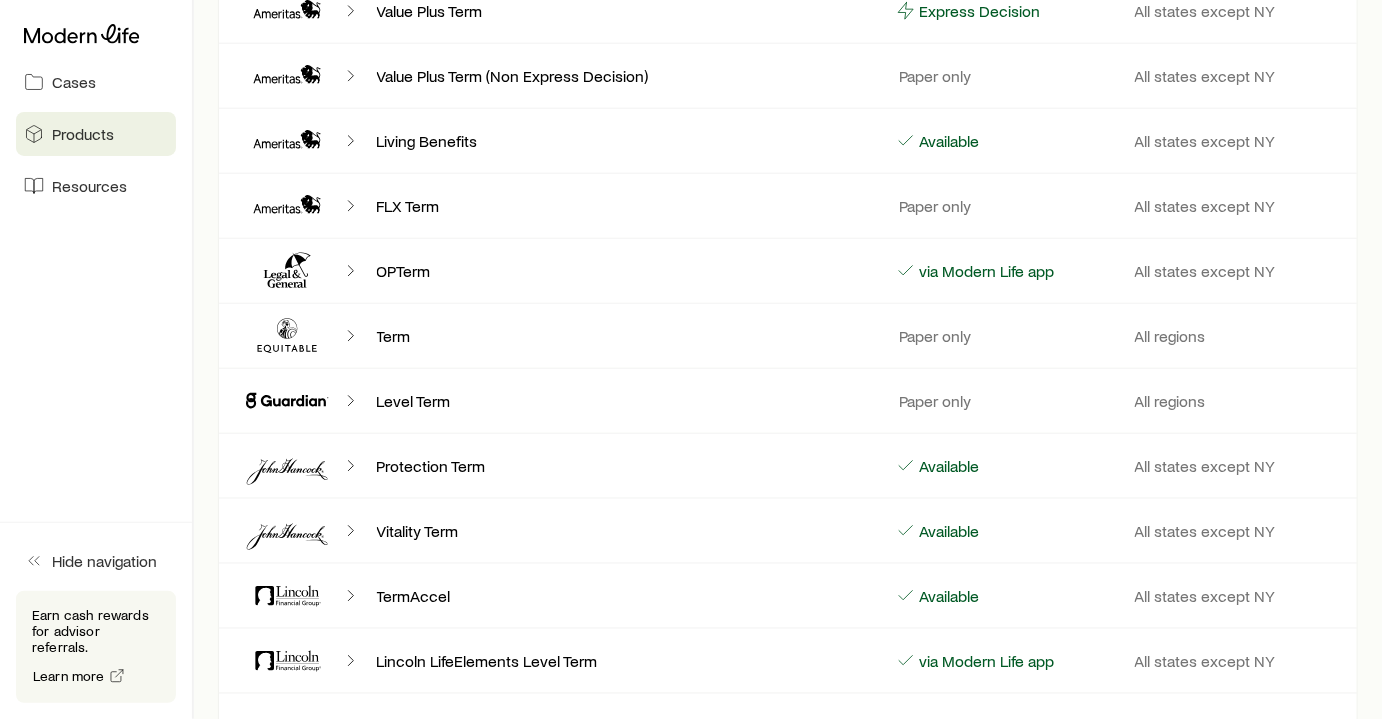 click 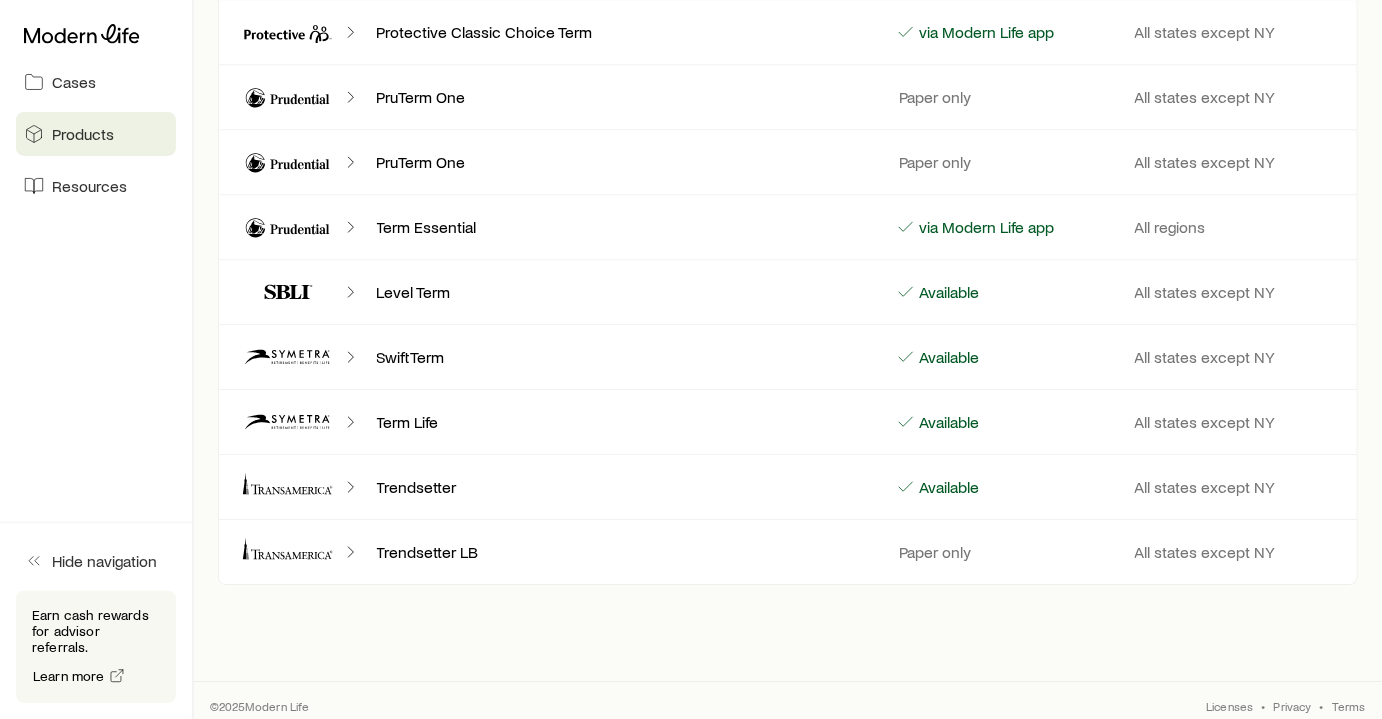 scroll, scrollTop: 1939, scrollLeft: 0, axis: vertical 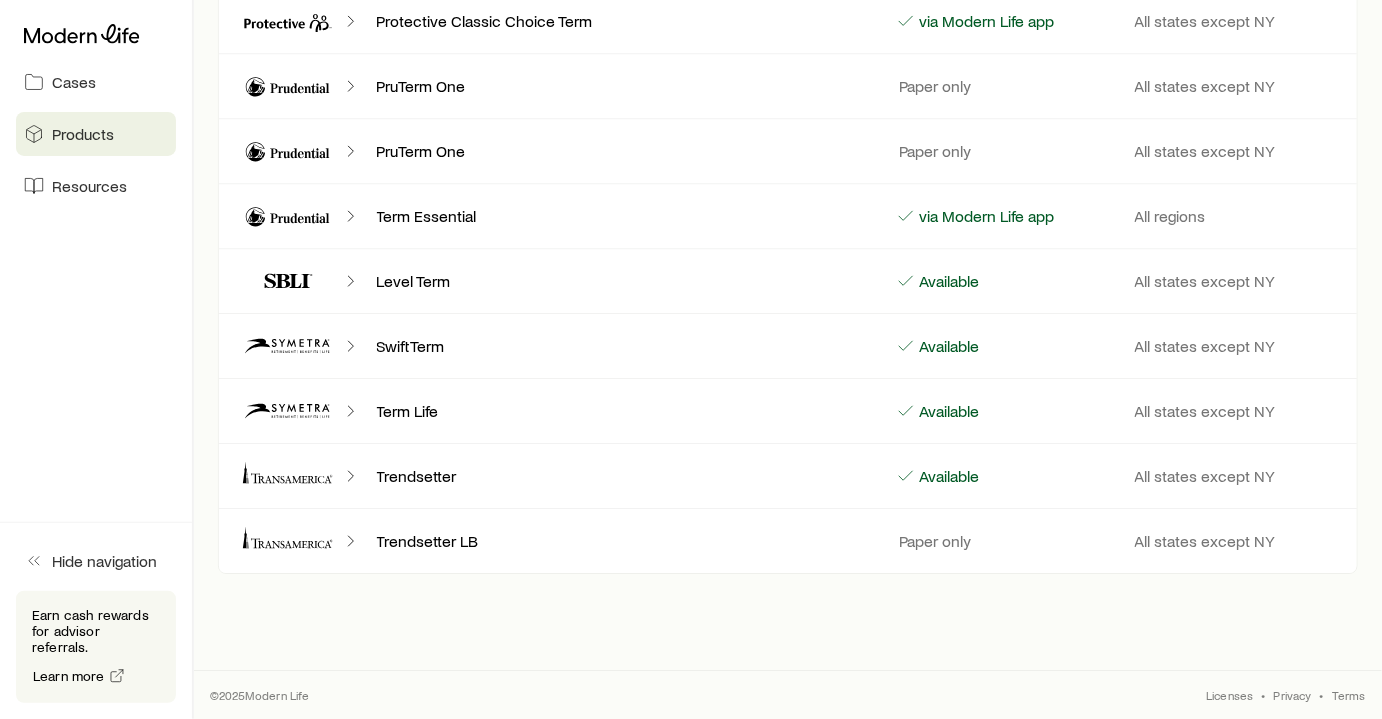 click 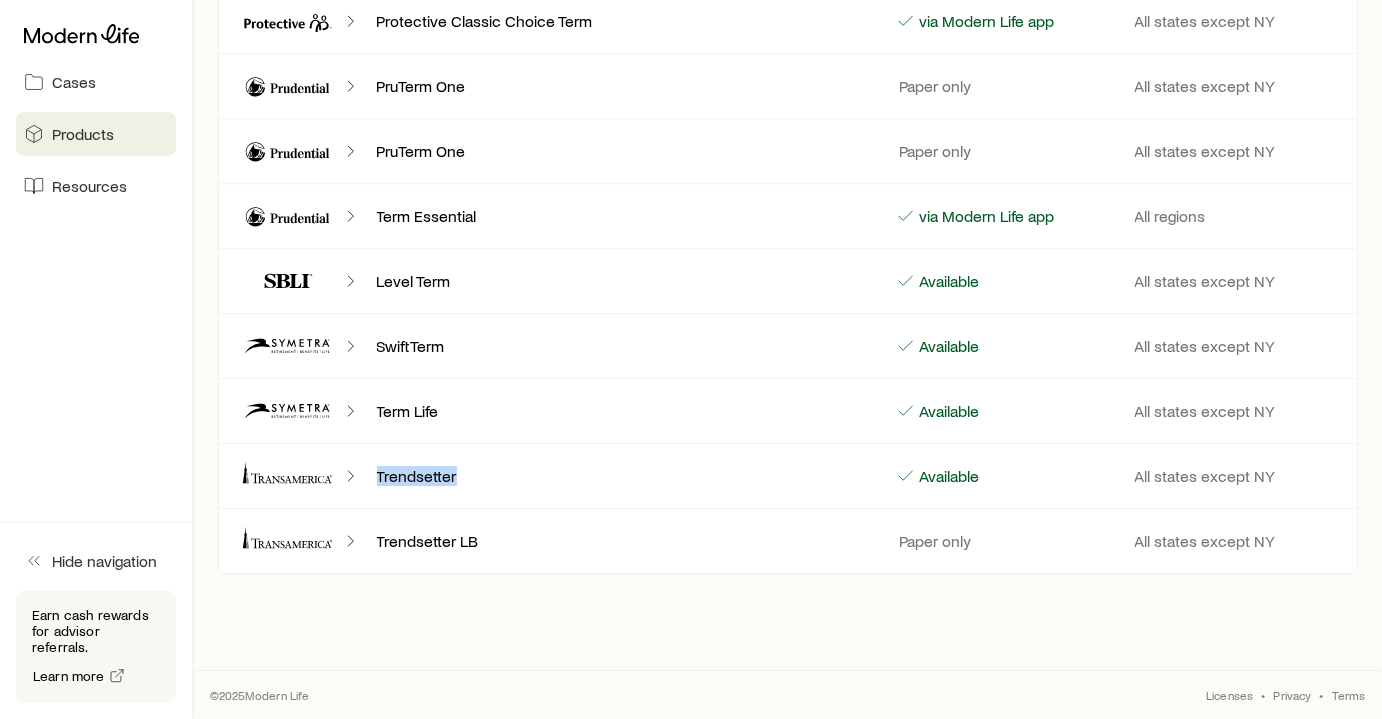 click 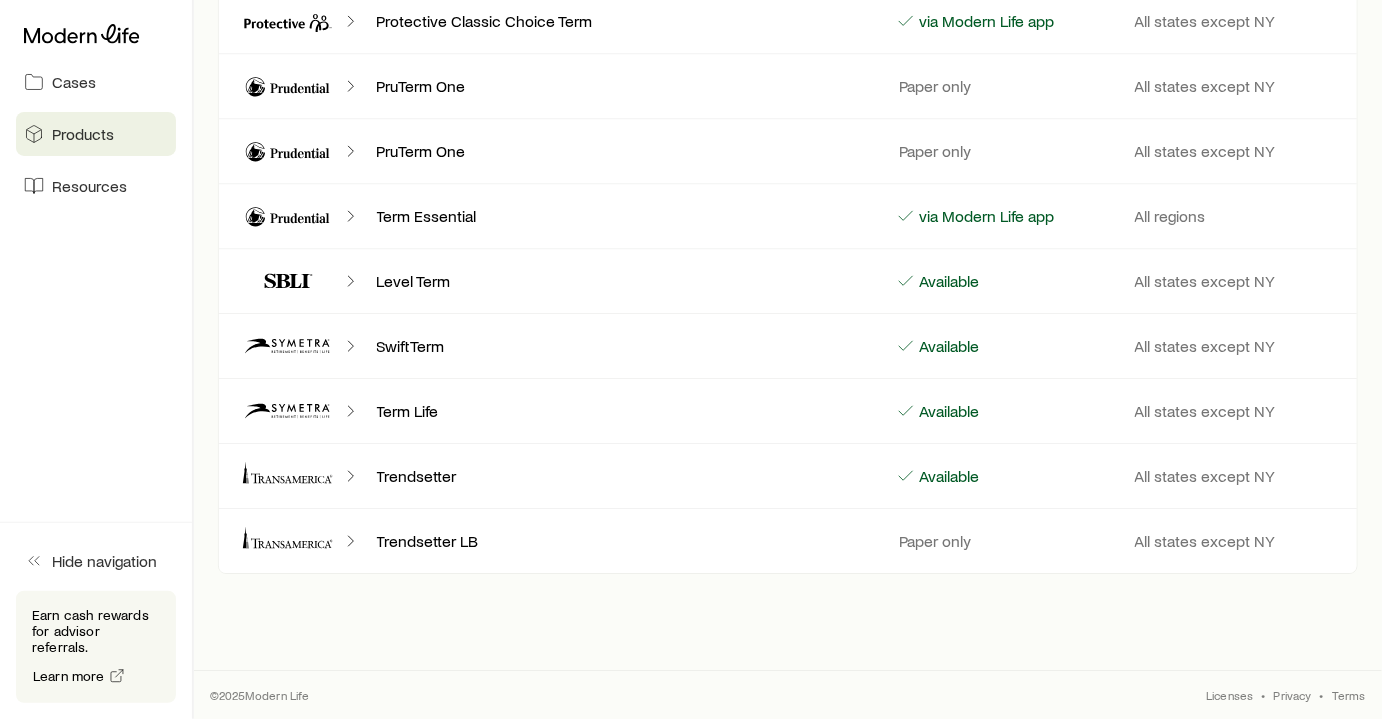 click 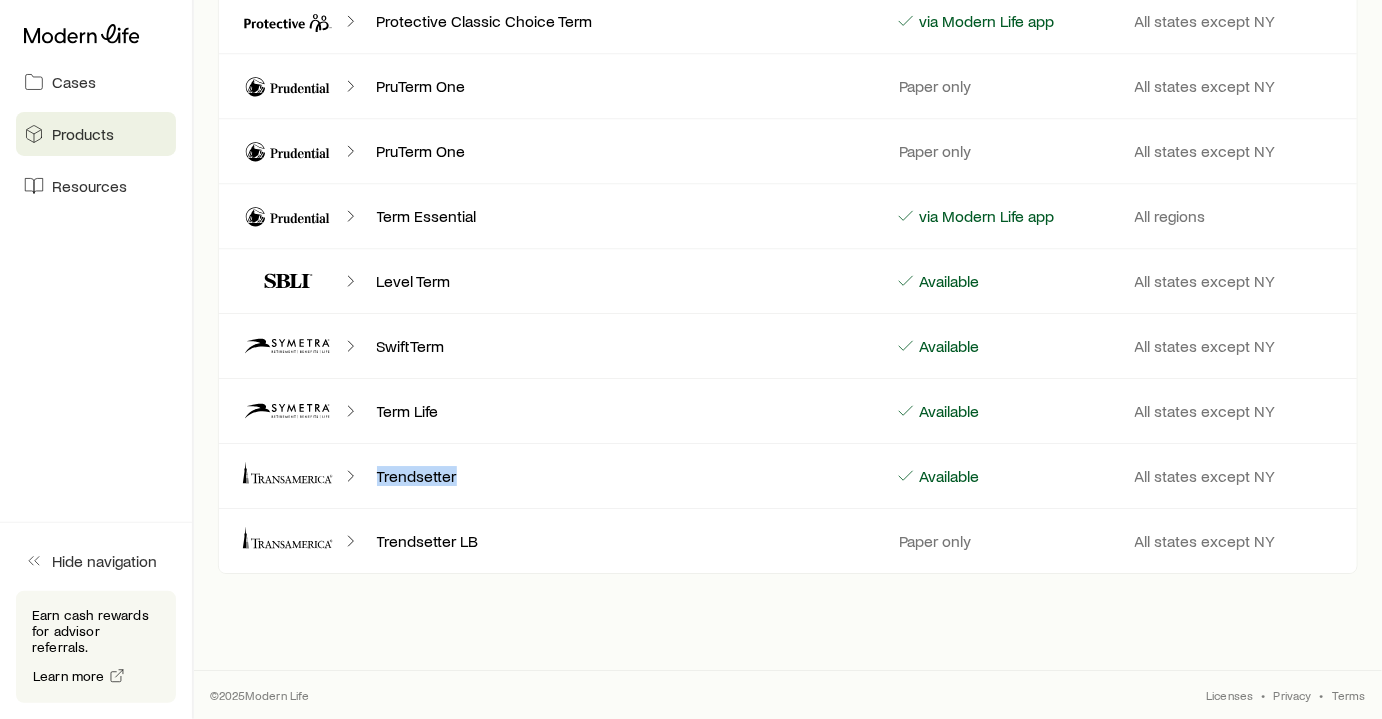 click 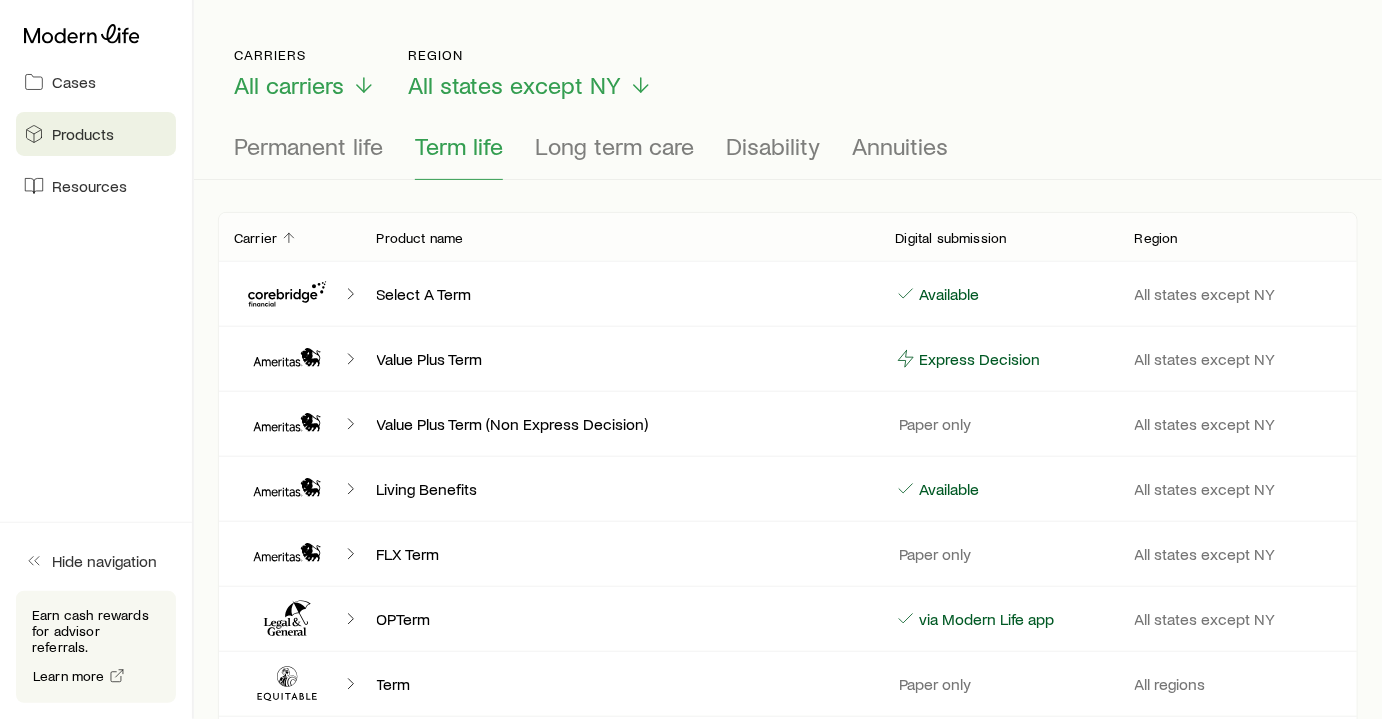 scroll, scrollTop: 0, scrollLeft: 0, axis: both 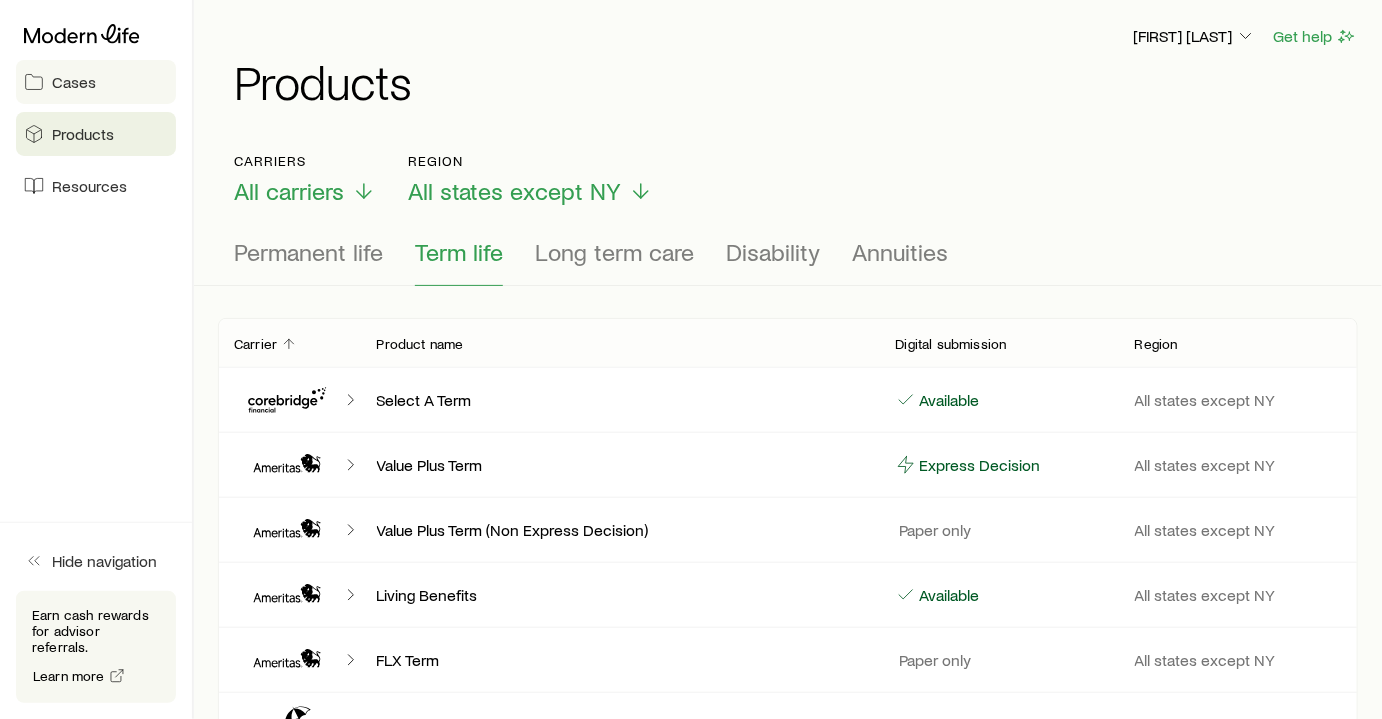 click on "Cases" at bounding box center (74, 82) 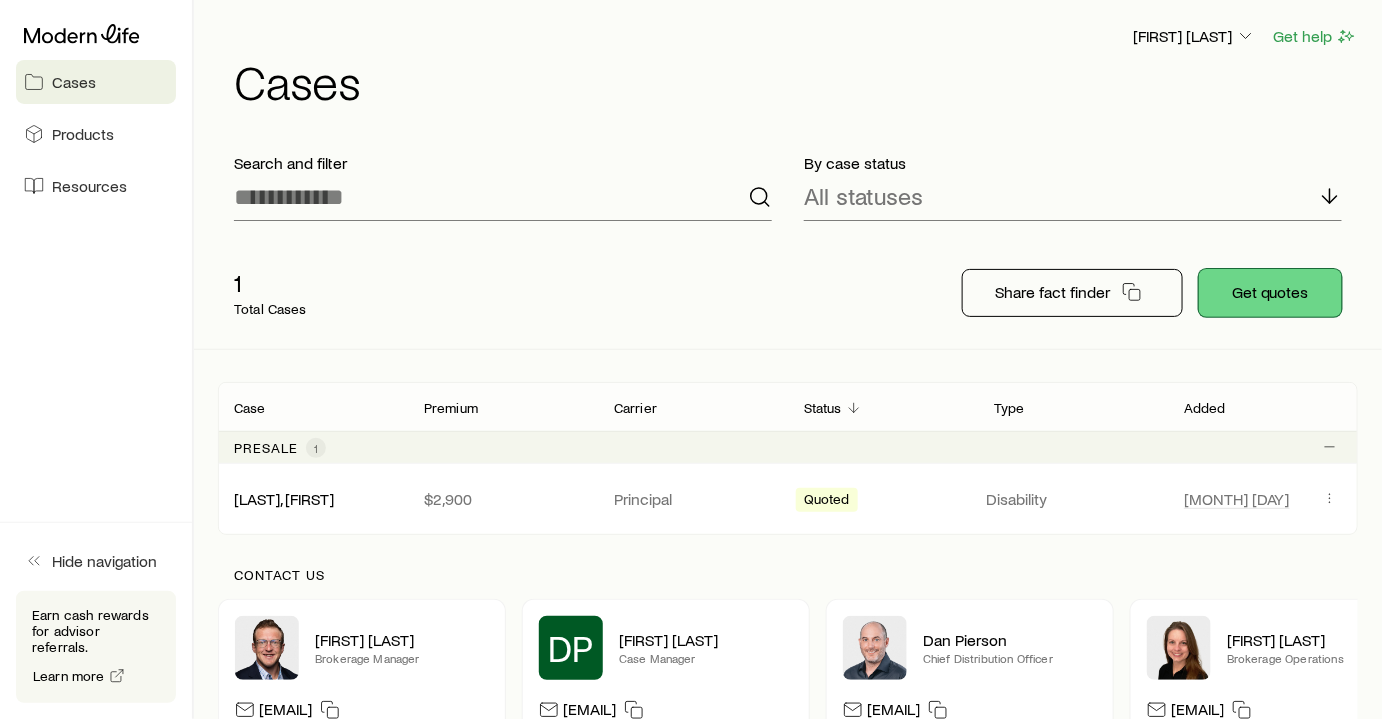 click on "Get quotes" at bounding box center [1270, 293] 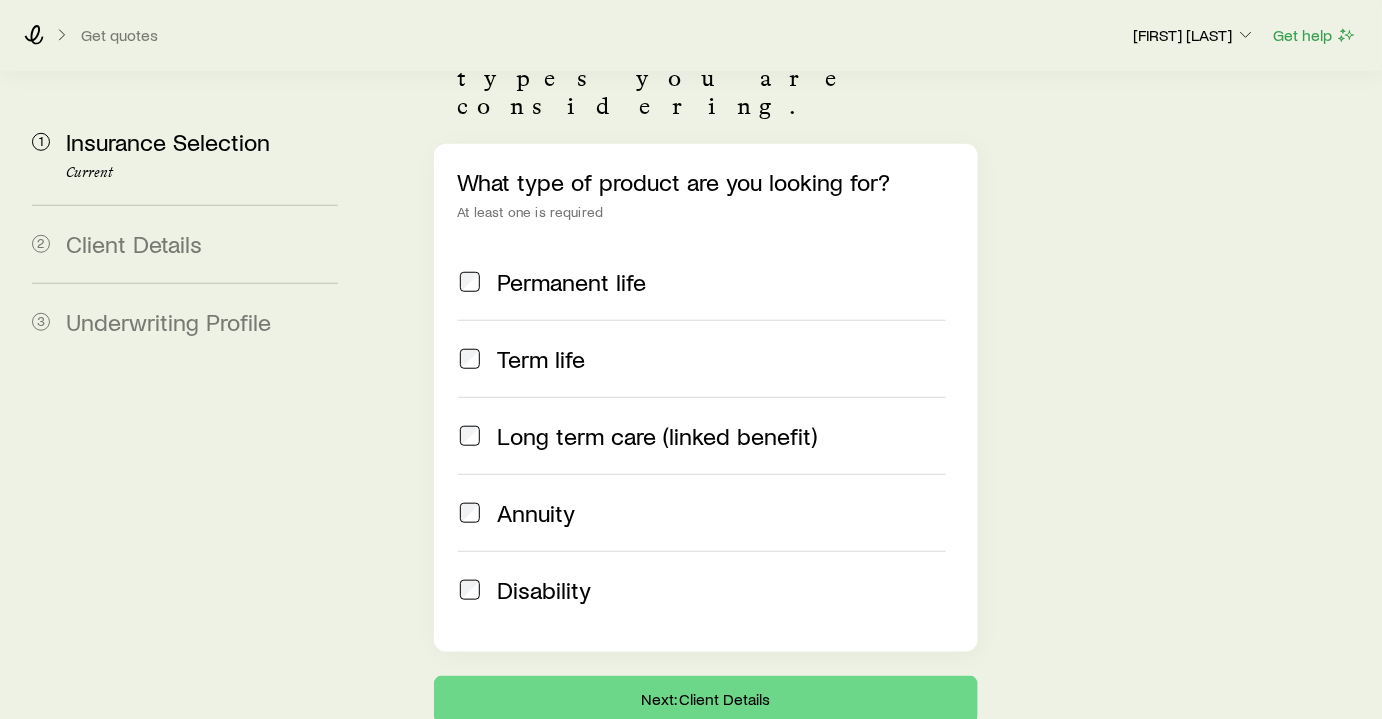 scroll, scrollTop: 348, scrollLeft: 0, axis: vertical 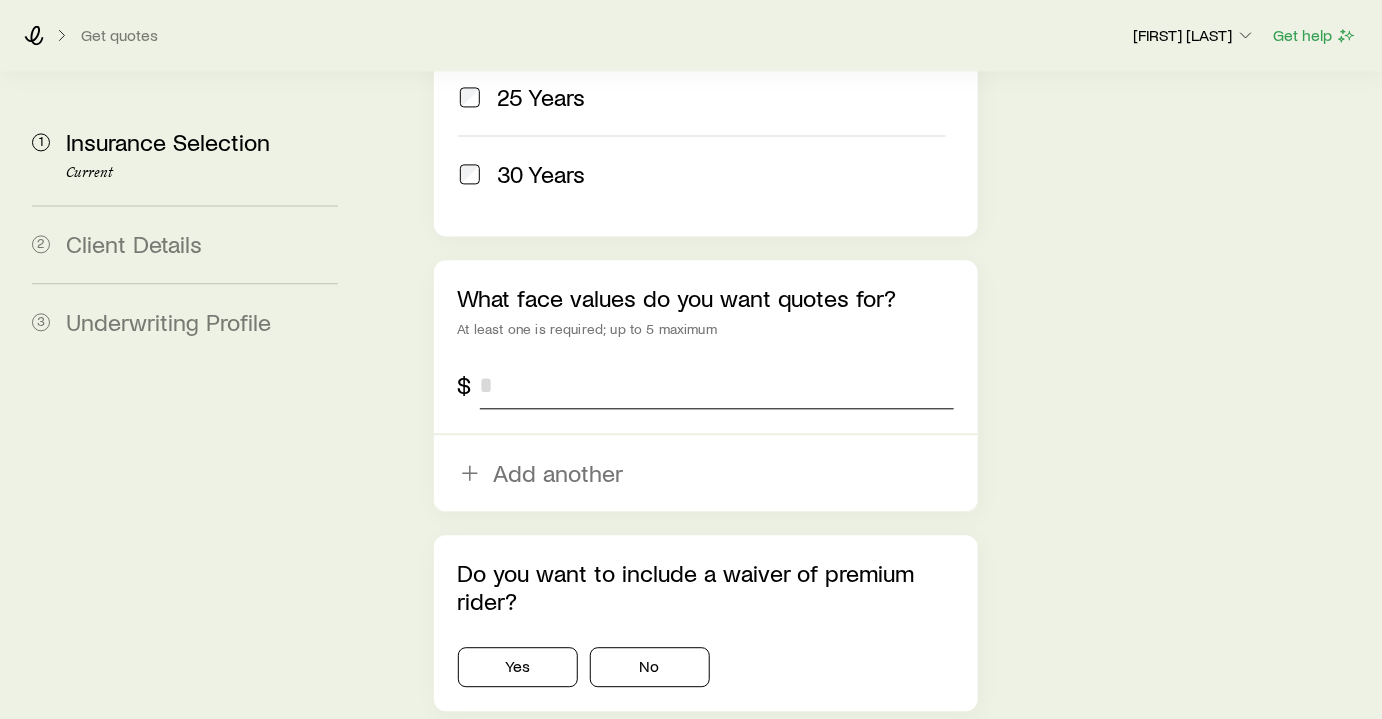 click at bounding box center (717, 385) 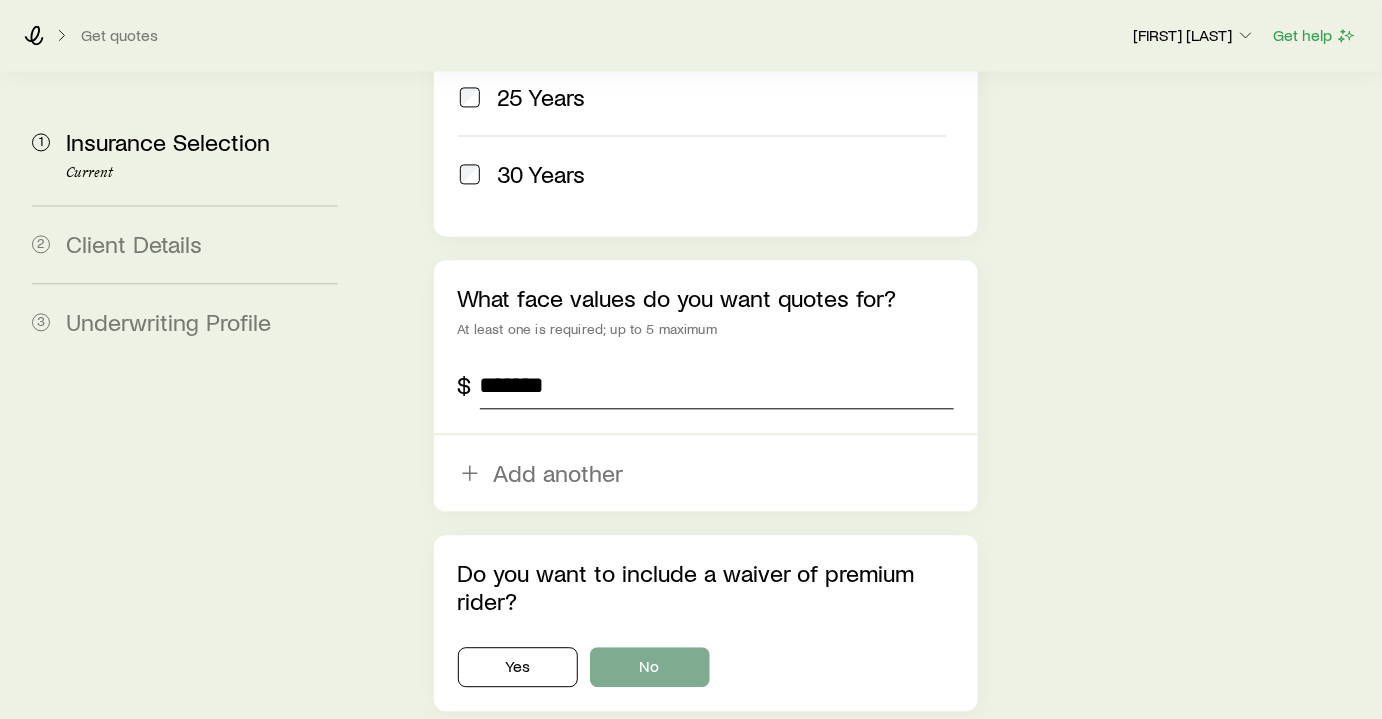 type on "*******" 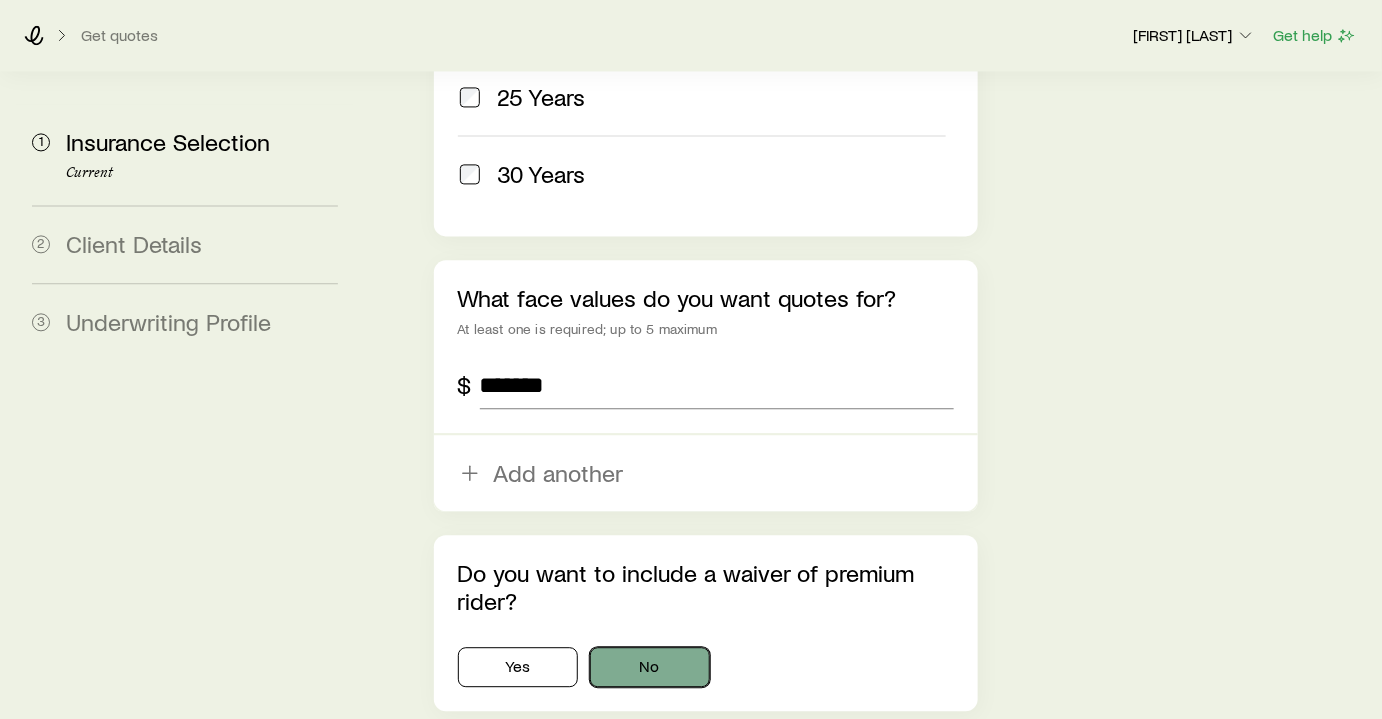 click on "No" at bounding box center (650, 667) 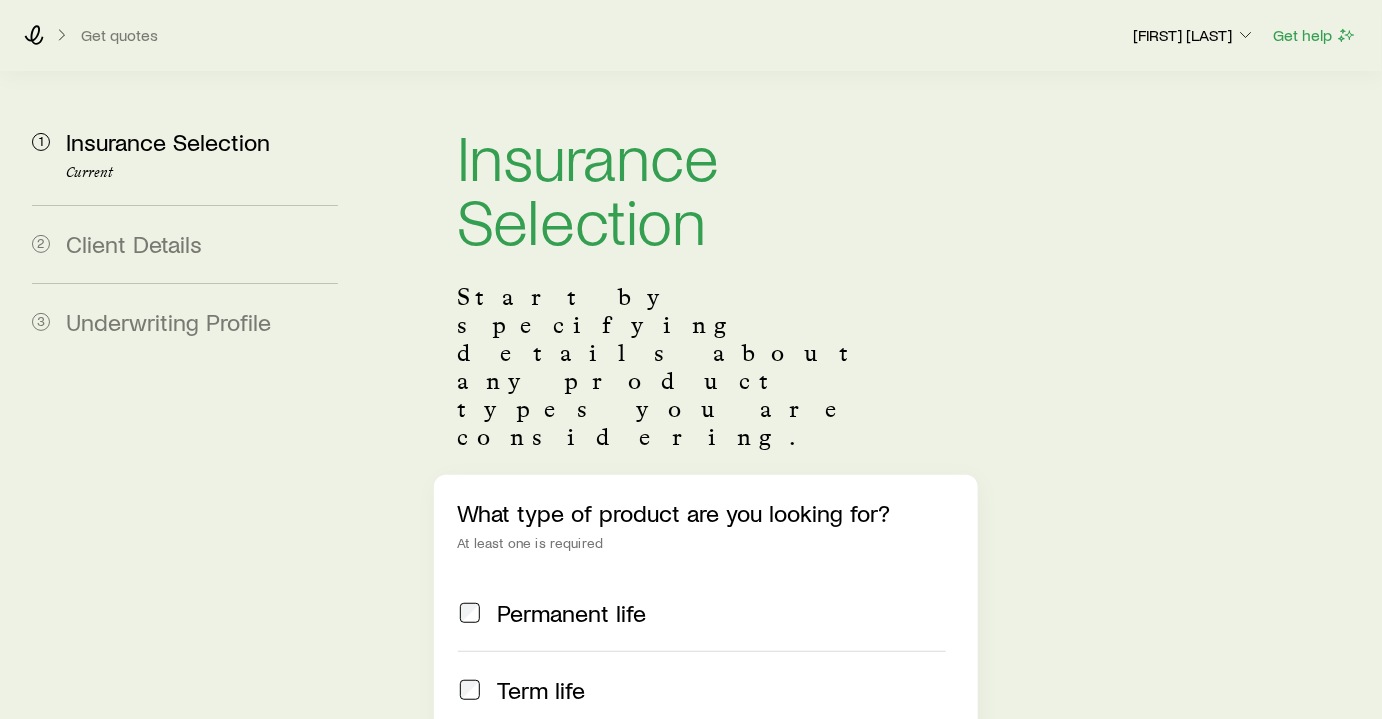 scroll, scrollTop: 0, scrollLeft: 0, axis: both 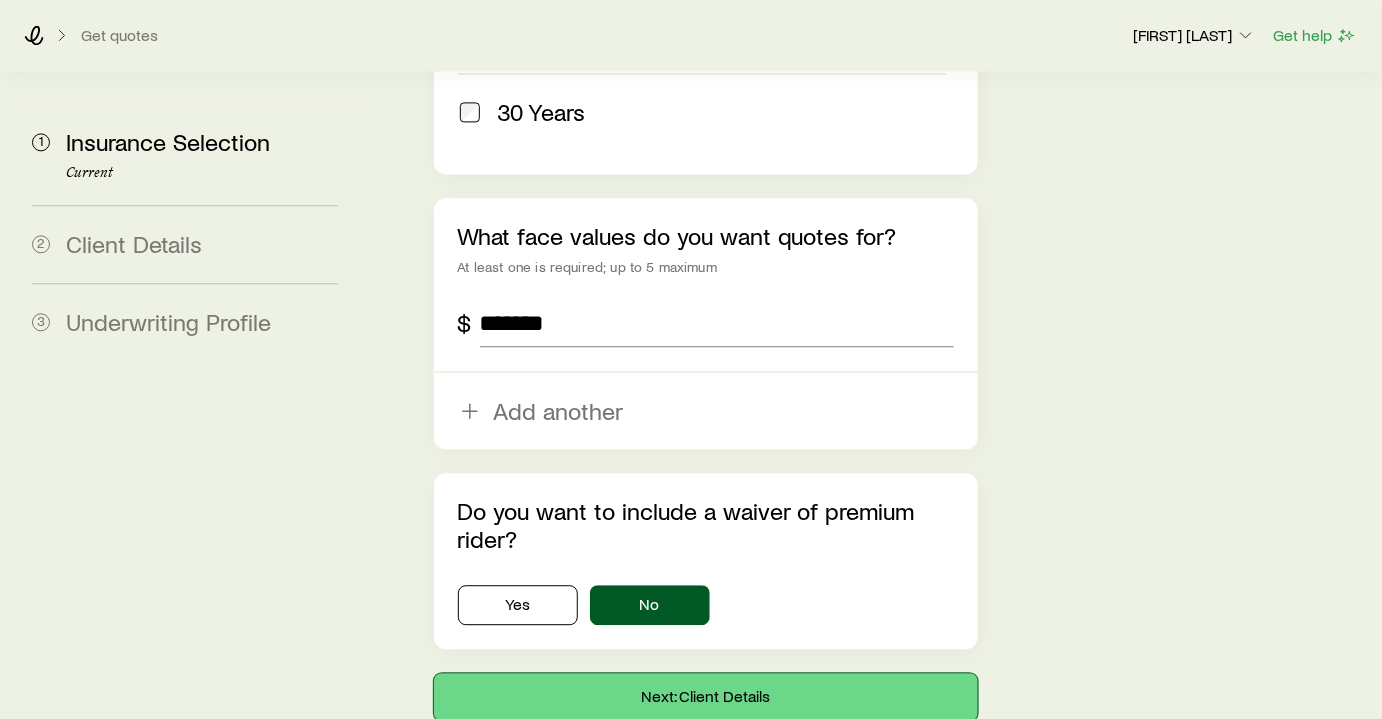 click on "Next: Client Details" at bounding box center (706, 697) 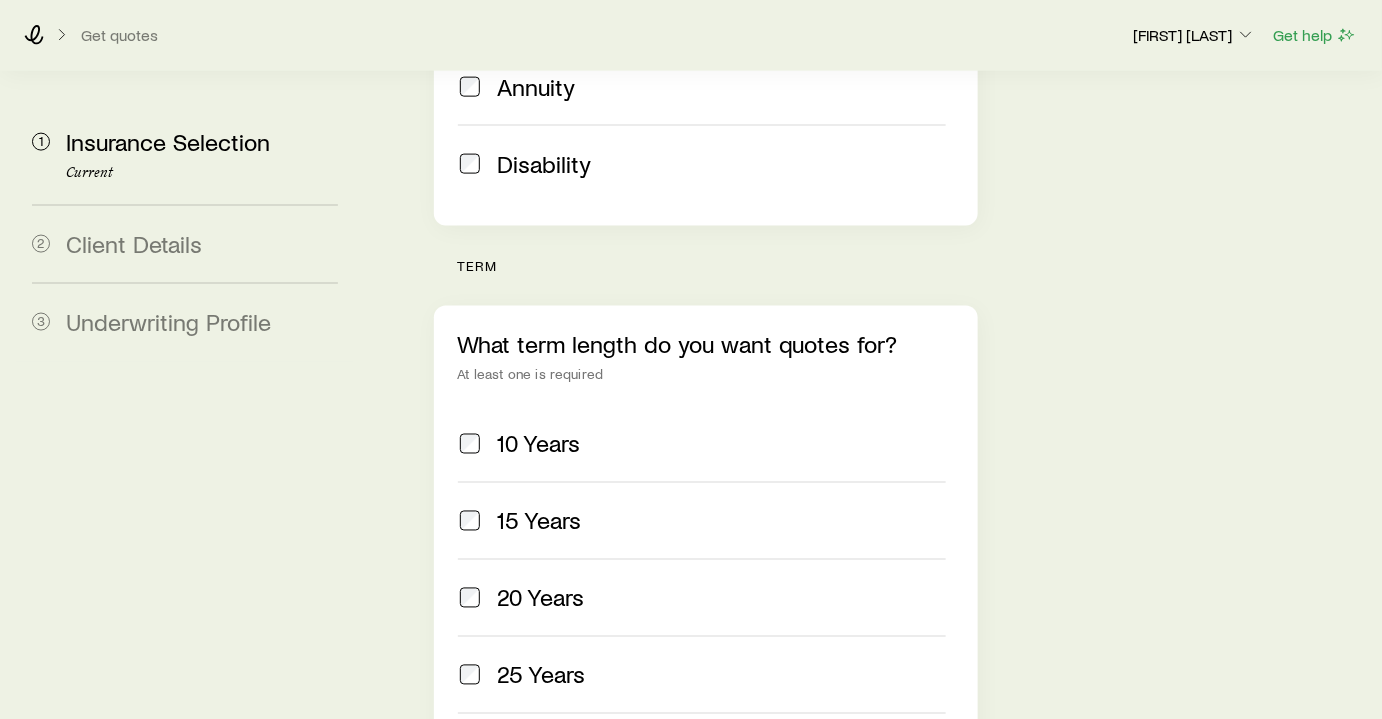 scroll, scrollTop: 1090, scrollLeft: 0, axis: vertical 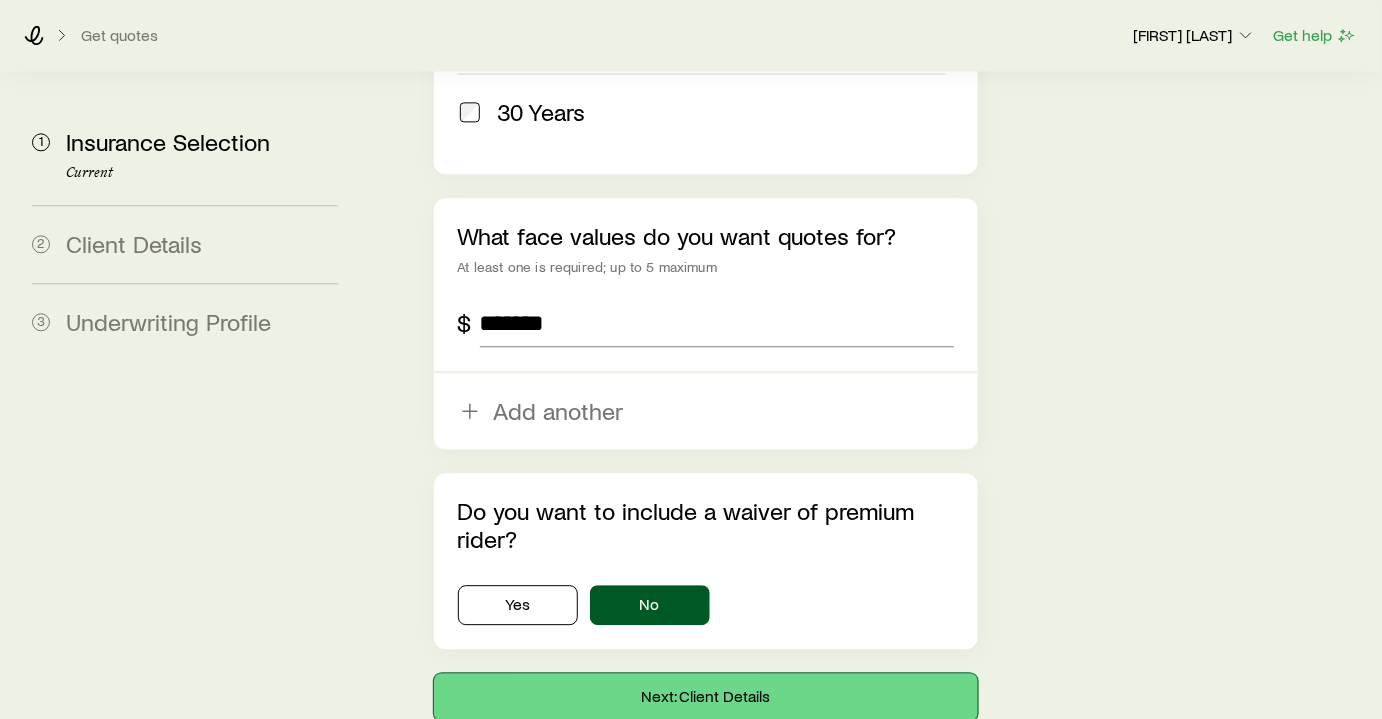 click on "Next: Client Details" at bounding box center [706, 697] 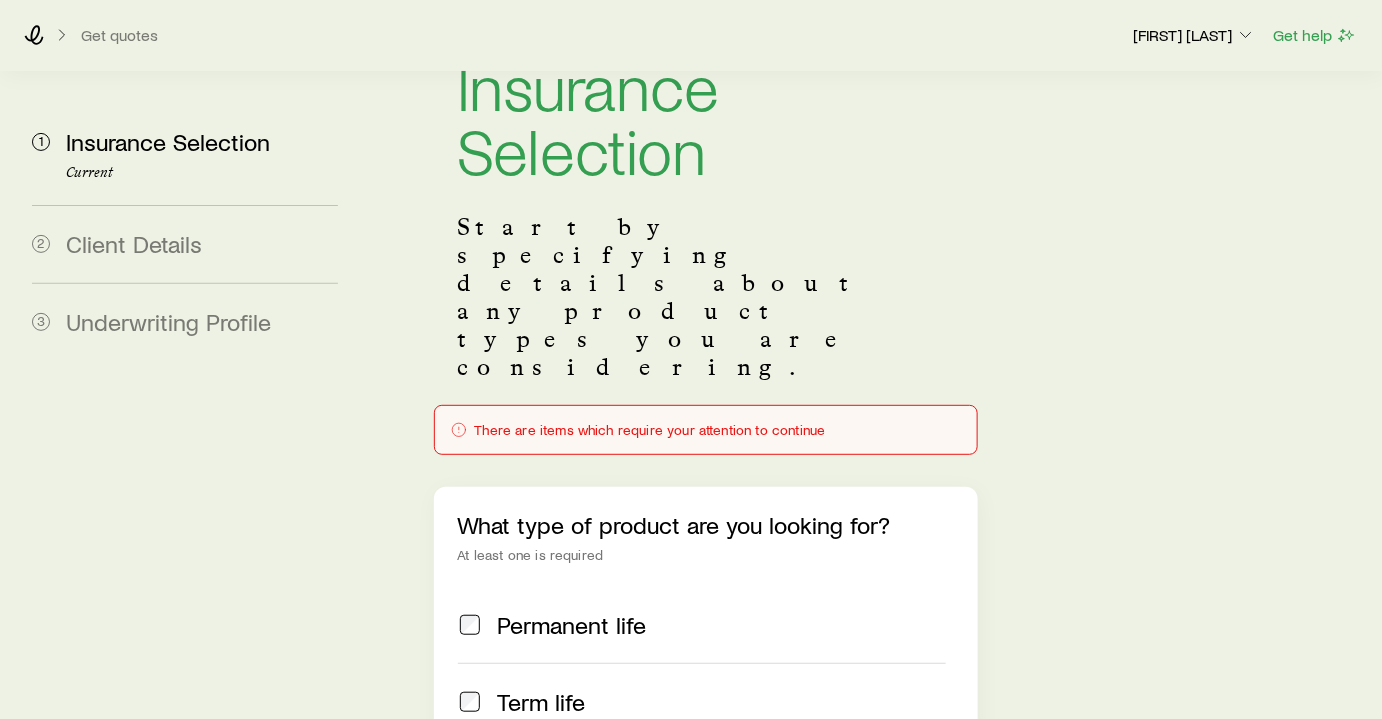 scroll, scrollTop: 363, scrollLeft: 0, axis: vertical 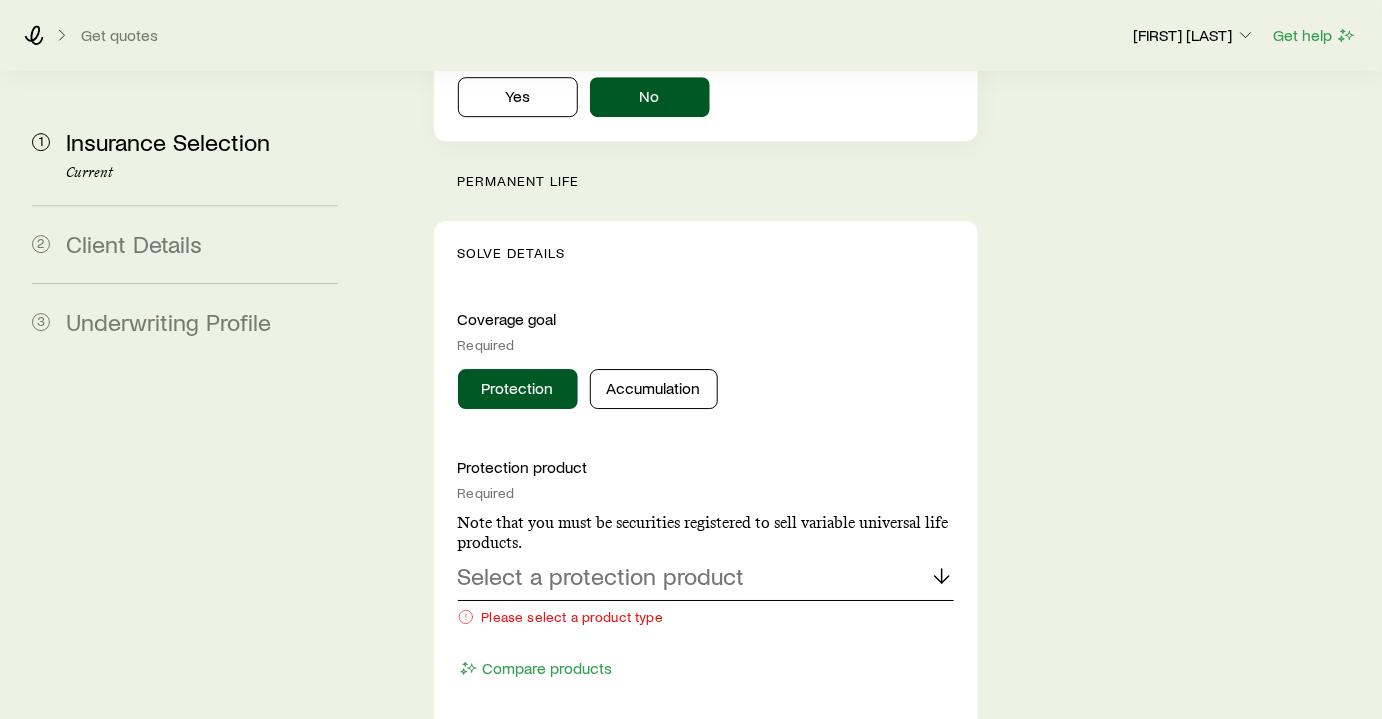 click 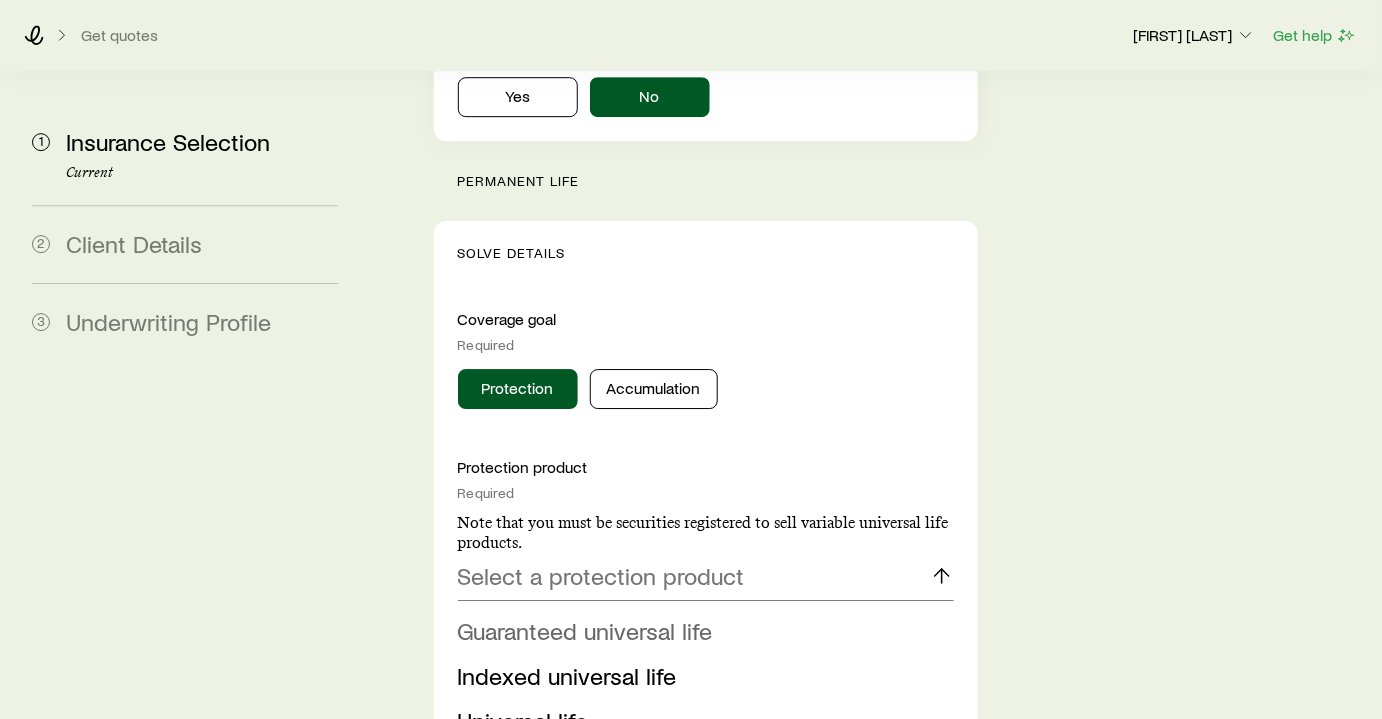 click on "Guaranteed universal life" at bounding box center [585, 630] 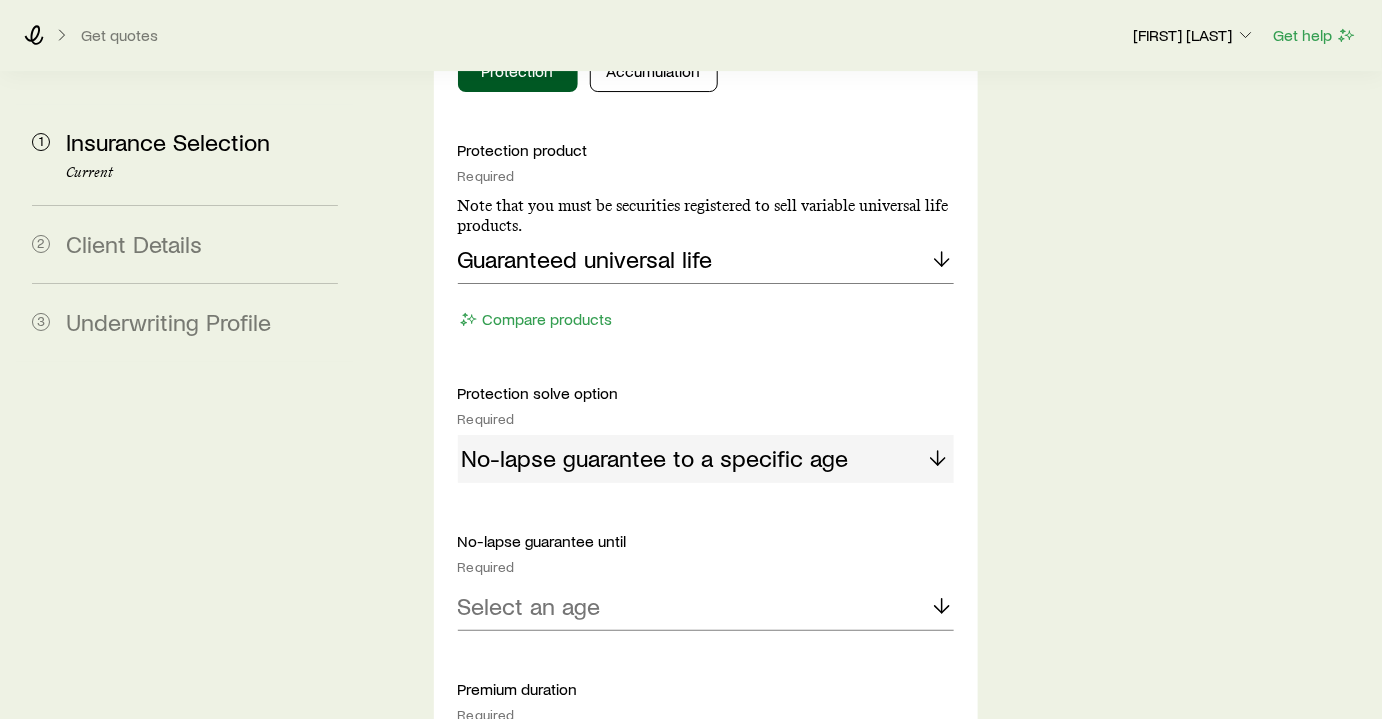 scroll, scrollTop: 2363, scrollLeft: 0, axis: vertical 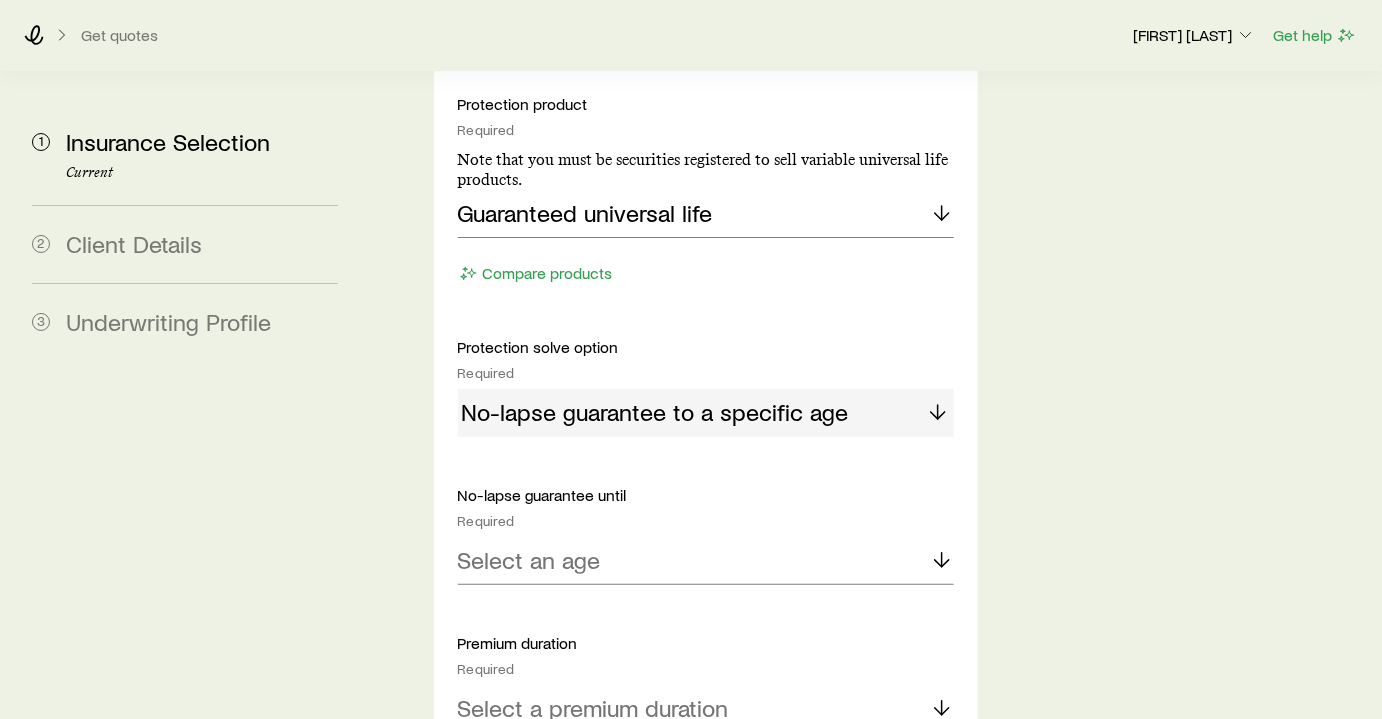 click on "No-lapse guarantee to a specific age" at bounding box center (706, 413) 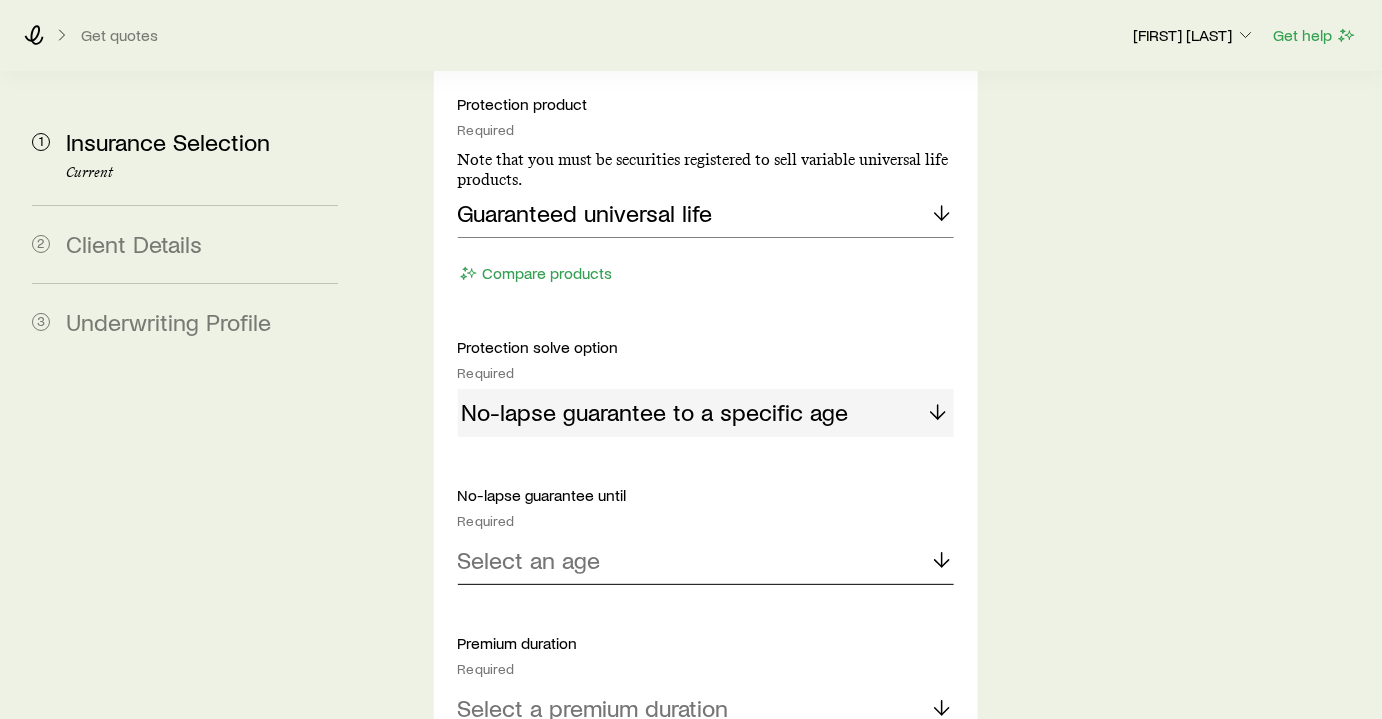 click 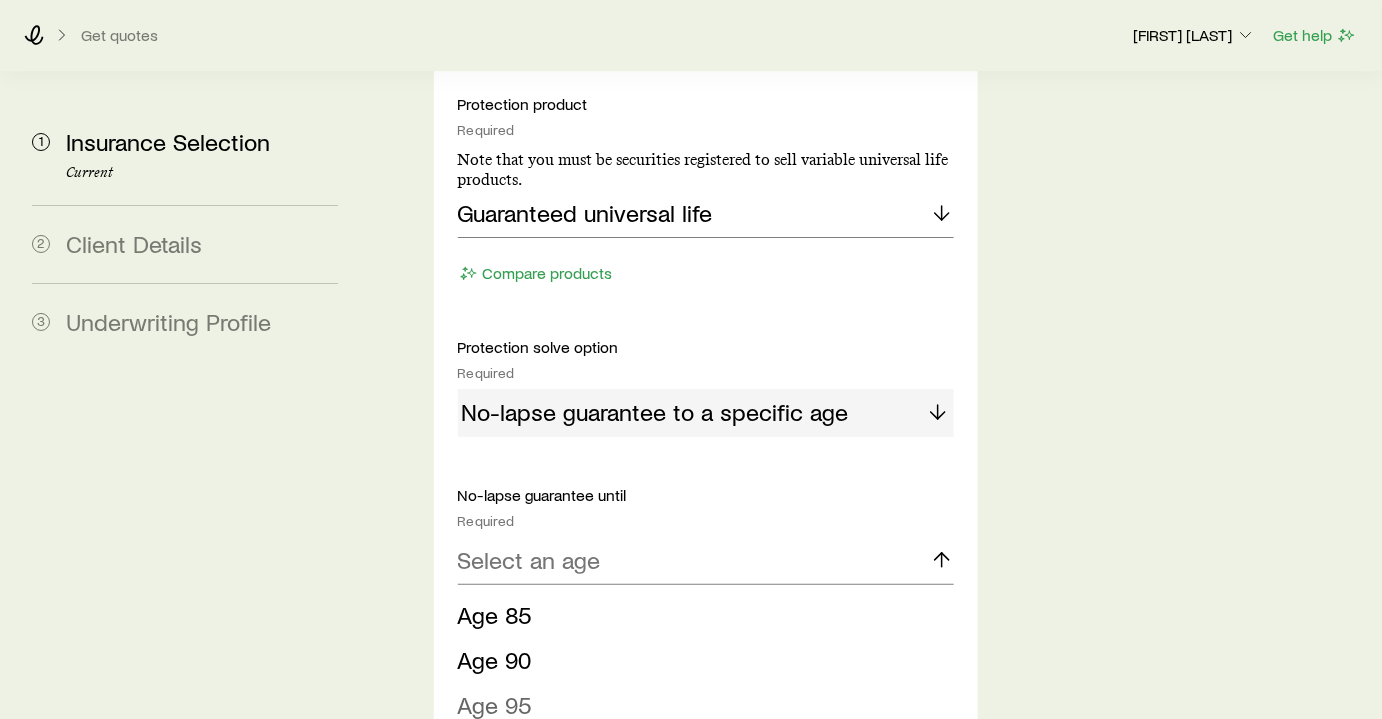 click on "Age 95" at bounding box center (700, 705) 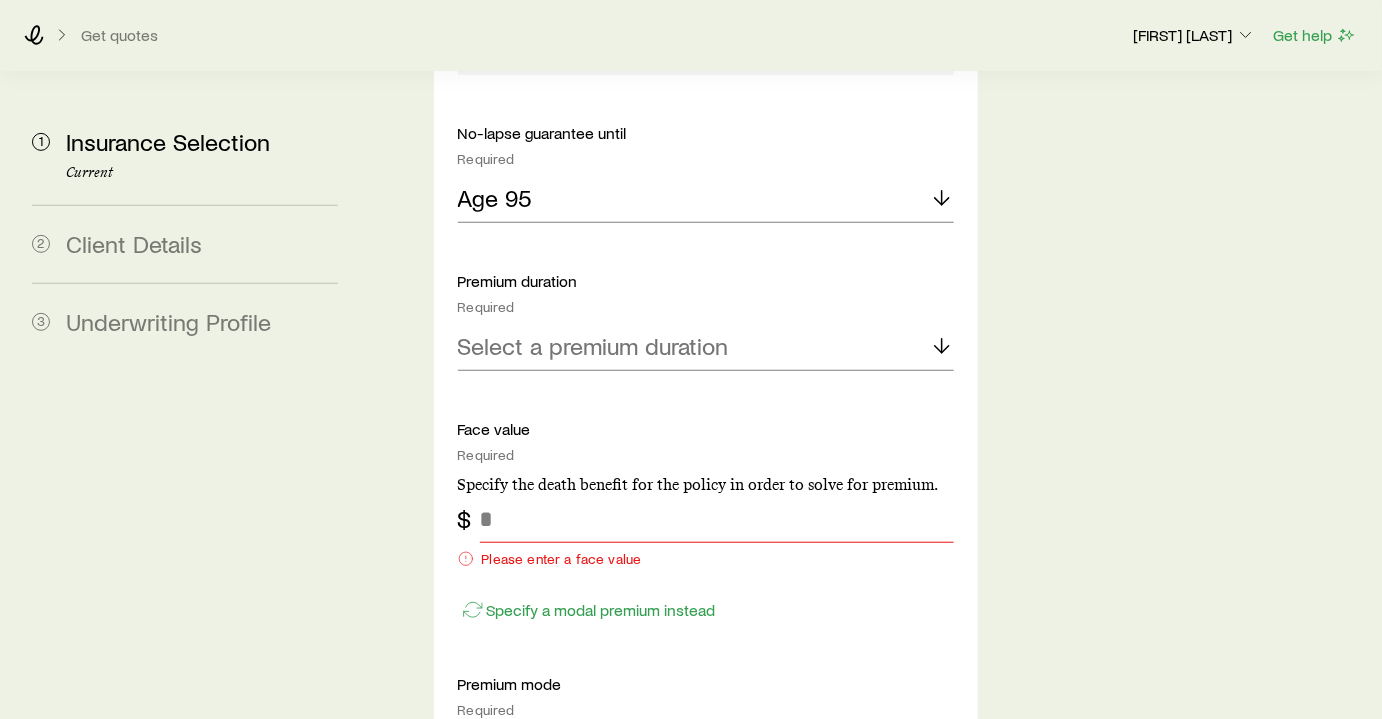 scroll, scrollTop: 2727, scrollLeft: 0, axis: vertical 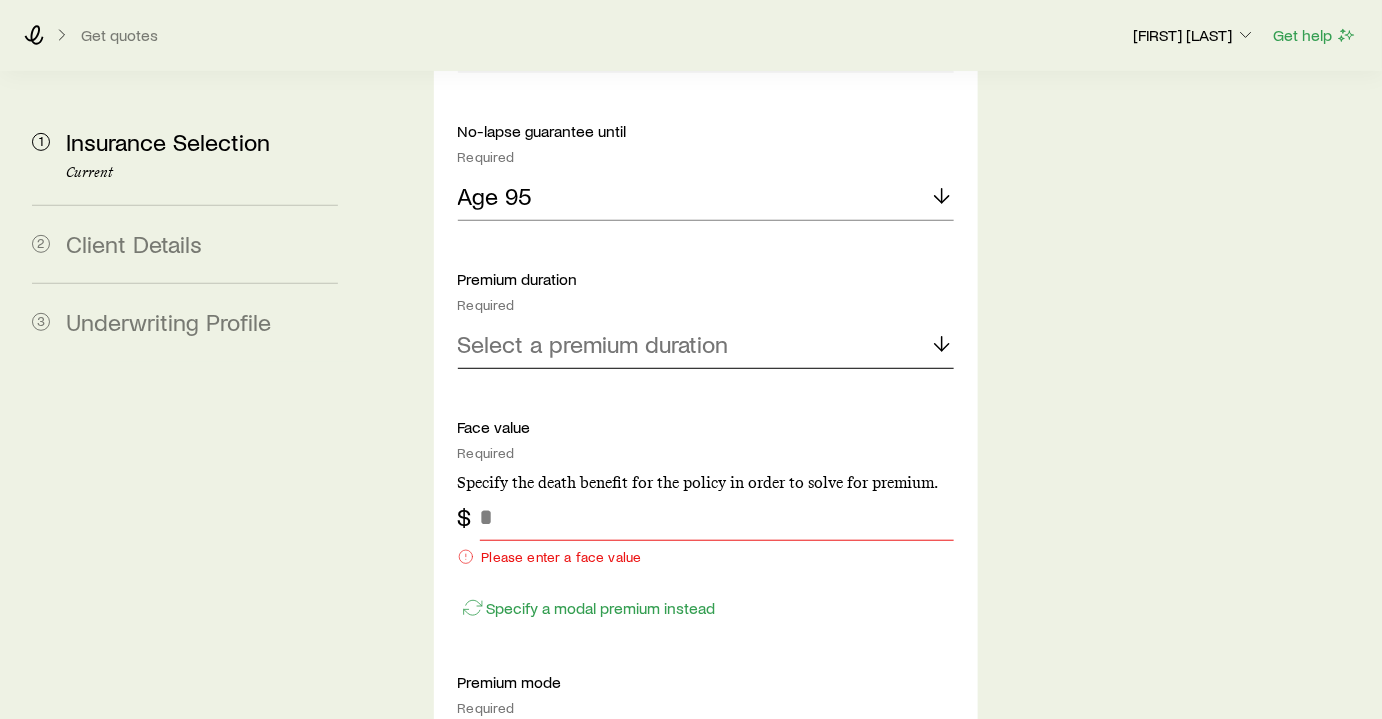 click 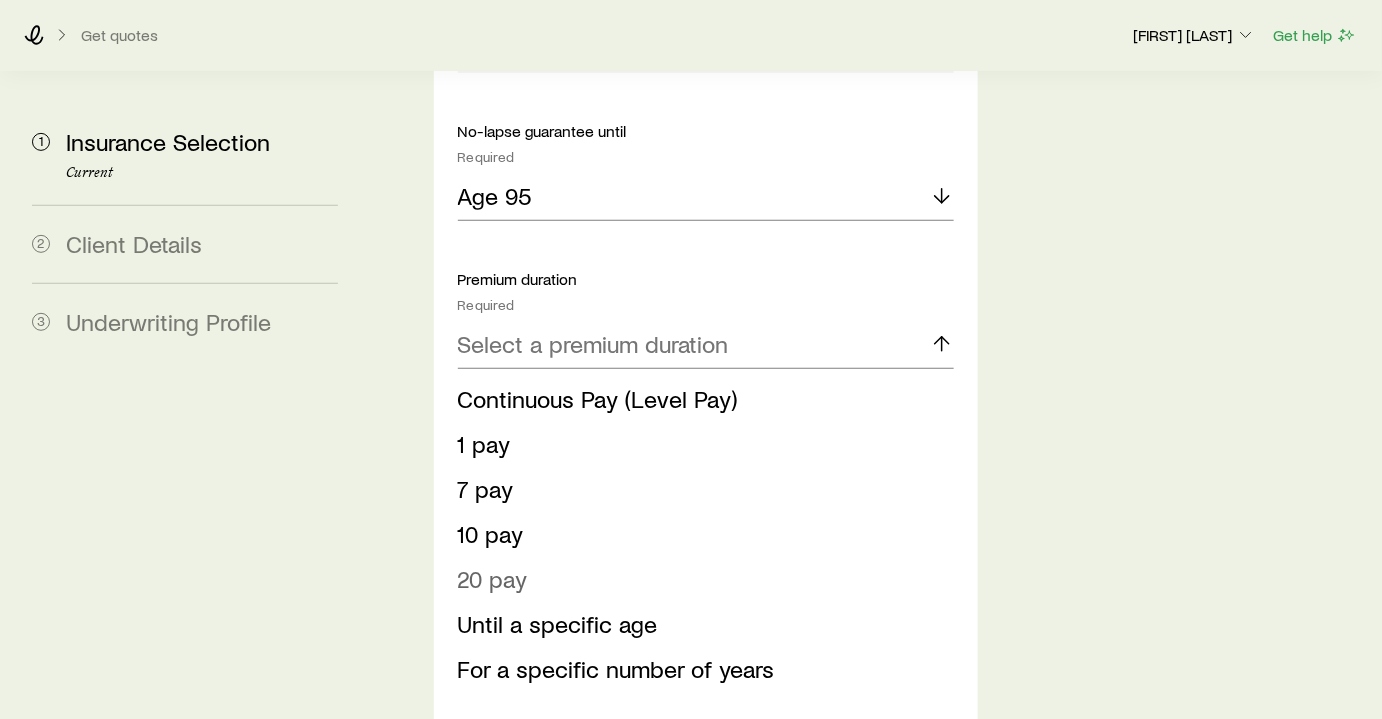 click on "20 pay" at bounding box center (493, 578) 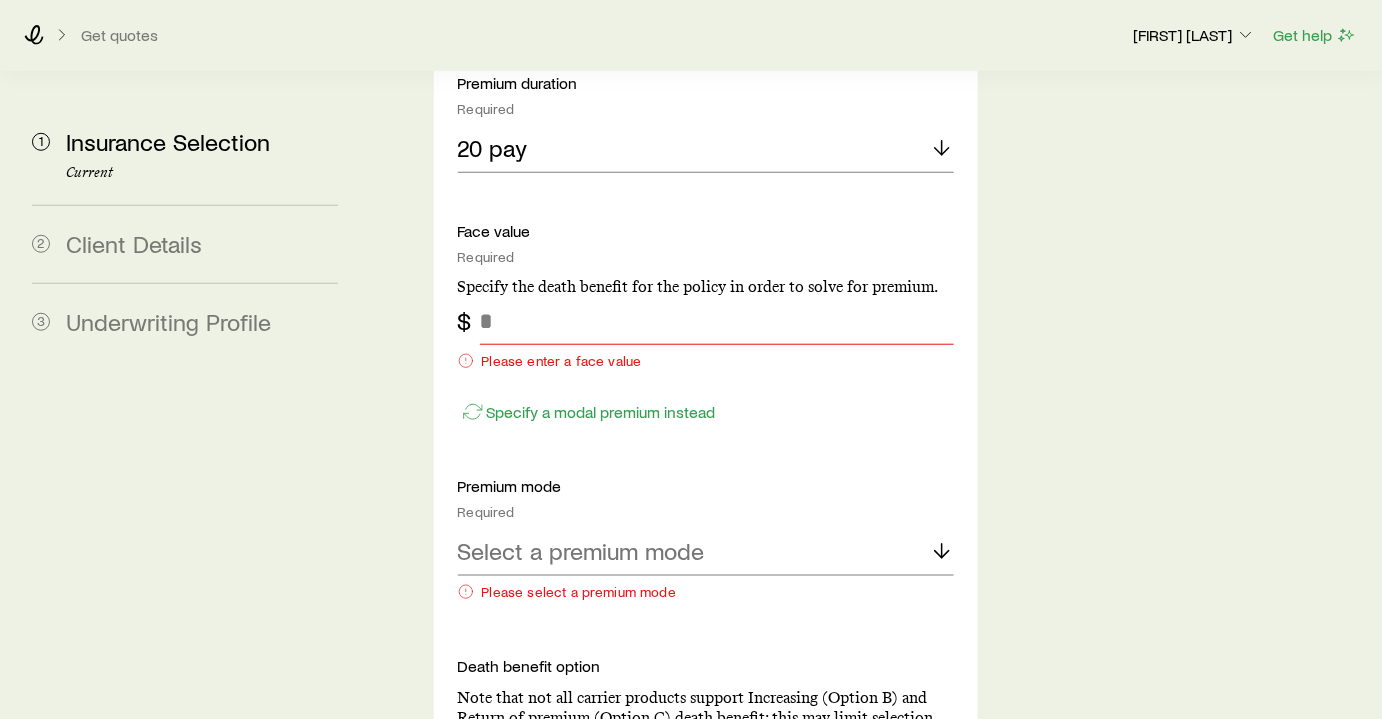 scroll, scrollTop: 2818, scrollLeft: 0, axis: vertical 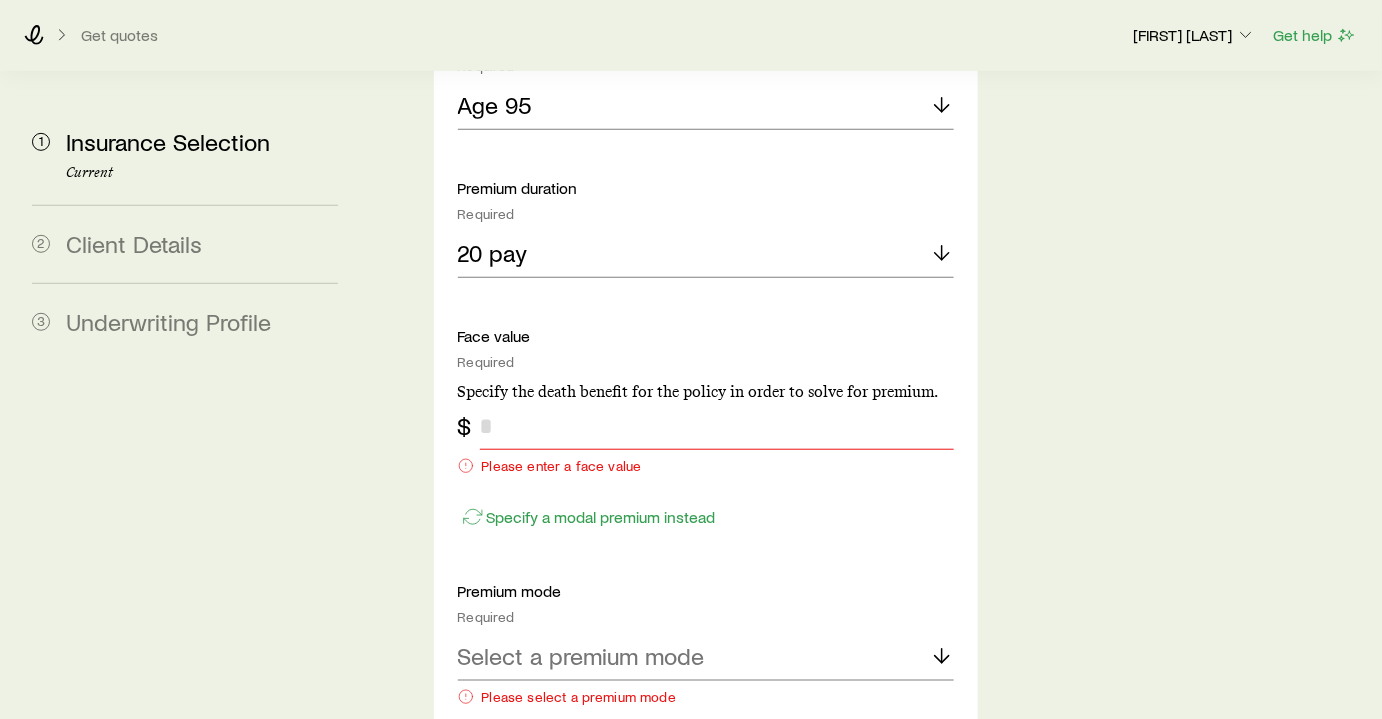click at bounding box center [717, 426] 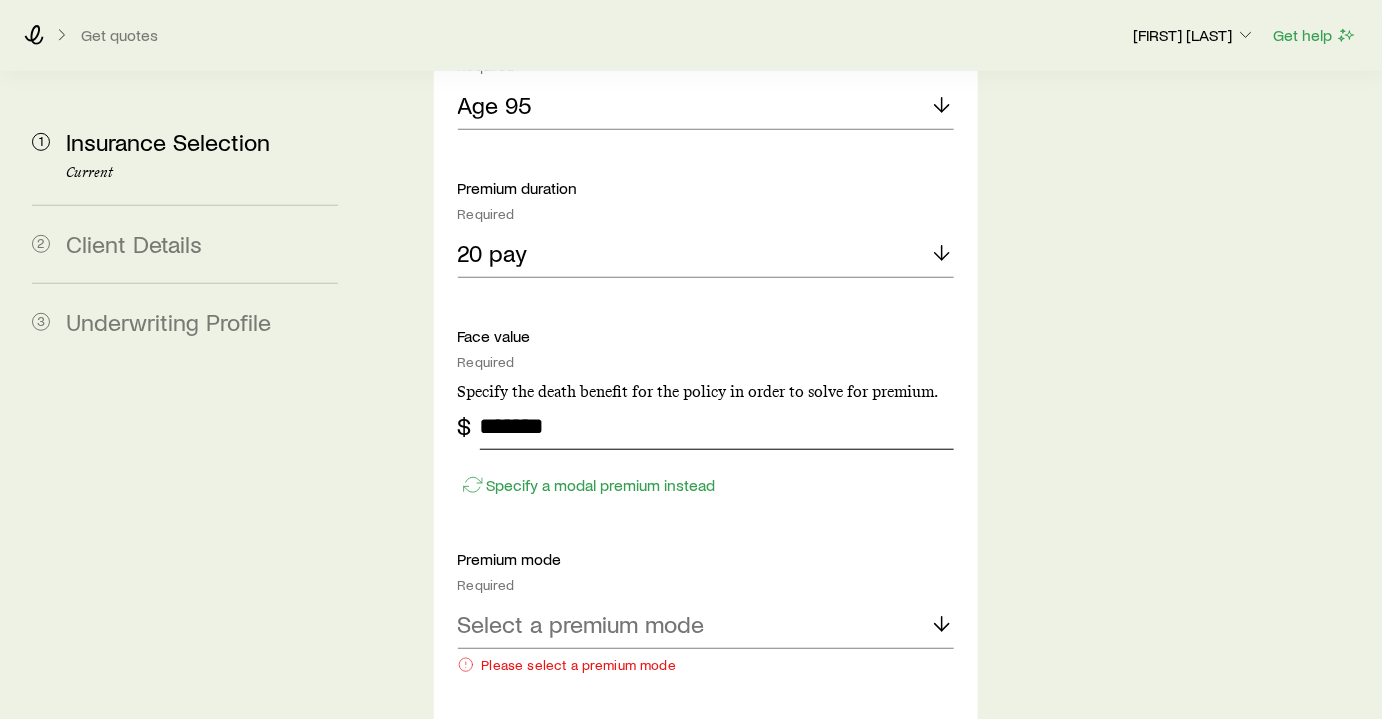 type on "*******" 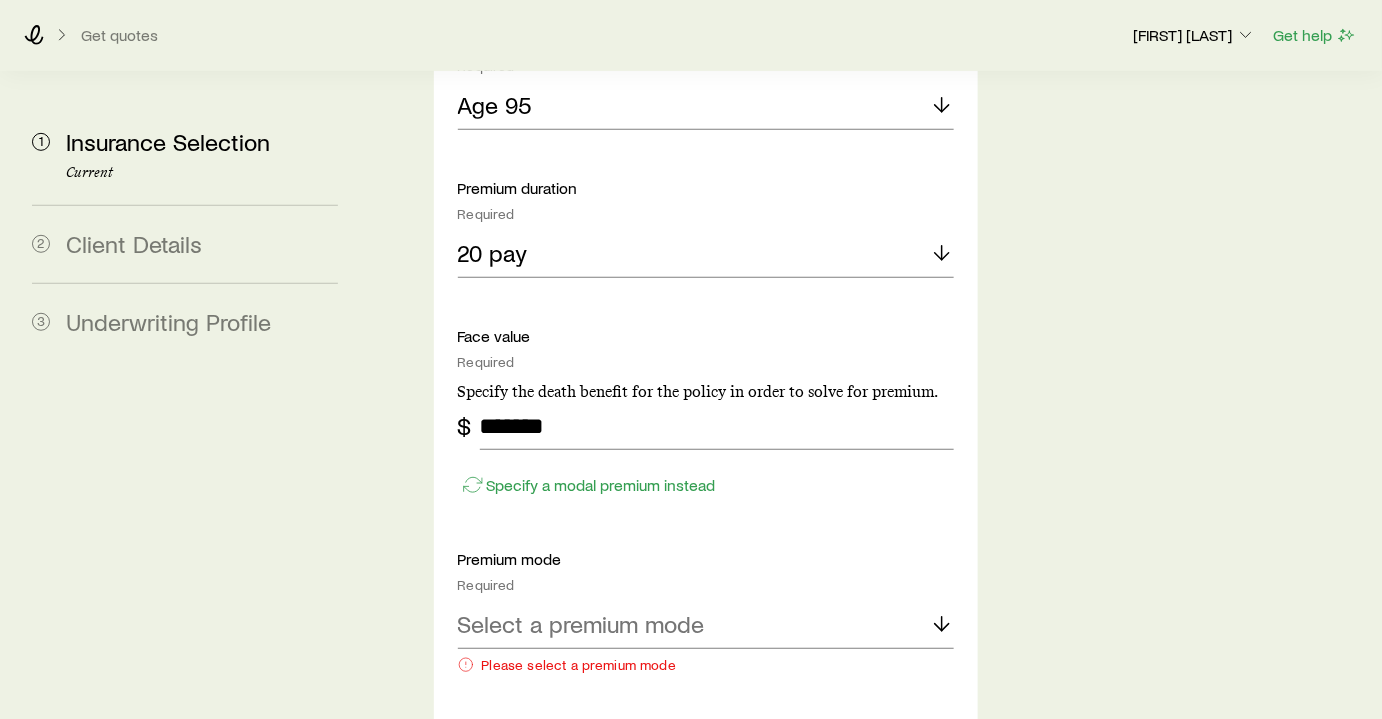 click on "Insurance Selection Start by specifying details about any product types you are considering. There are items which require your attention to continue What type of product are you looking for? At least one is required Permanent life Term life Long term care (linked benefit) Annuity Disability term What term length do you want quotes for? At least one is required 10 Years 15 Years 20 Years 25 Years 30 Years What face values do you want quotes for? At least one is required; up to 5 maximum $ ******* Add another Do you want to include a waiver of premium rider? Yes No permanent life Solve Details Coverage goal Required Protection Accumulation Protection product Required Note that you must be securities registered to sell variable universal life products. Guaranteed universal life Compare products Protection solve option Required No-lapse guarantee to a specific age No-lapse guarantee until Required Age 95 Premium duration Required 20 pay Face value Required $ ******* Specify a modal premium instead Premium mode" at bounding box center (706, -497) 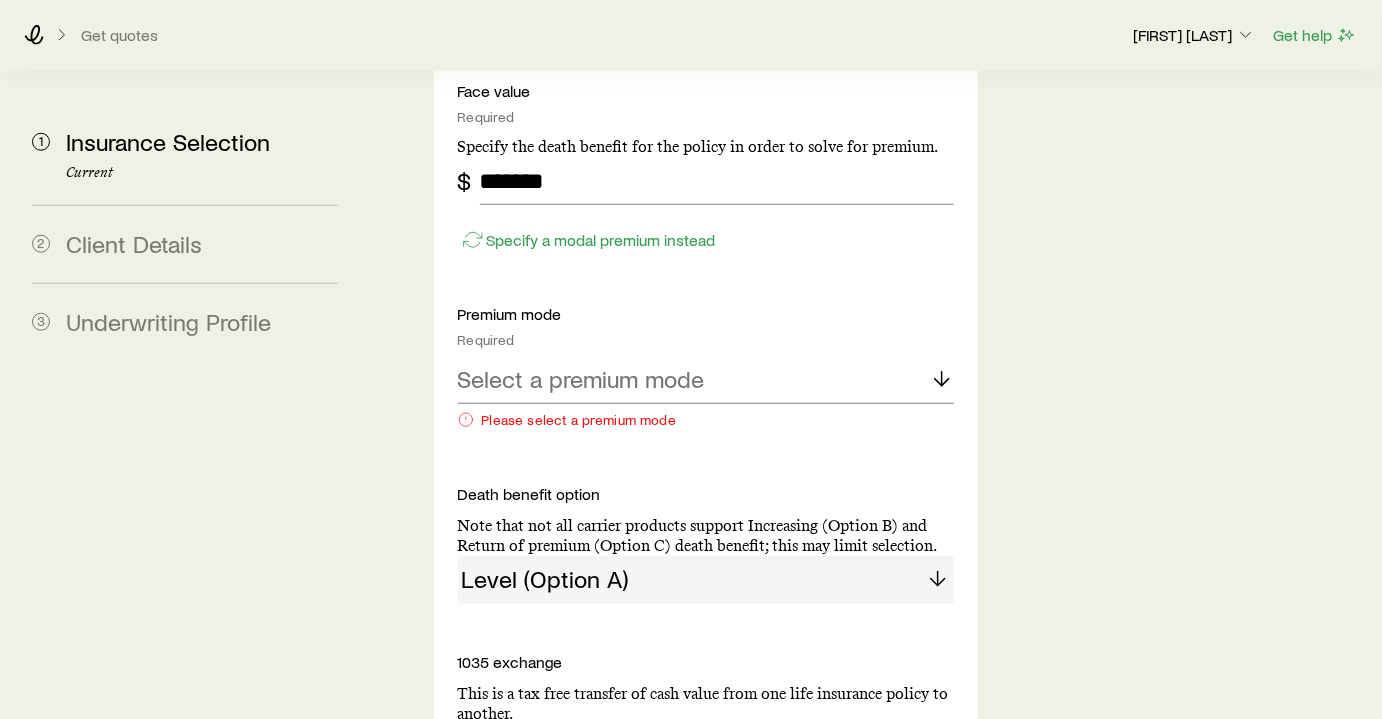 scroll, scrollTop: 3090, scrollLeft: 0, axis: vertical 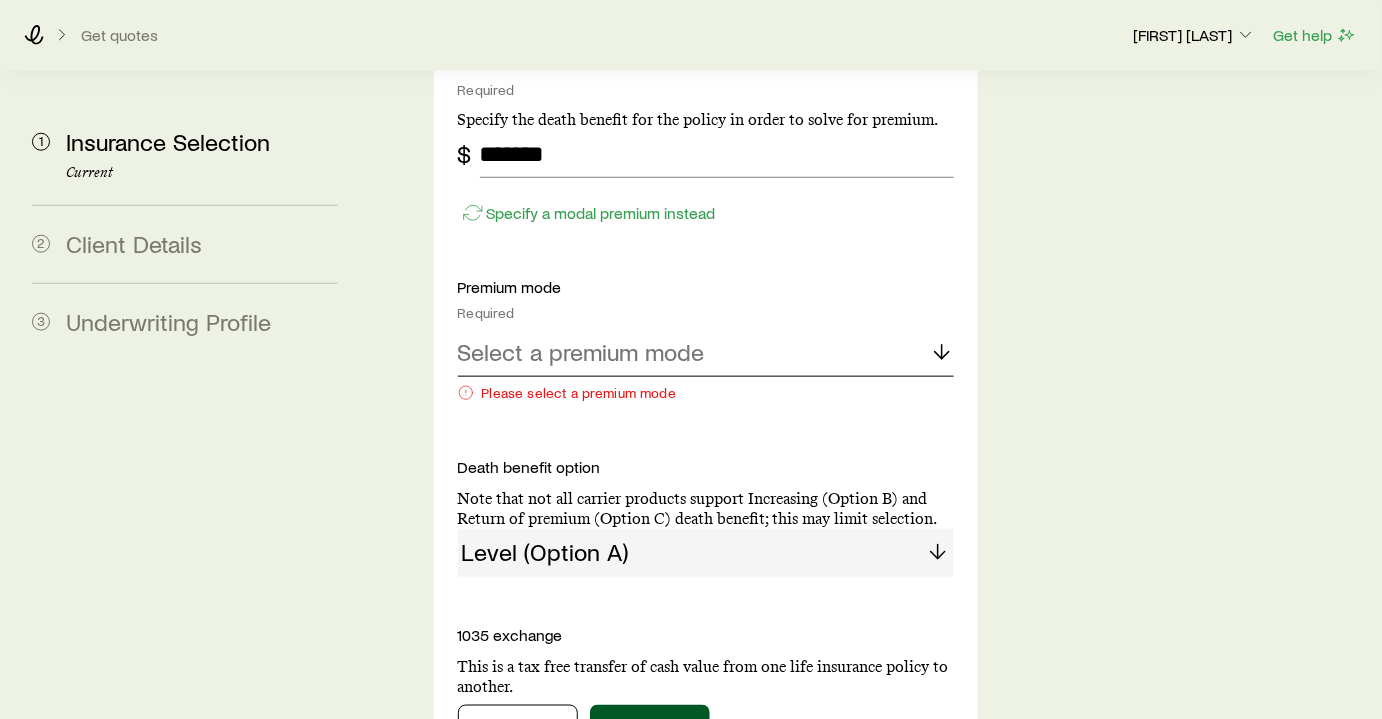 click 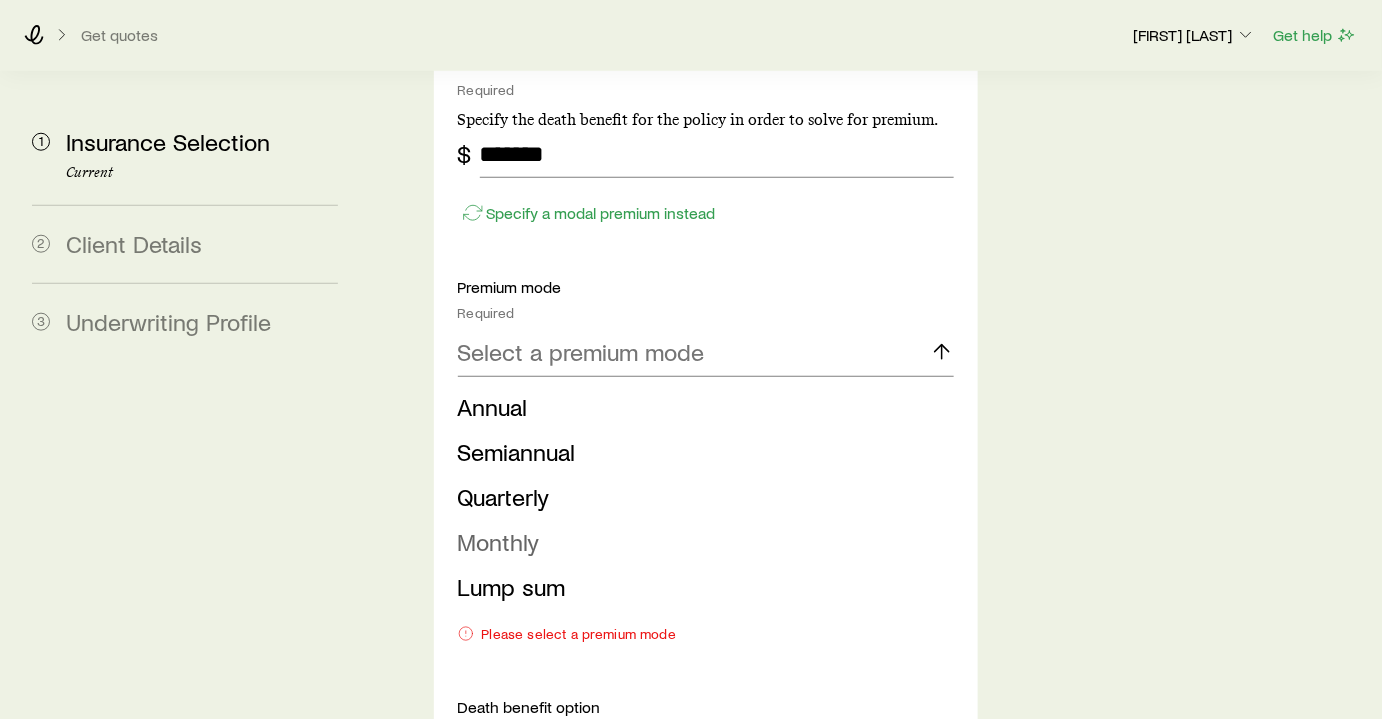 click on "Monthly" at bounding box center [499, 541] 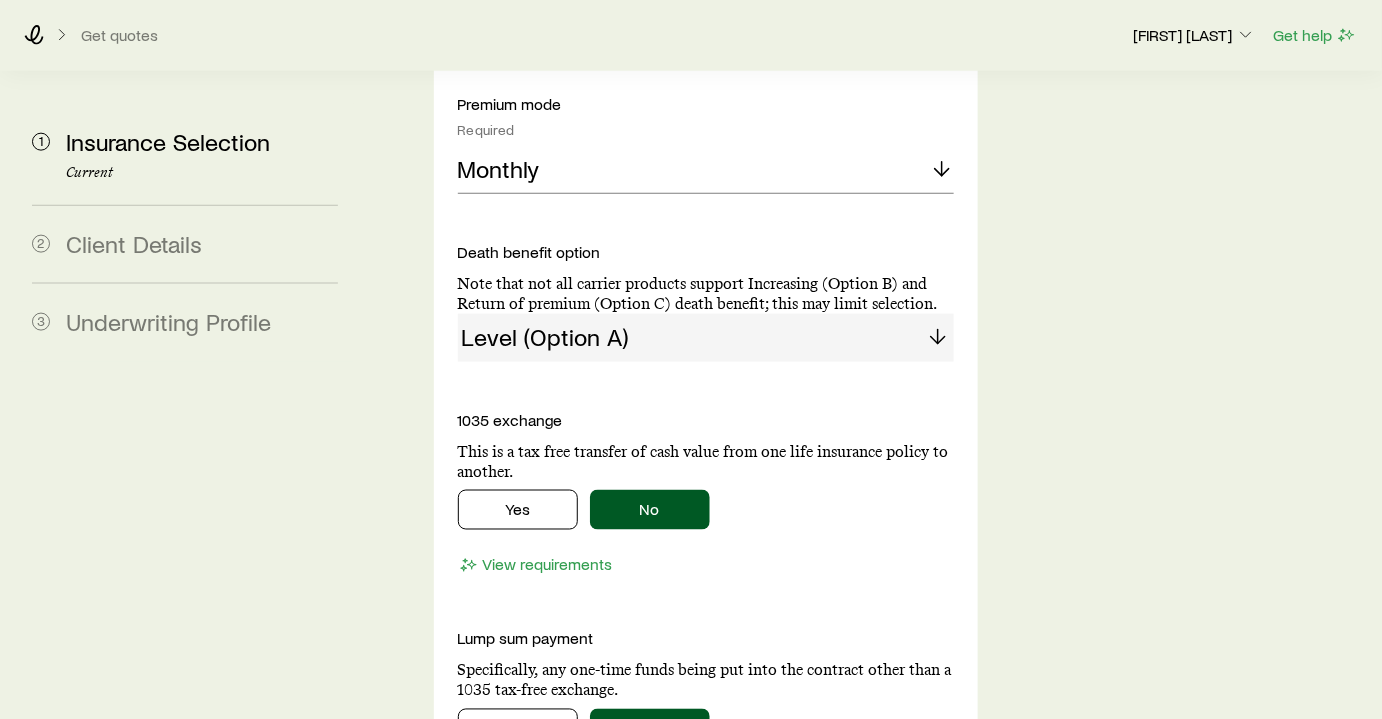 scroll, scrollTop: 3272, scrollLeft: 0, axis: vertical 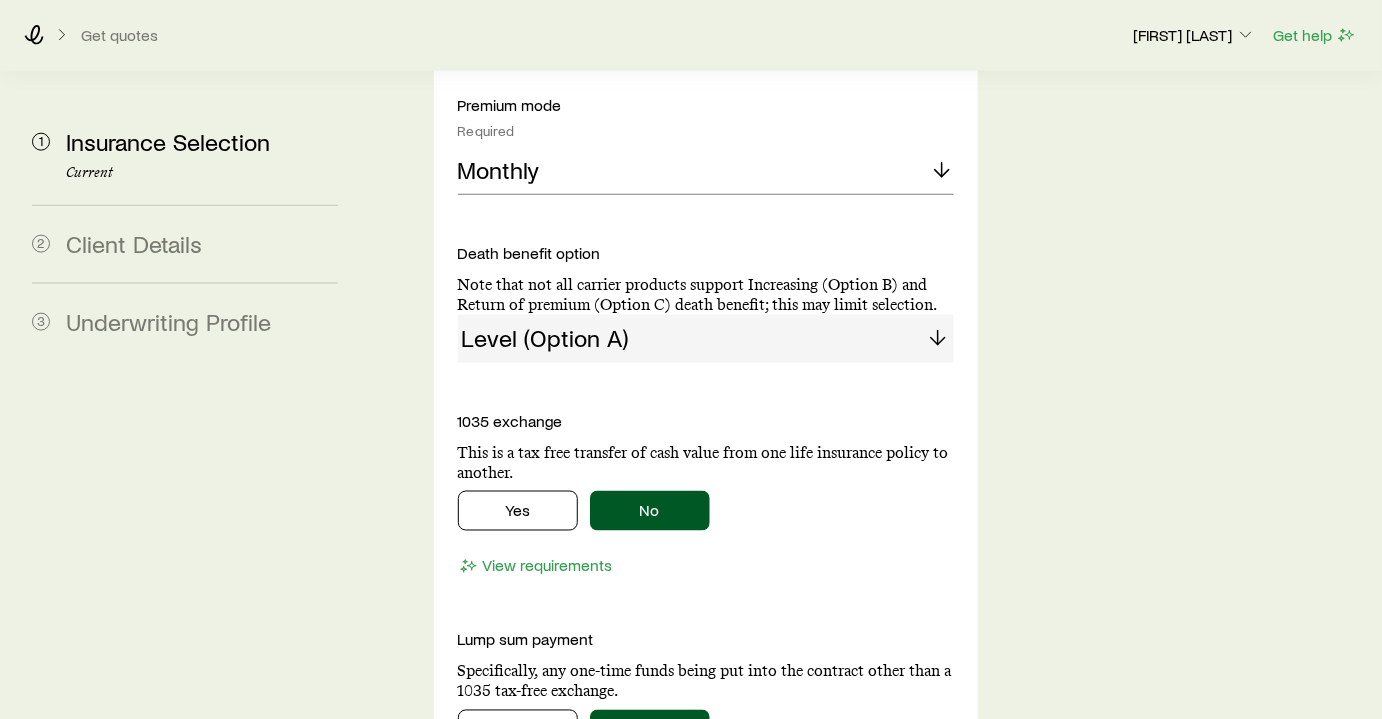 click on "Level (Option A)" at bounding box center [706, 339] 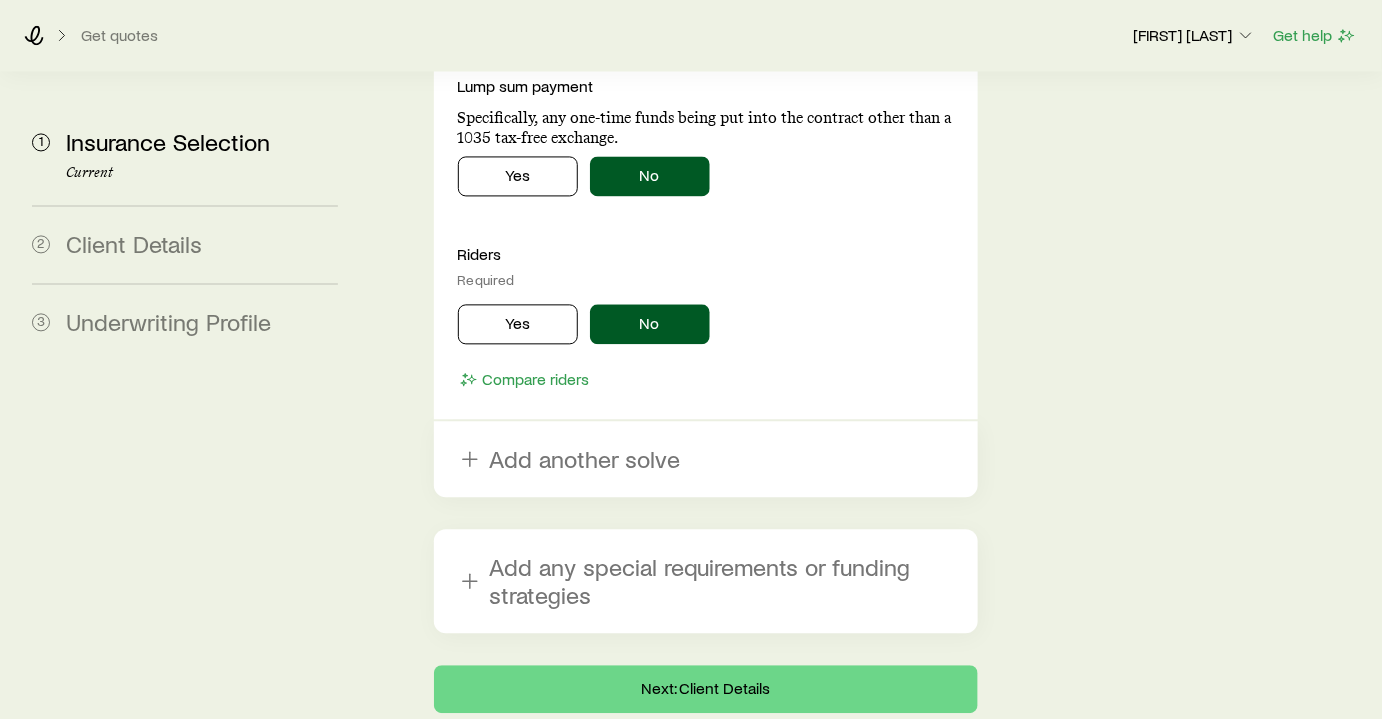 scroll, scrollTop: 3827, scrollLeft: 0, axis: vertical 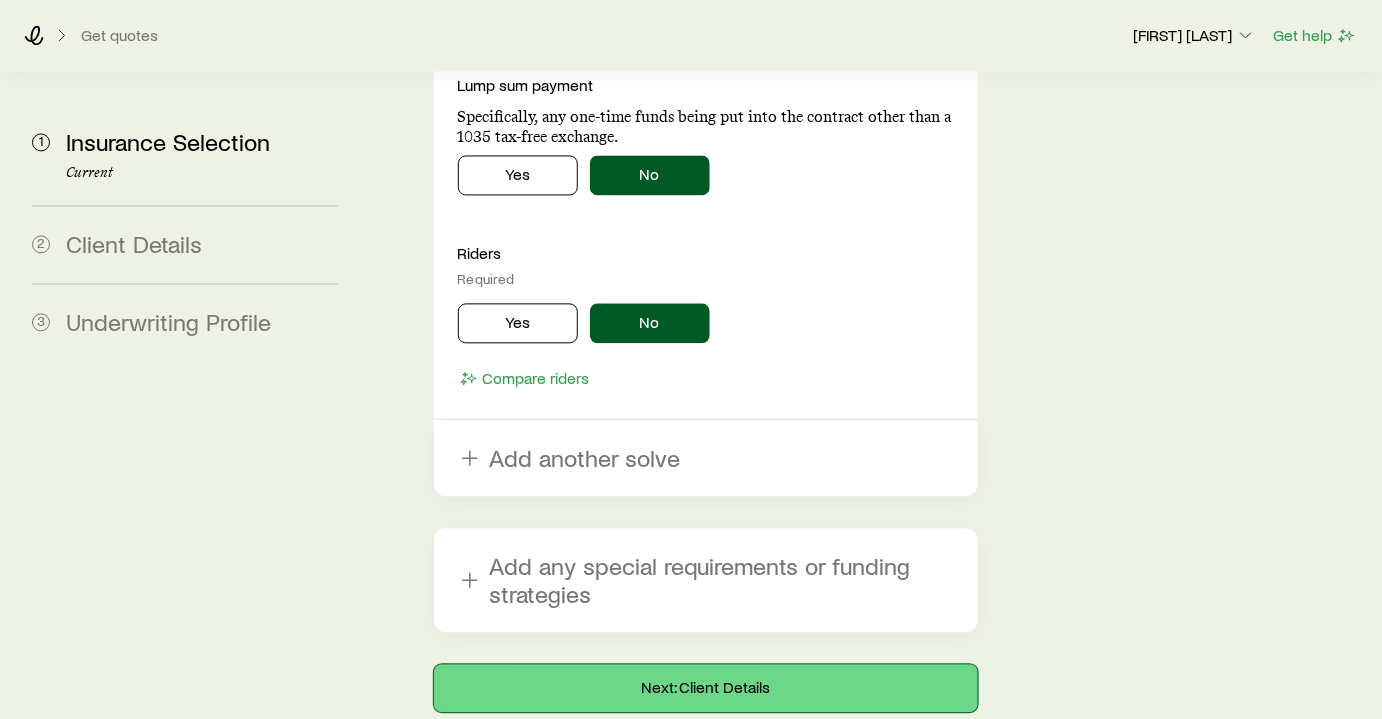 click on "Next: Client Details" at bounding box center (706, 688) 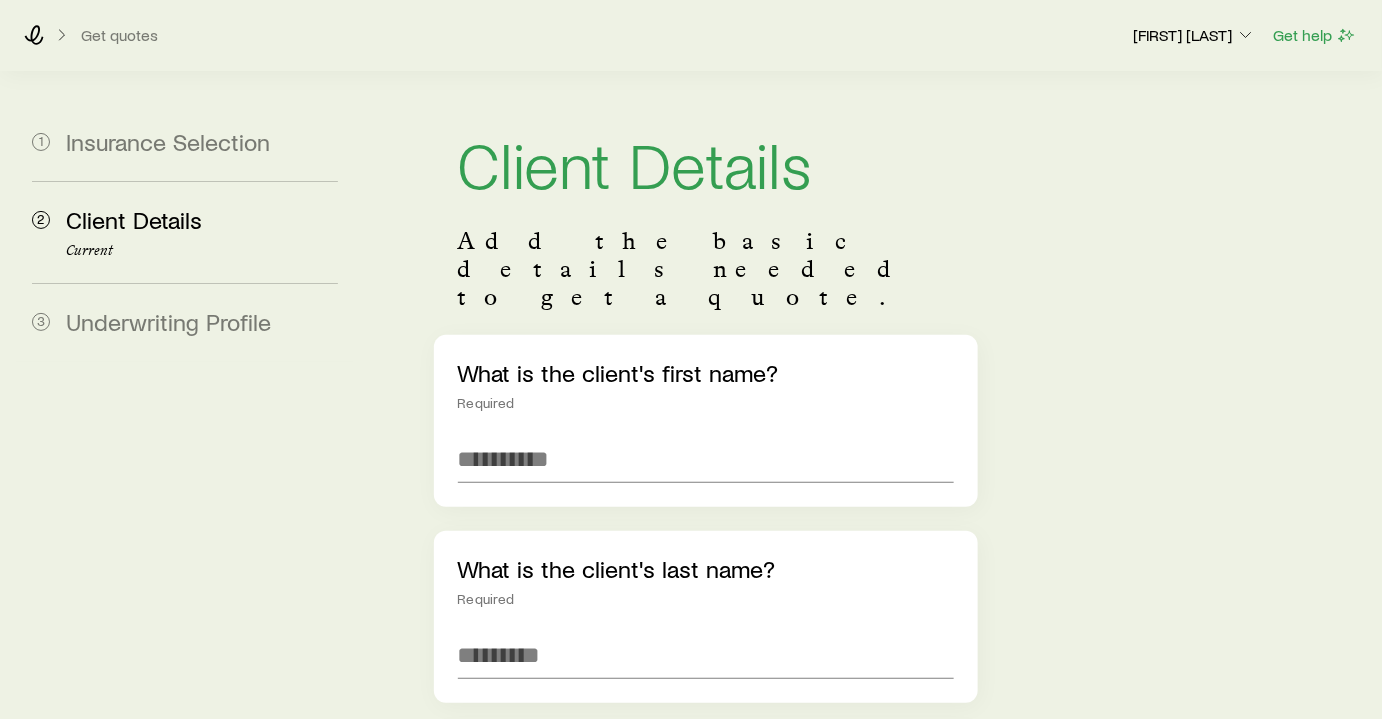 scroll, scrollTop: 0, scrollLeft: 0, axis: both 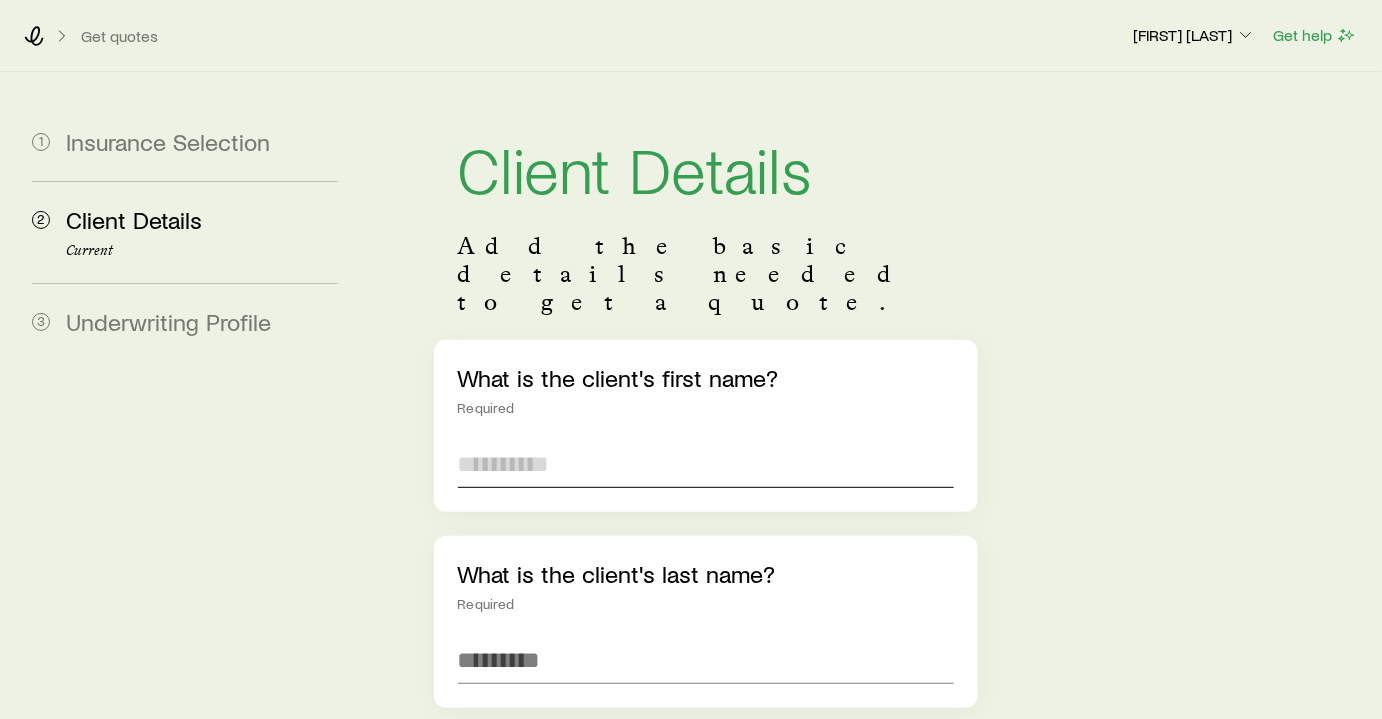 click at bounding box center (706, 464) 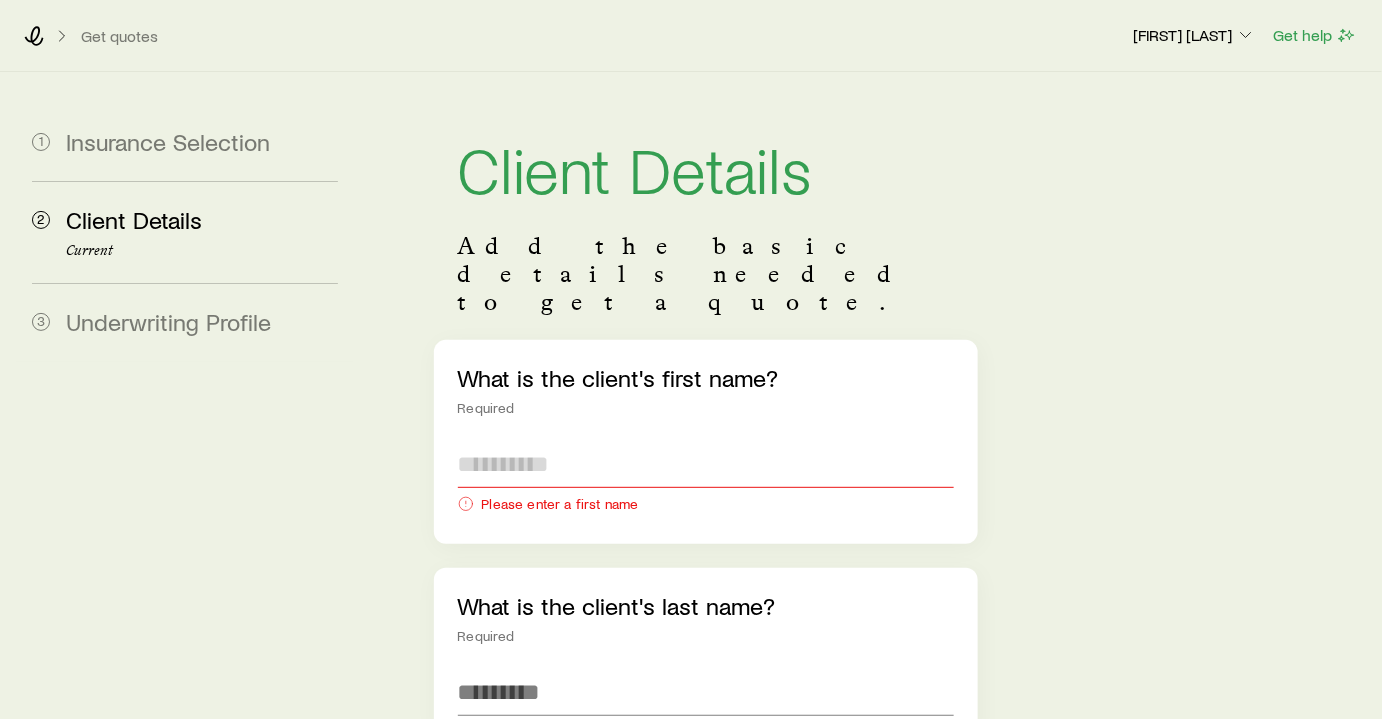 click at bounding box center [706, 464] 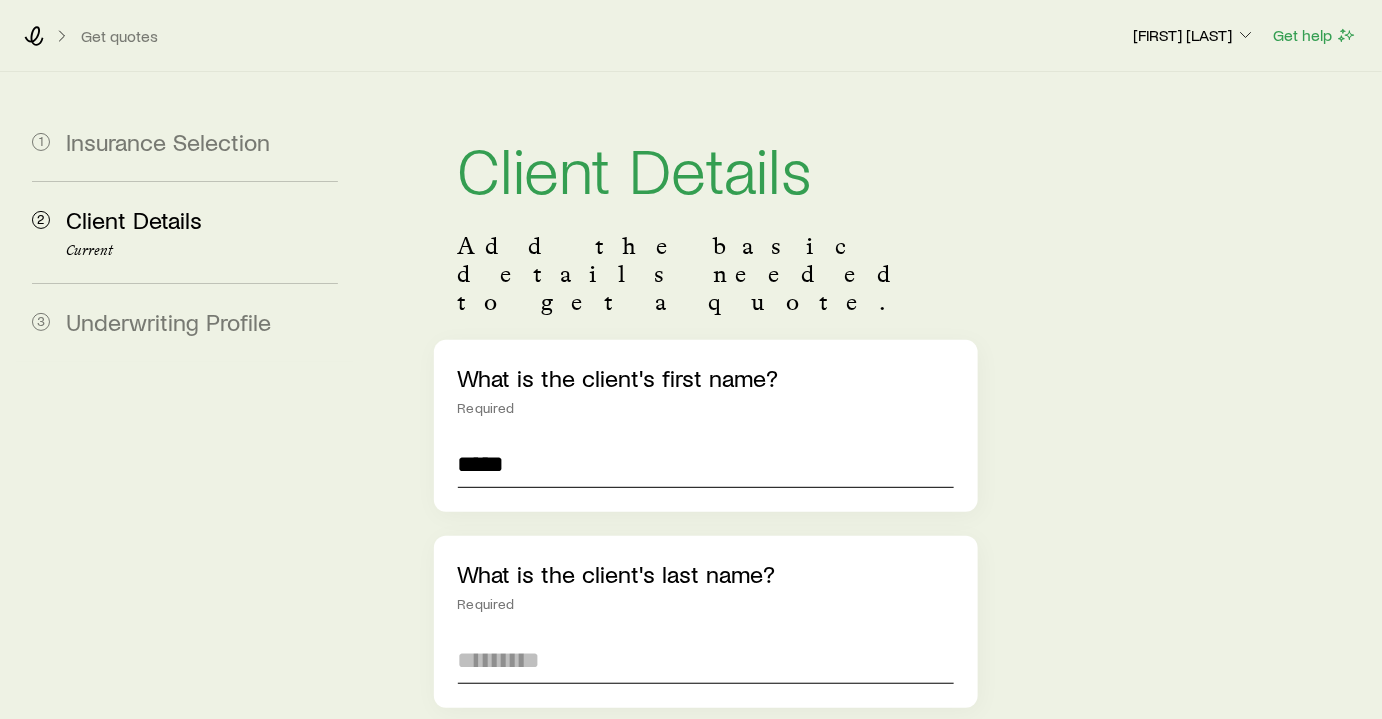 type on "*****" 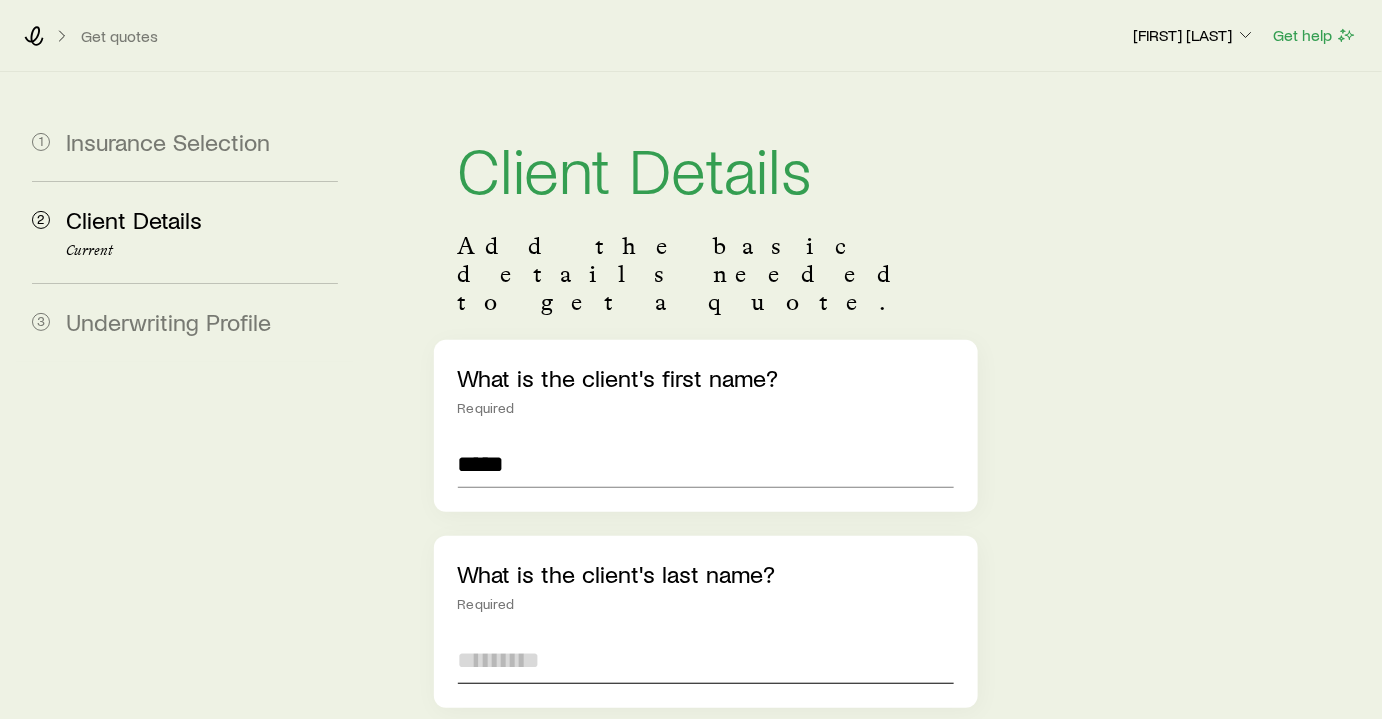 click at bounding box center (706, 660) 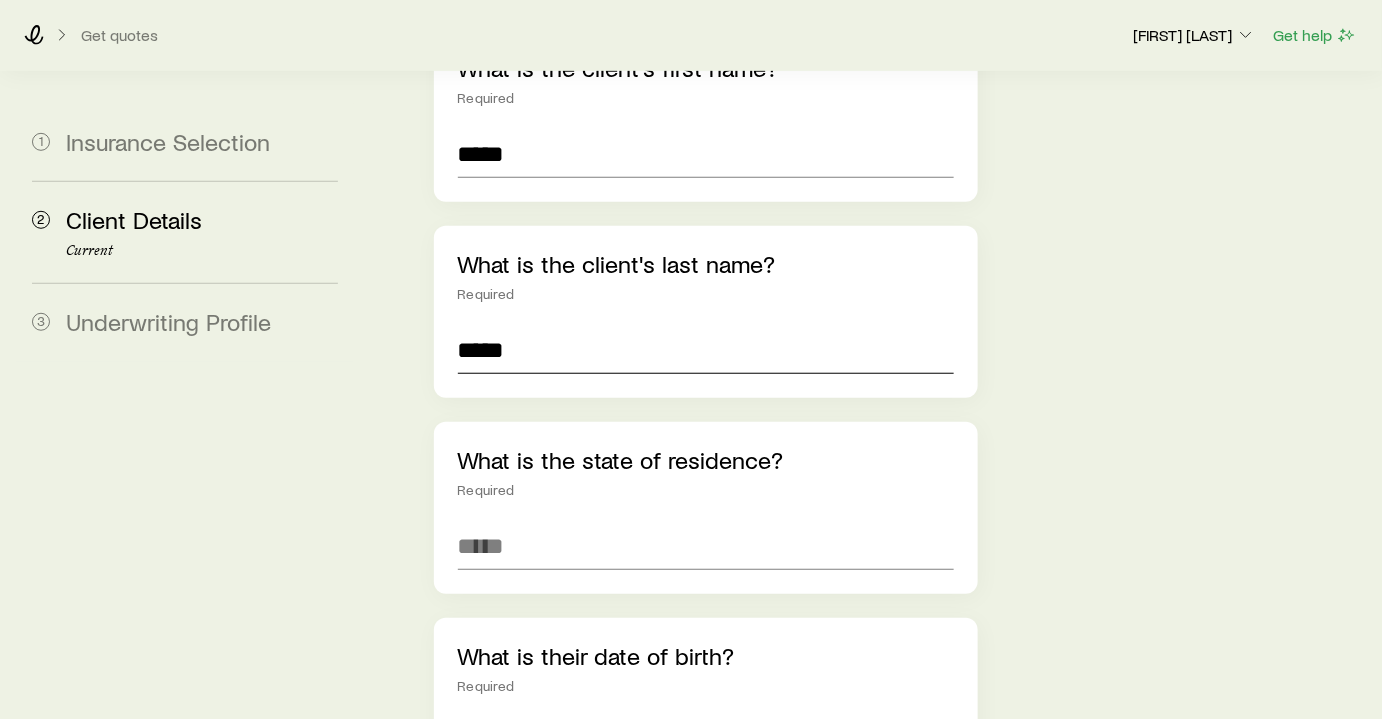 scroll, scrollTop: 363, scrollLeft: 0, axis: vertical 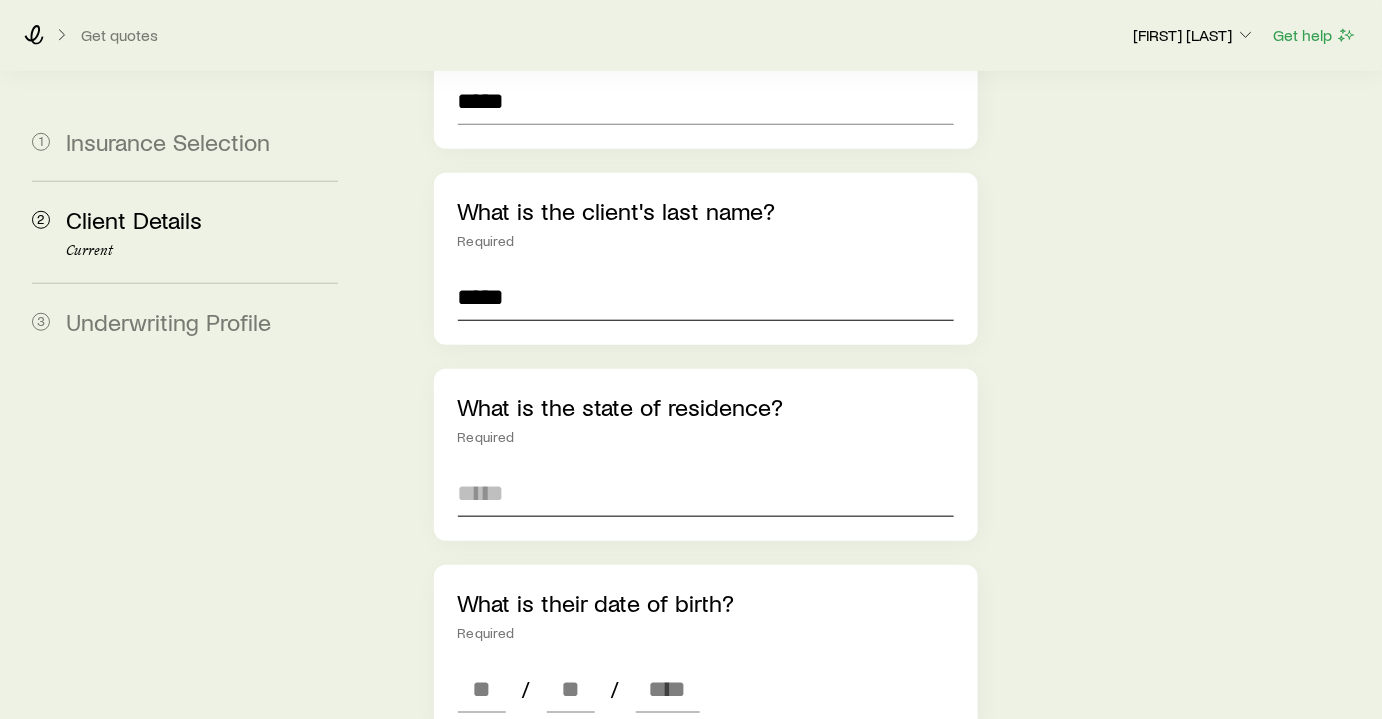 type on "*****" 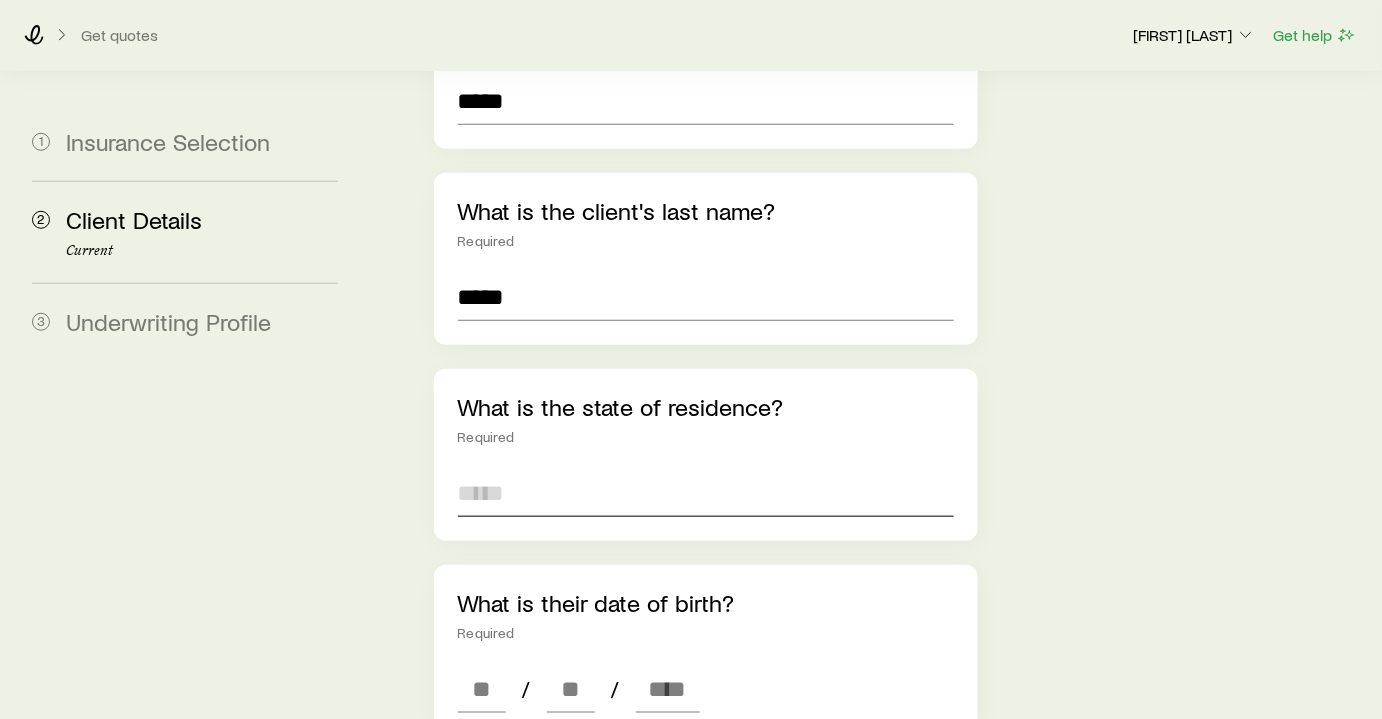 click at bounding box center (706, 493) 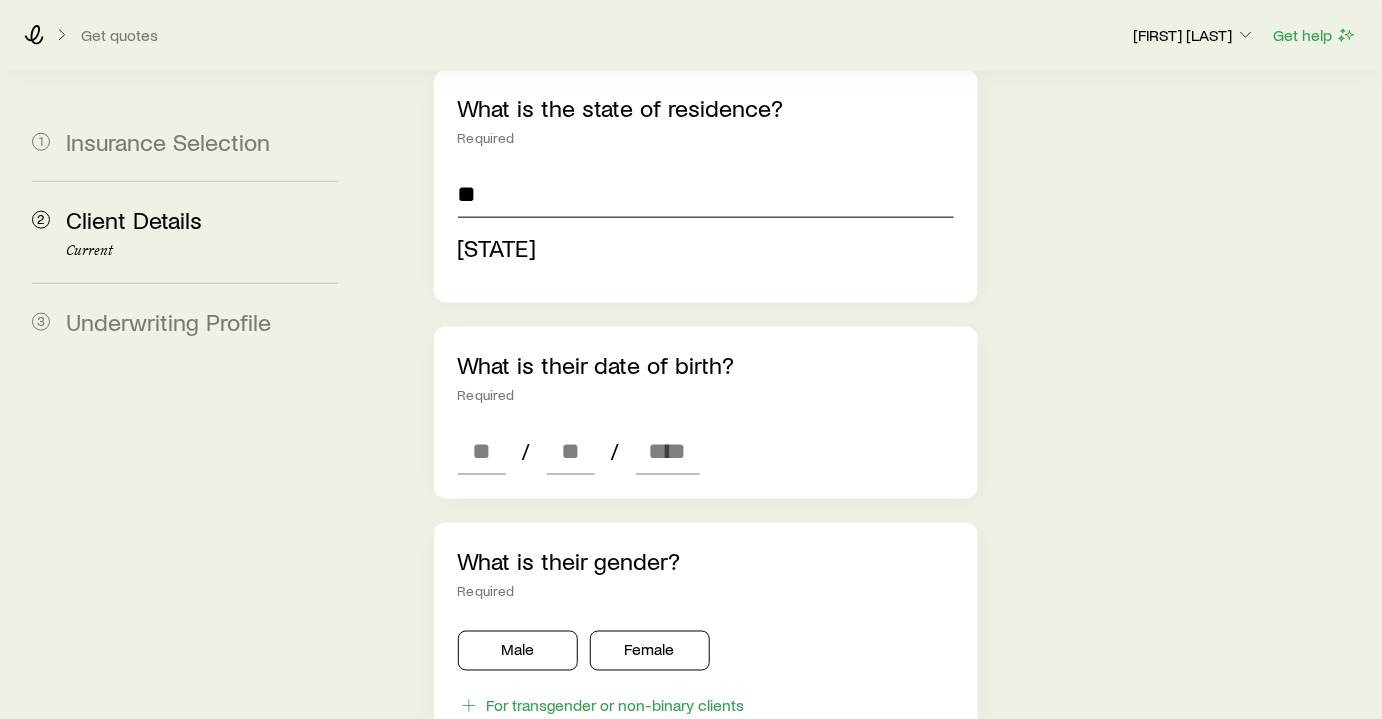 scroll, scrollTop: 727, scrollLeft: 0, axis: vertical 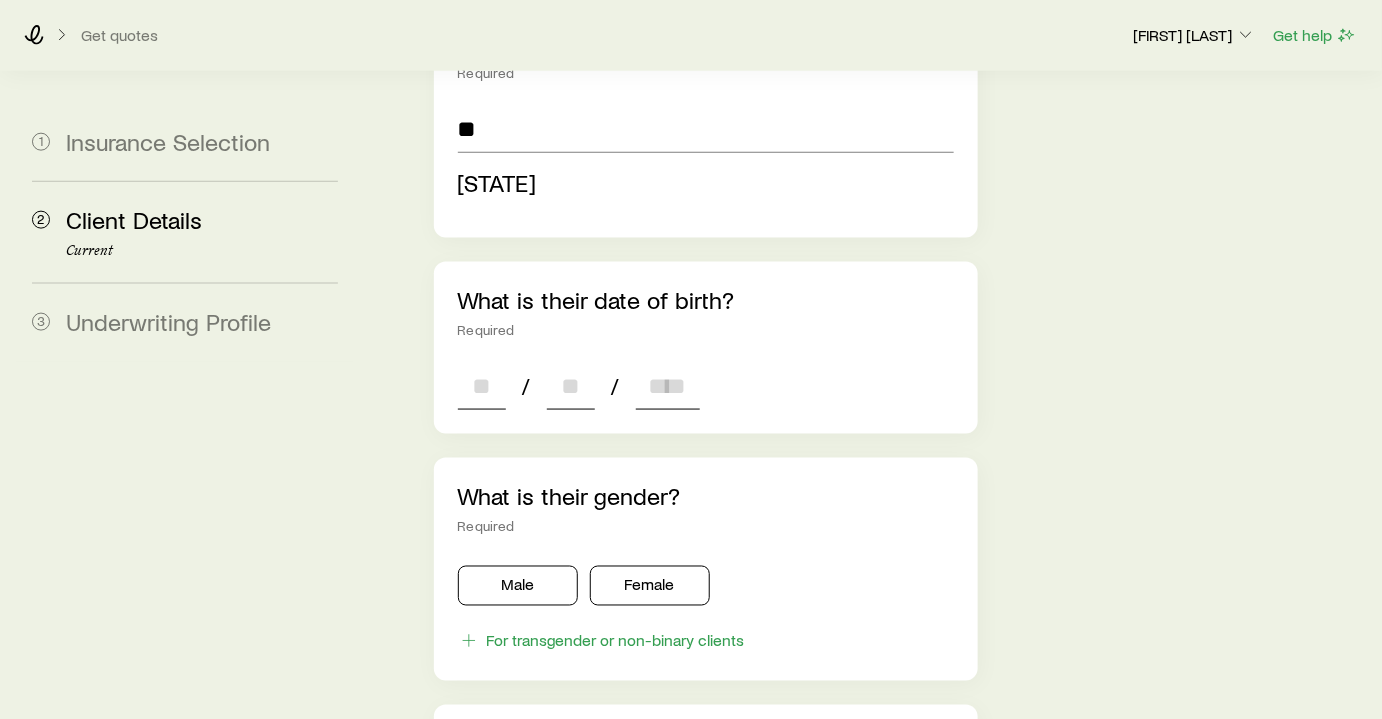 type on "**********" 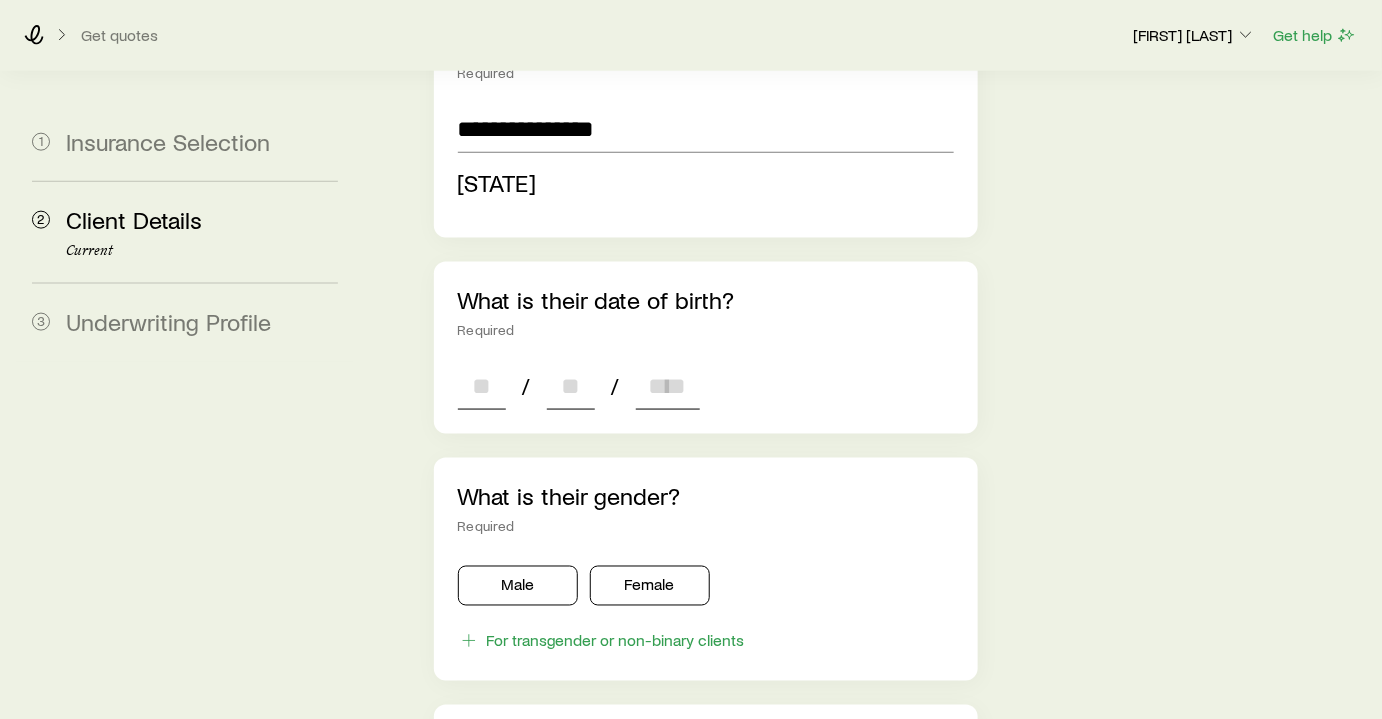 click on "**********" at bounding box center [706, 485] 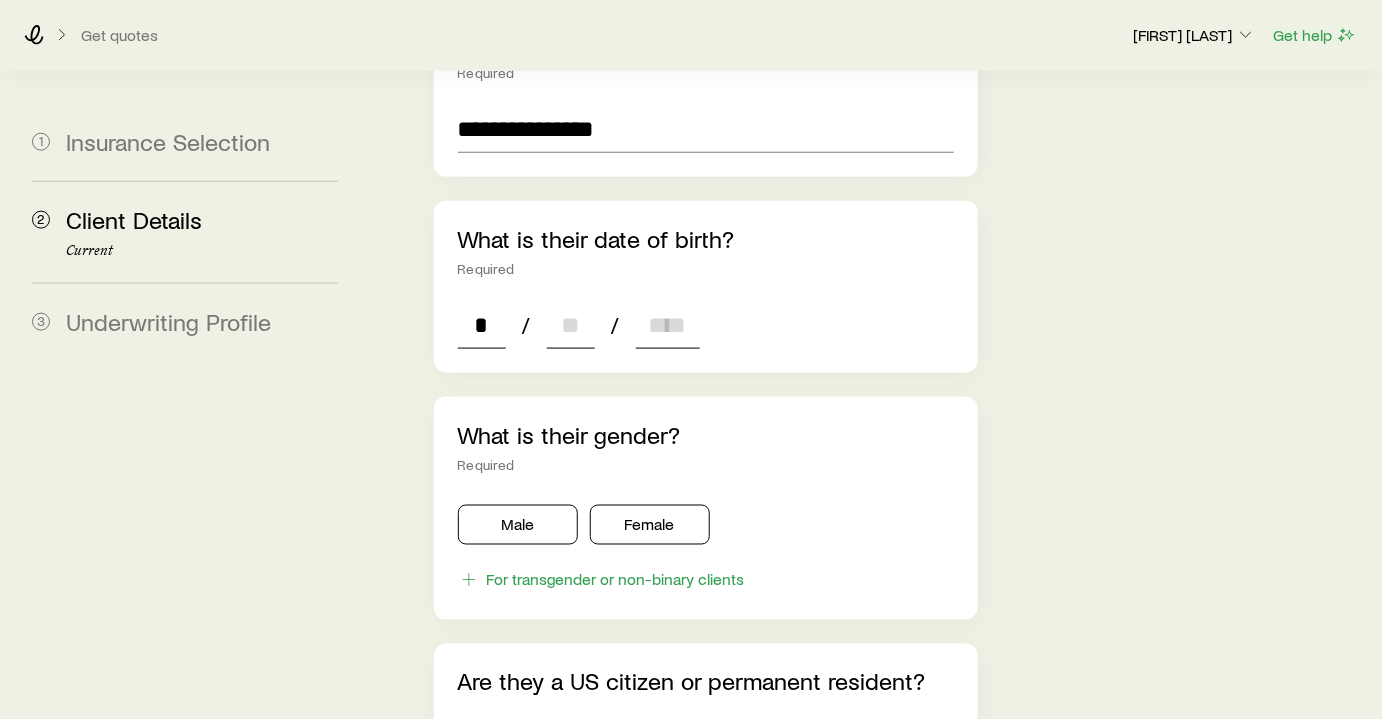 type on "**" 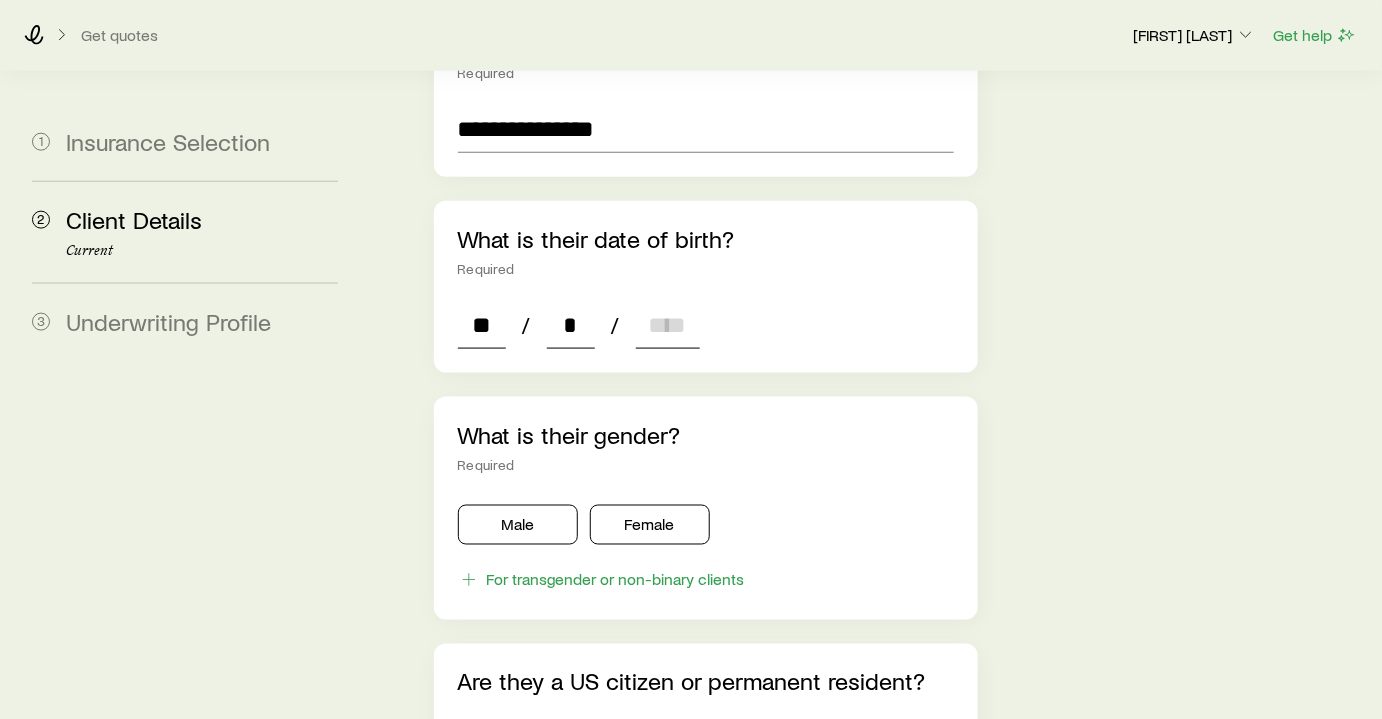 type on "**" 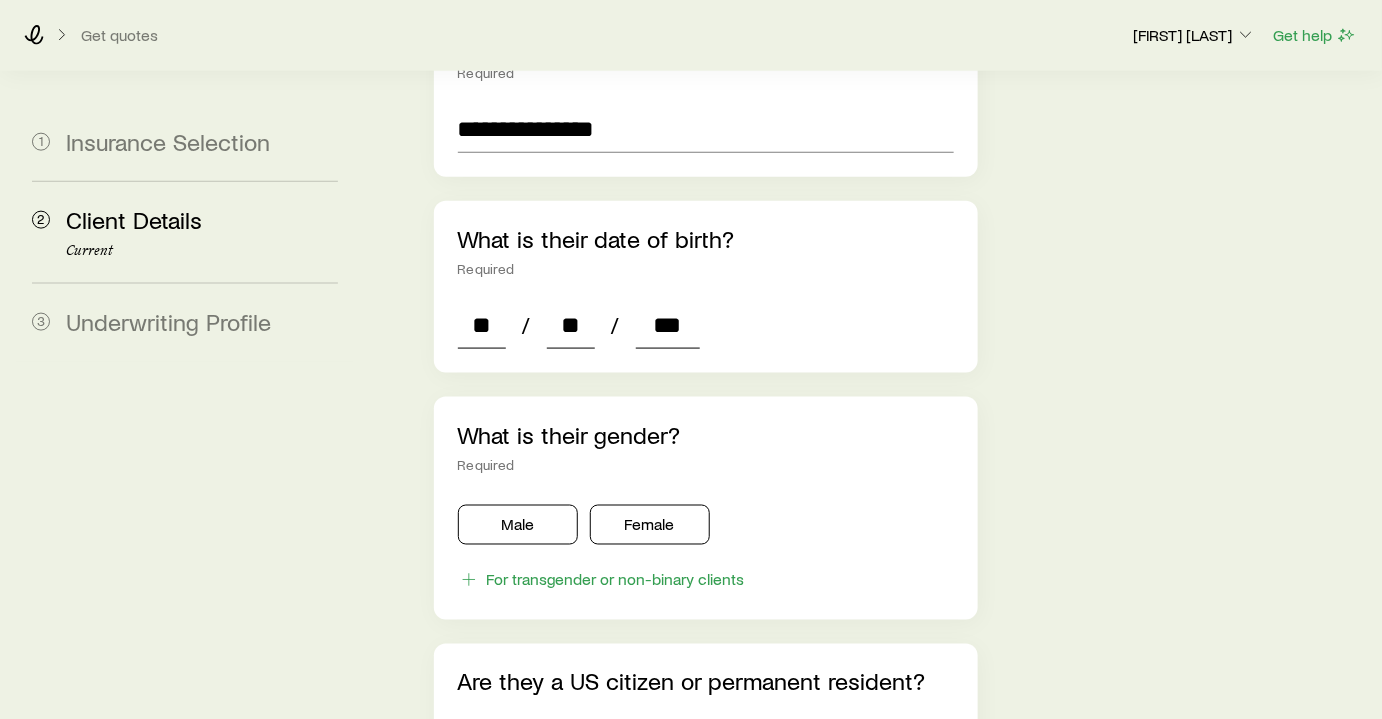 type on "****" 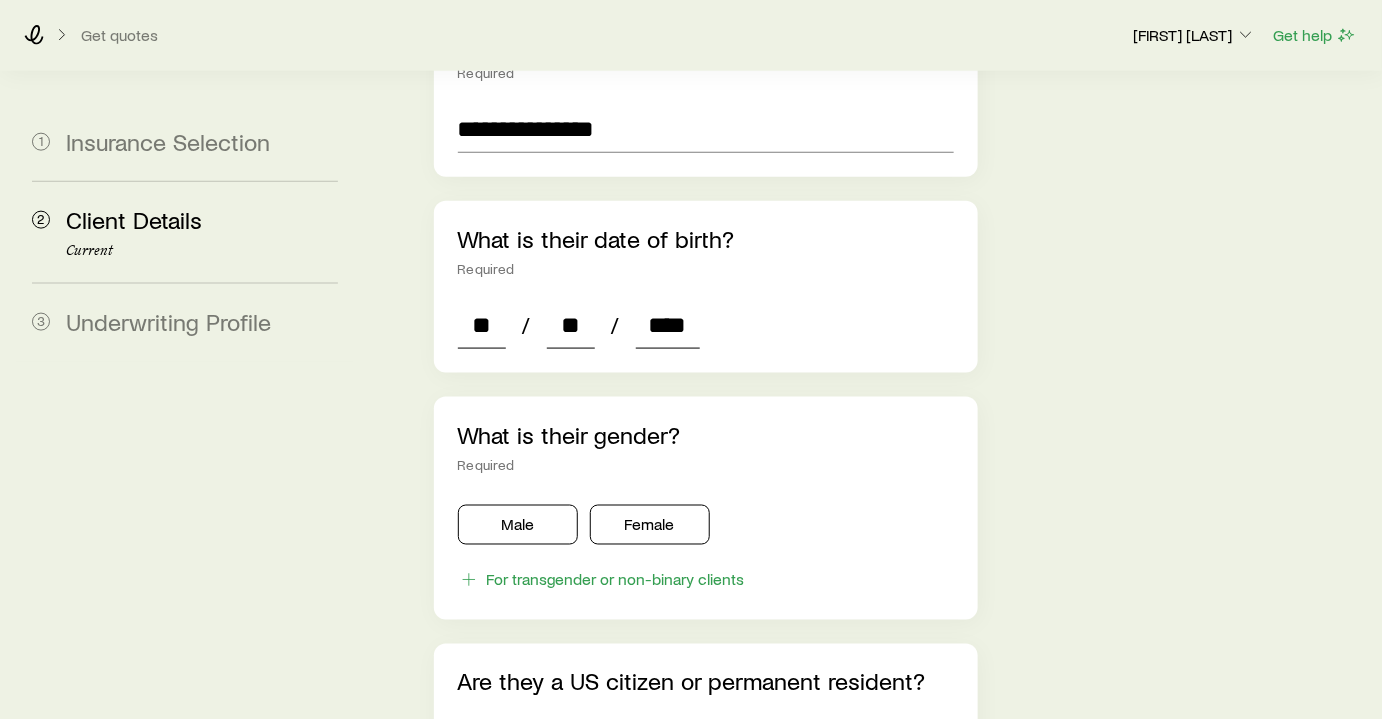 type on "*" 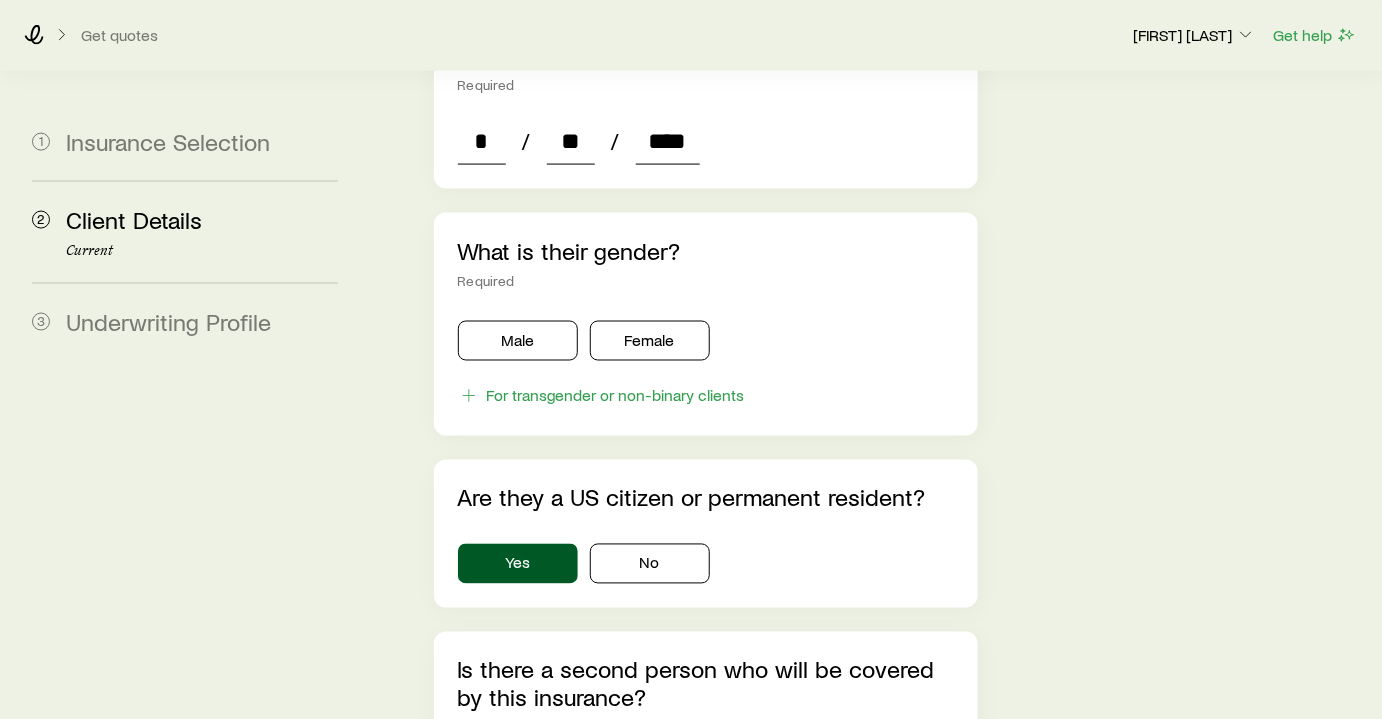 scroll, scrollTop: 1000, scrollLeft: 0, axis: vertical 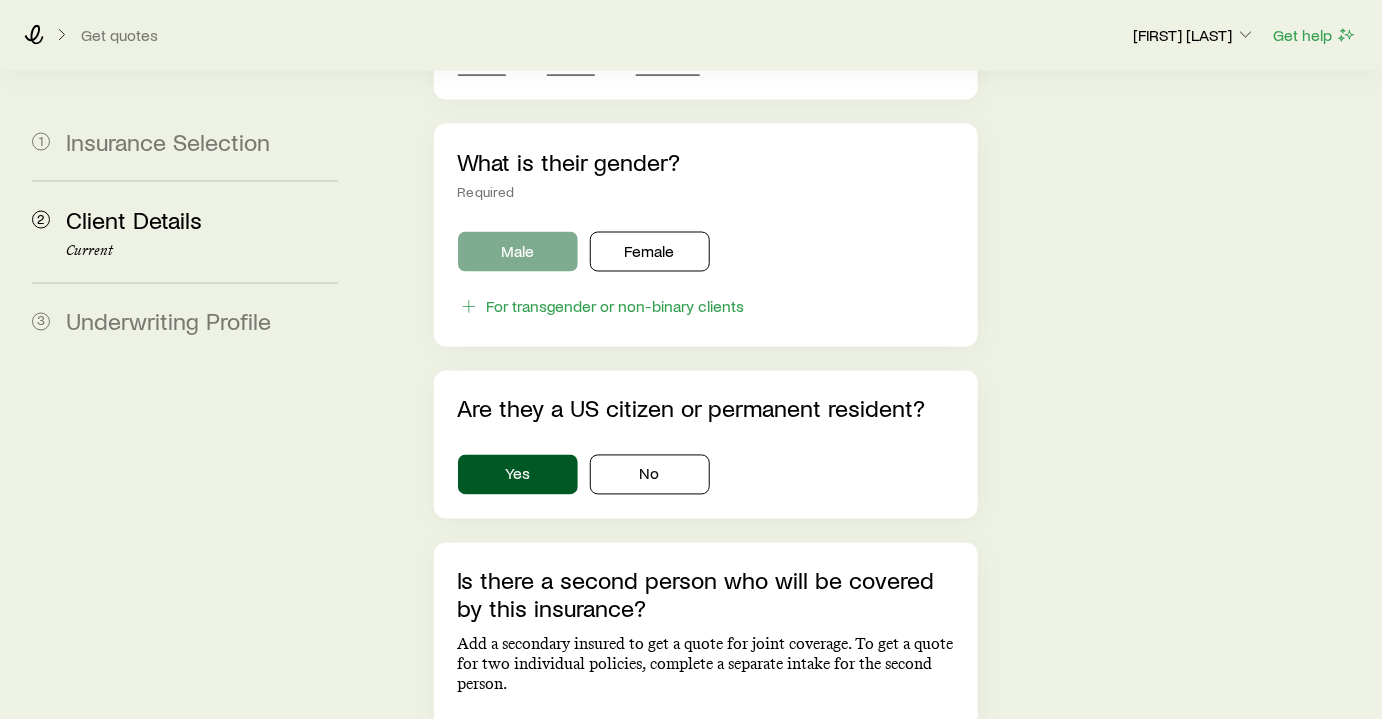 type on "****" 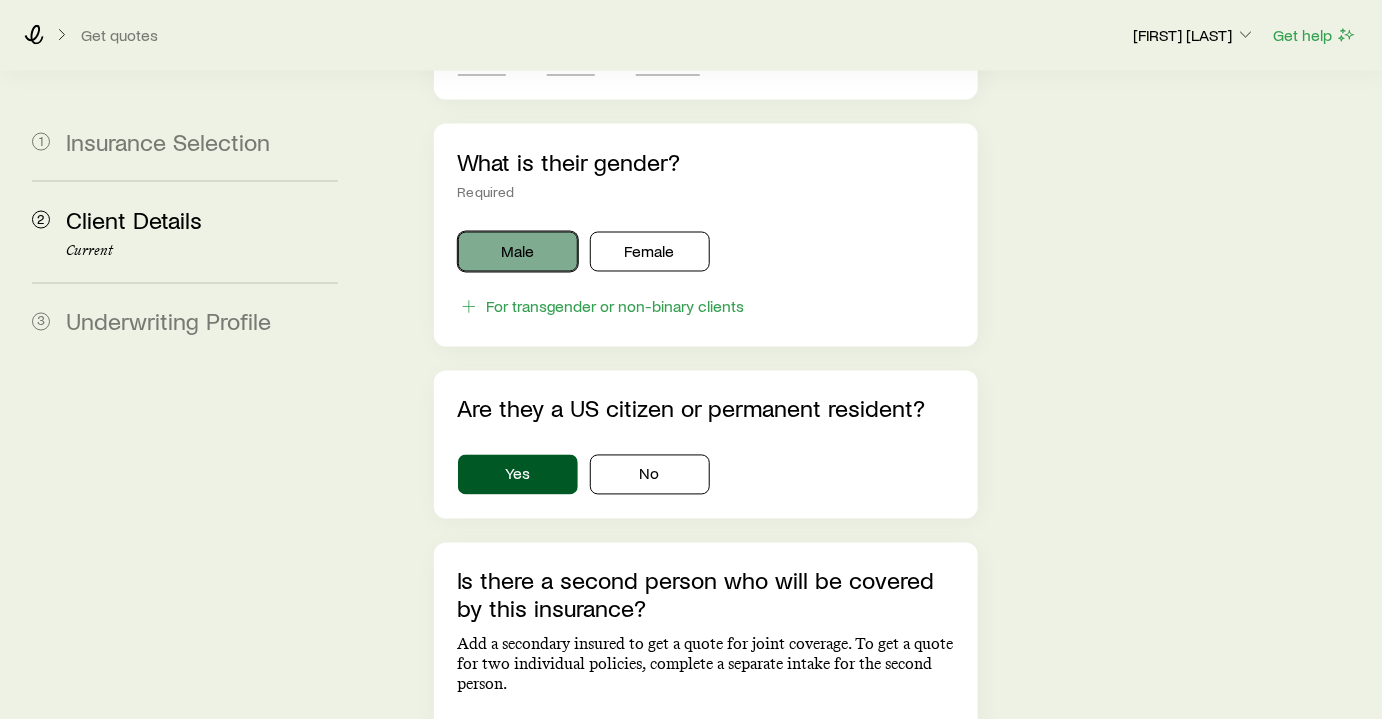 click on "Male" at bounding box center [518, 252] 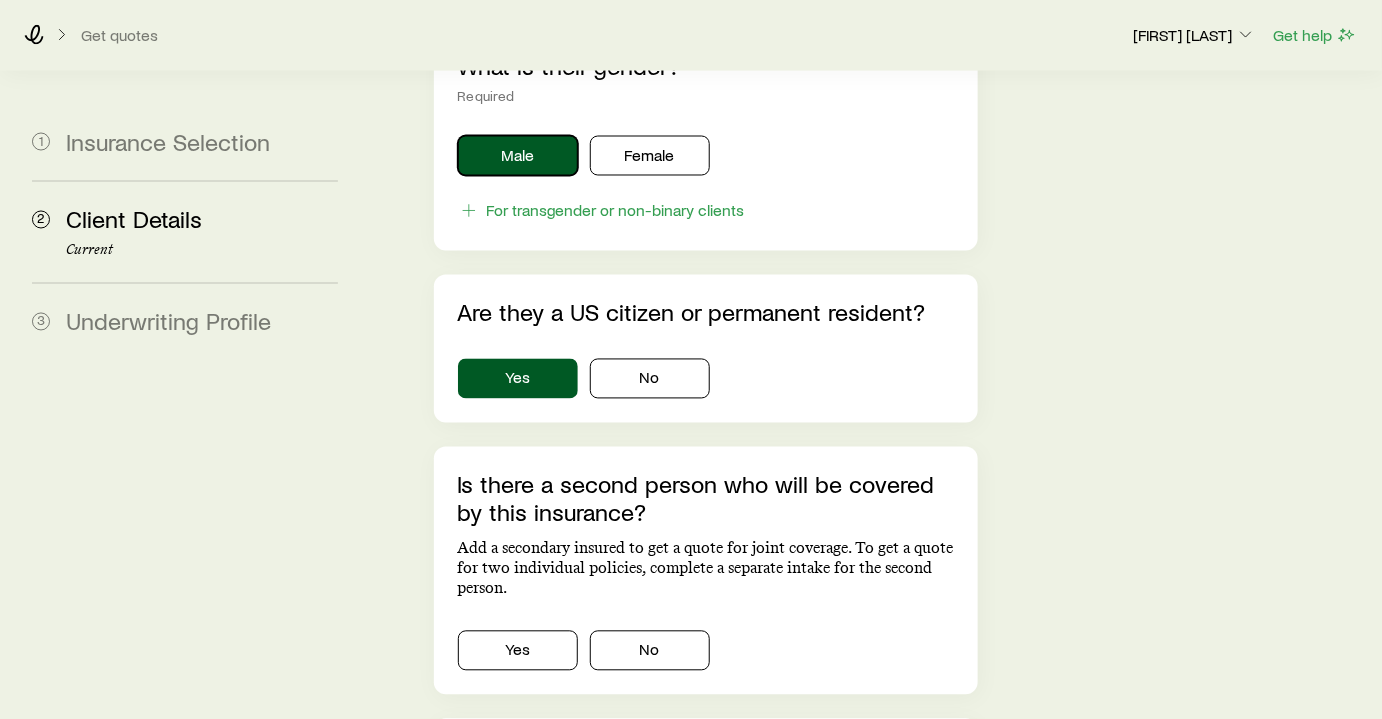 scroll, scrollTop: 1272, scrollLeft: 0, axis: vertical 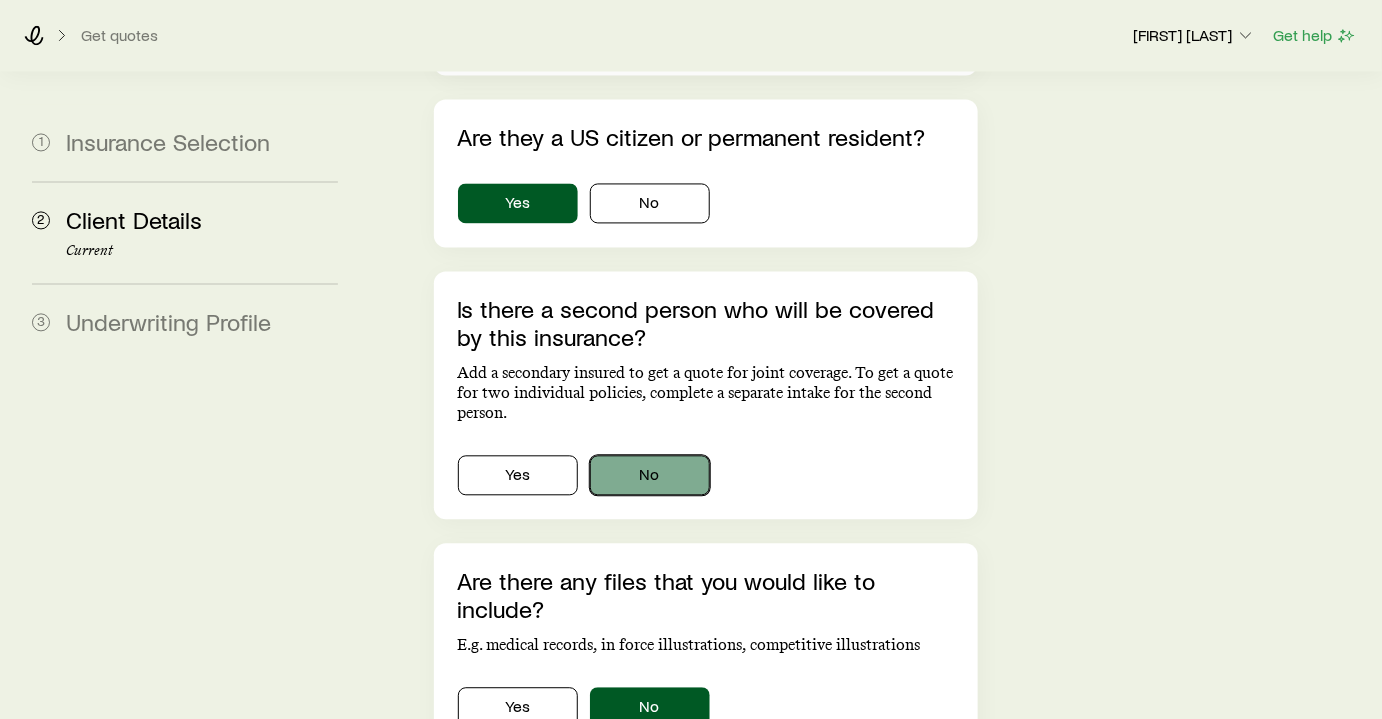click on "No" at bounding box center [650, 475] 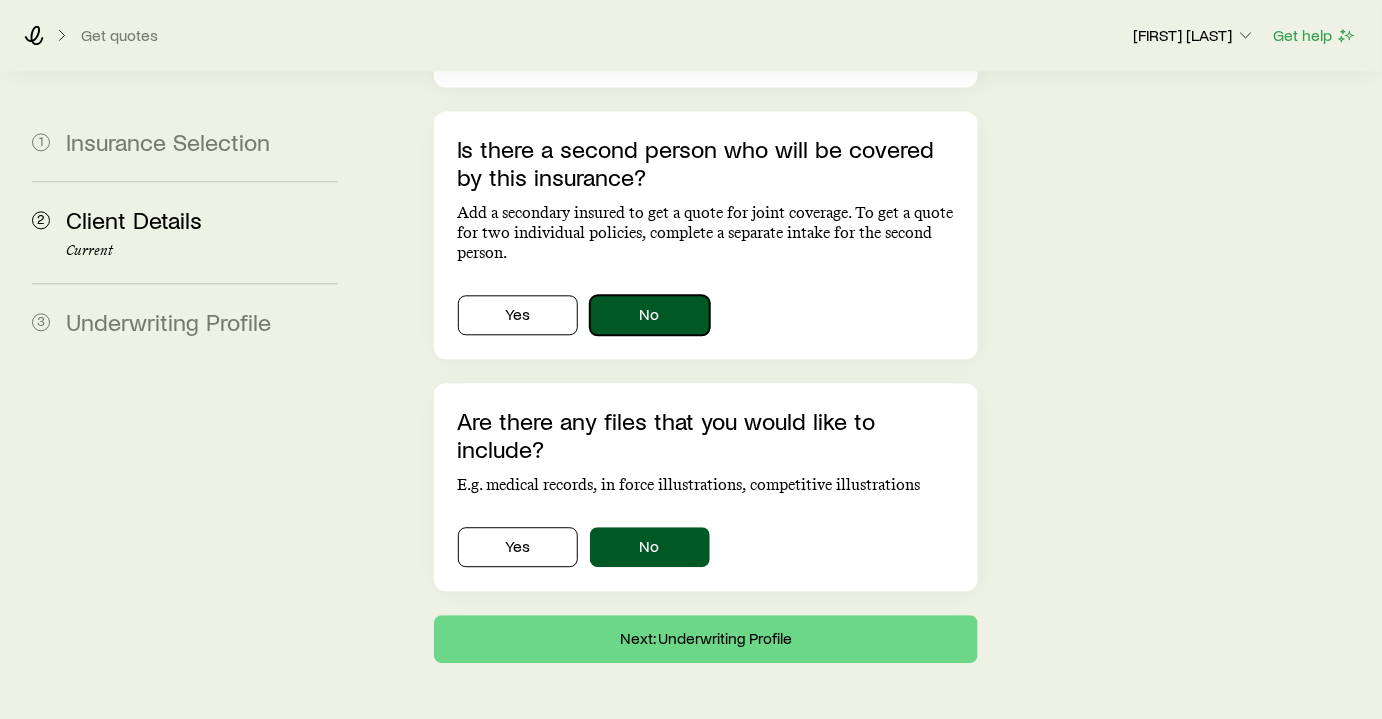 scroll, scrollTop: 1435, scrollLeft: 0, axis: vertical 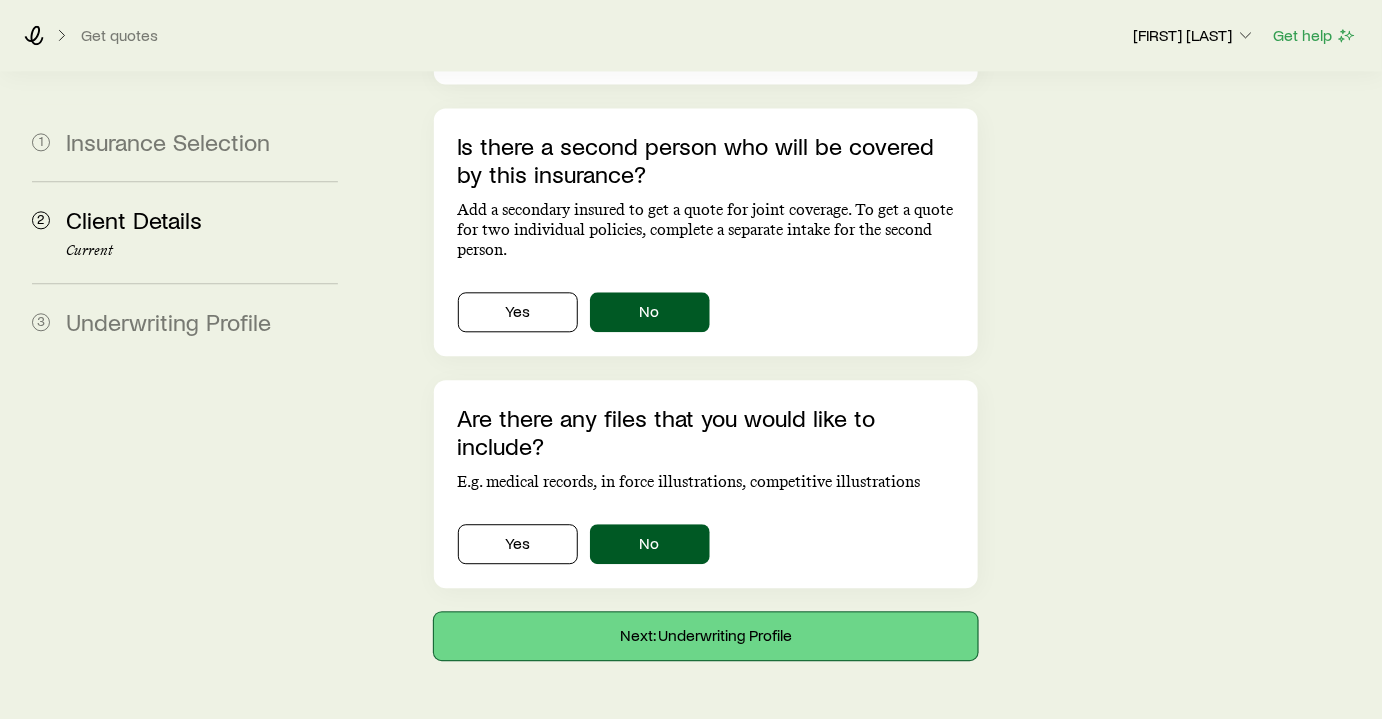 click on "Next: Underwriting Profile" at bounding box center [706, 636] 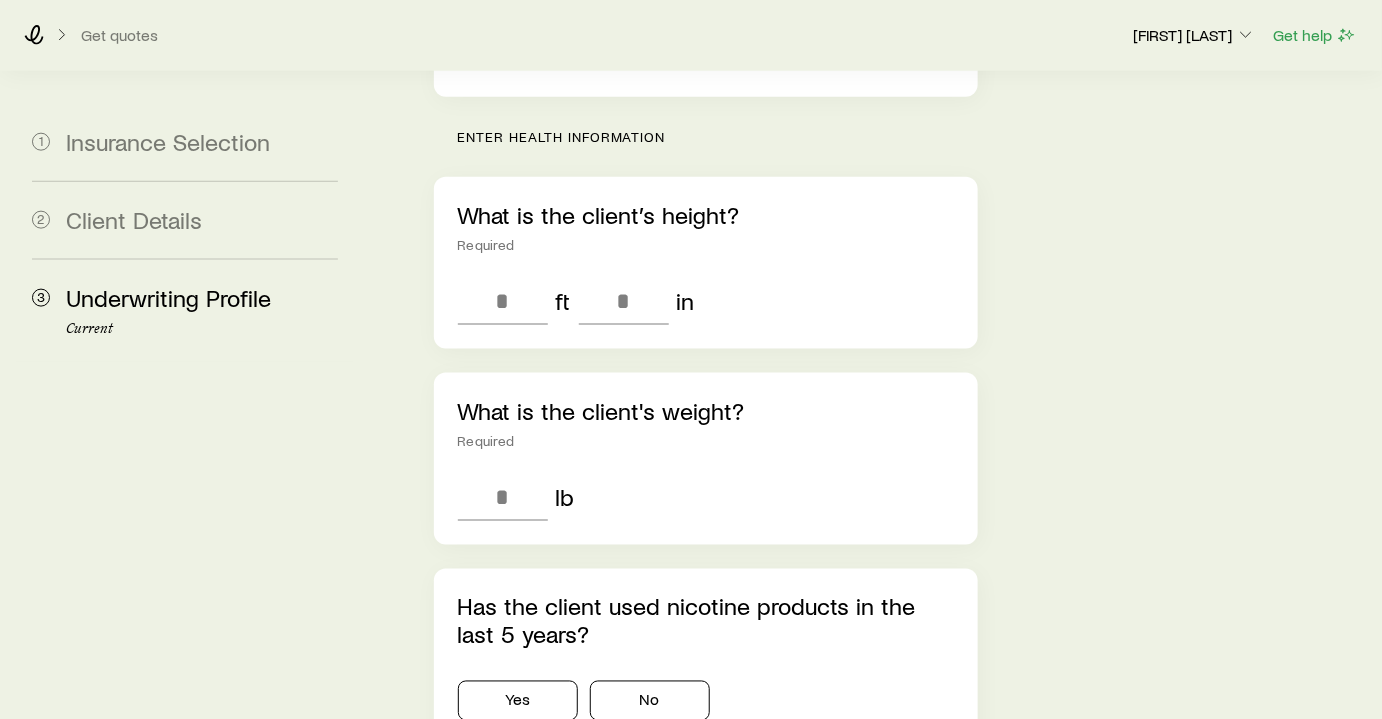 scroll, scrollTop: 727, scrollLeft: 0, axis: vertical 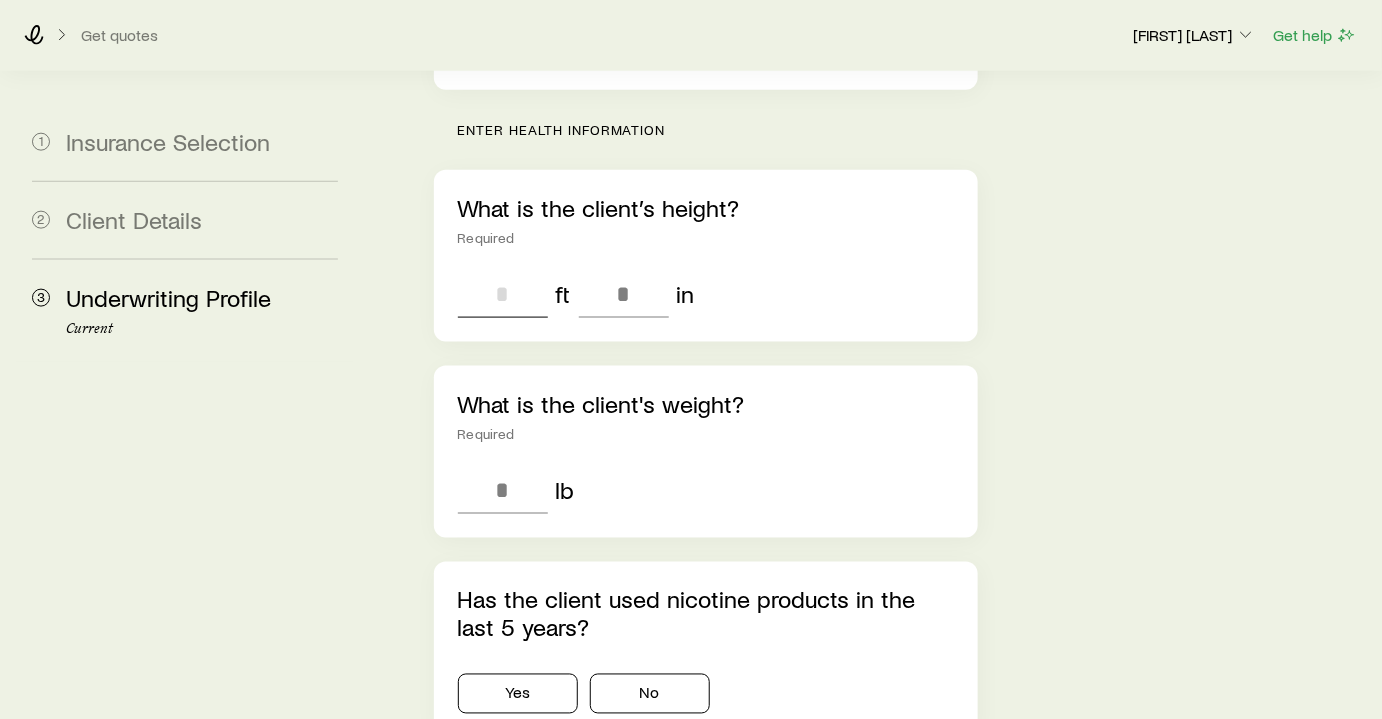 click at bounding box center [503, 294] 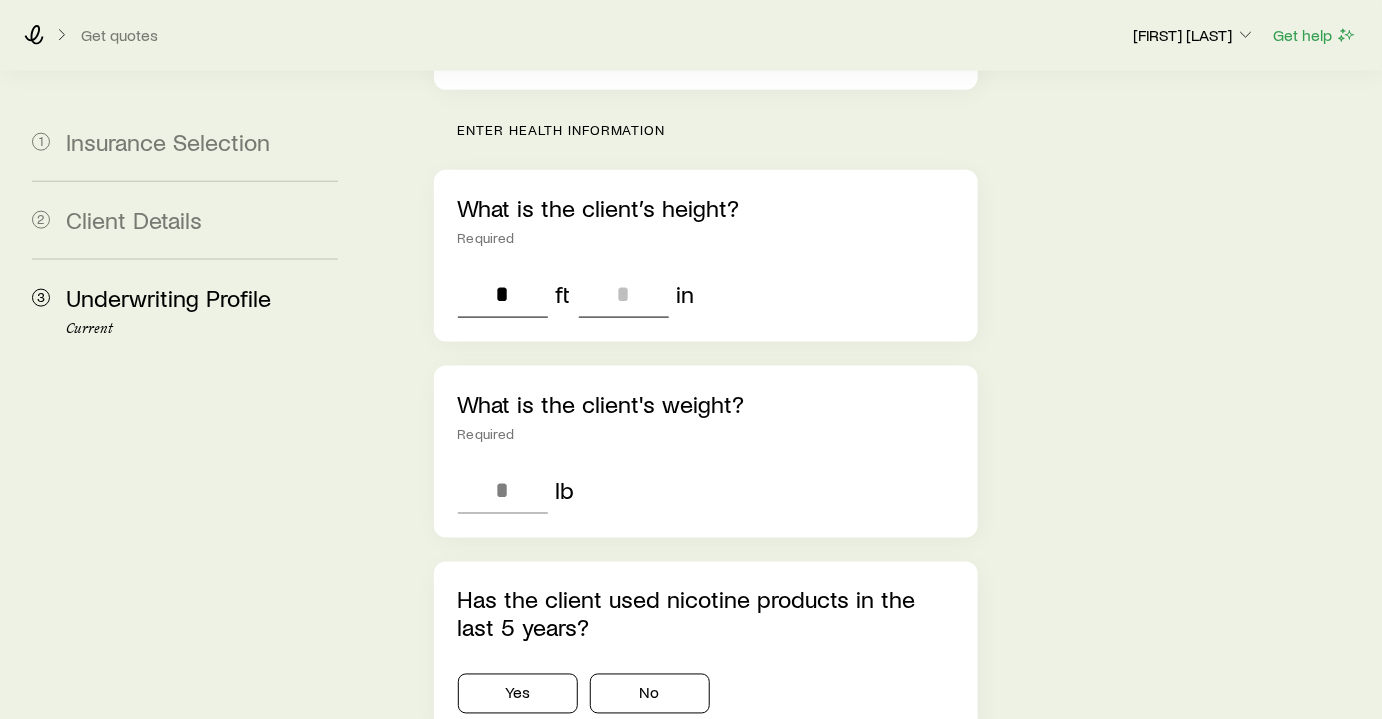 type on "*" 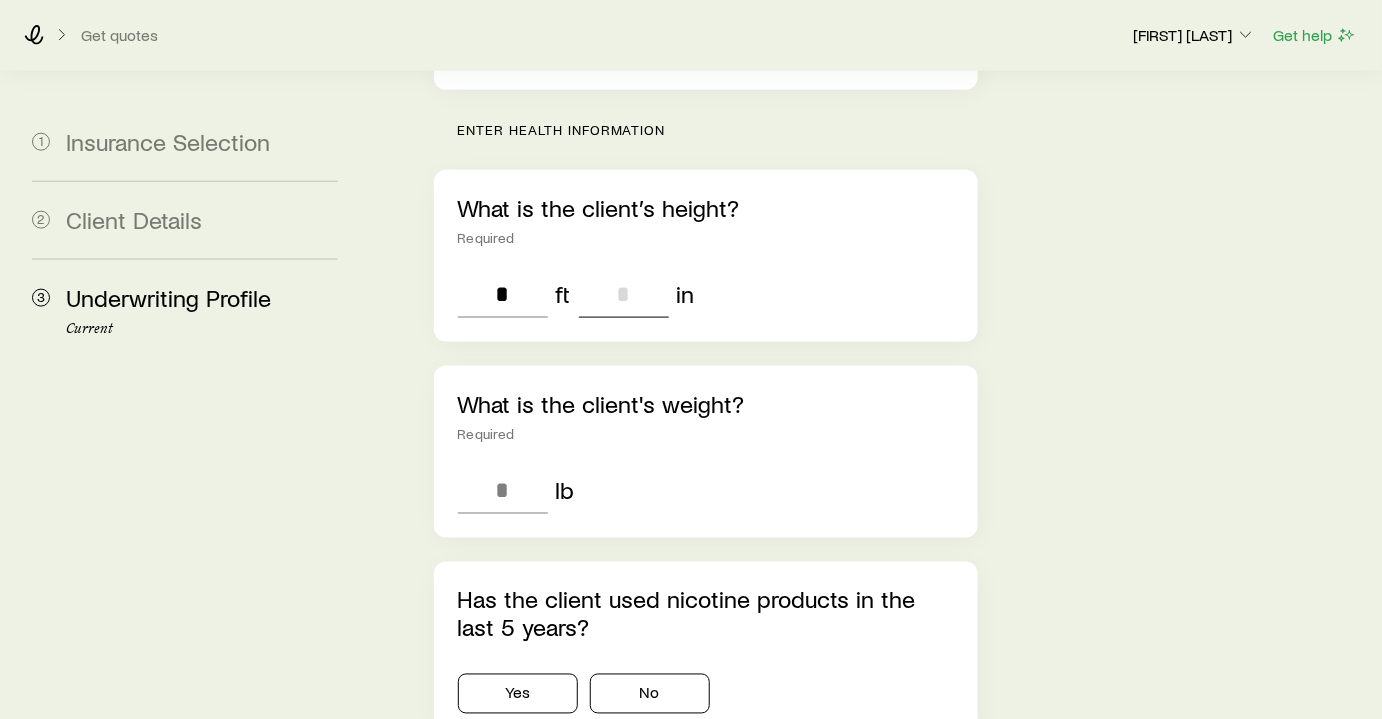 click at bounding box center [624, 294] 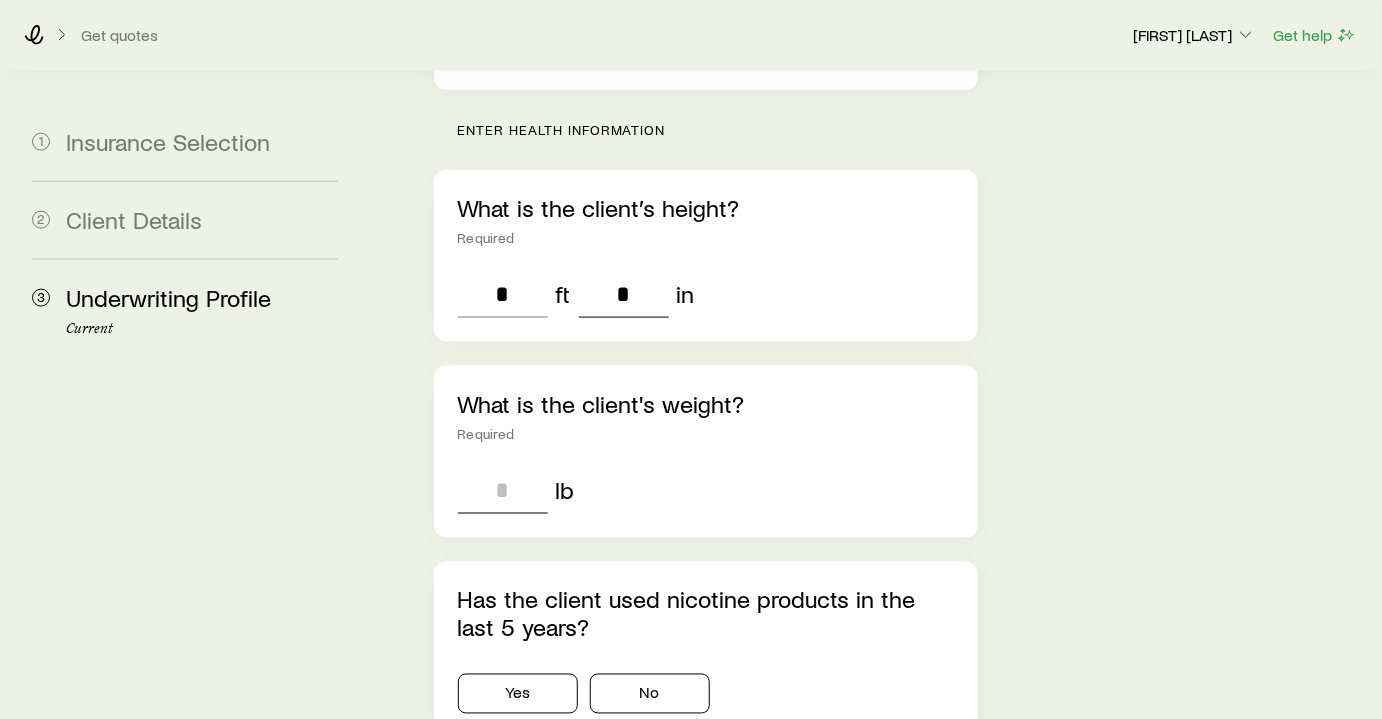 type on "*" 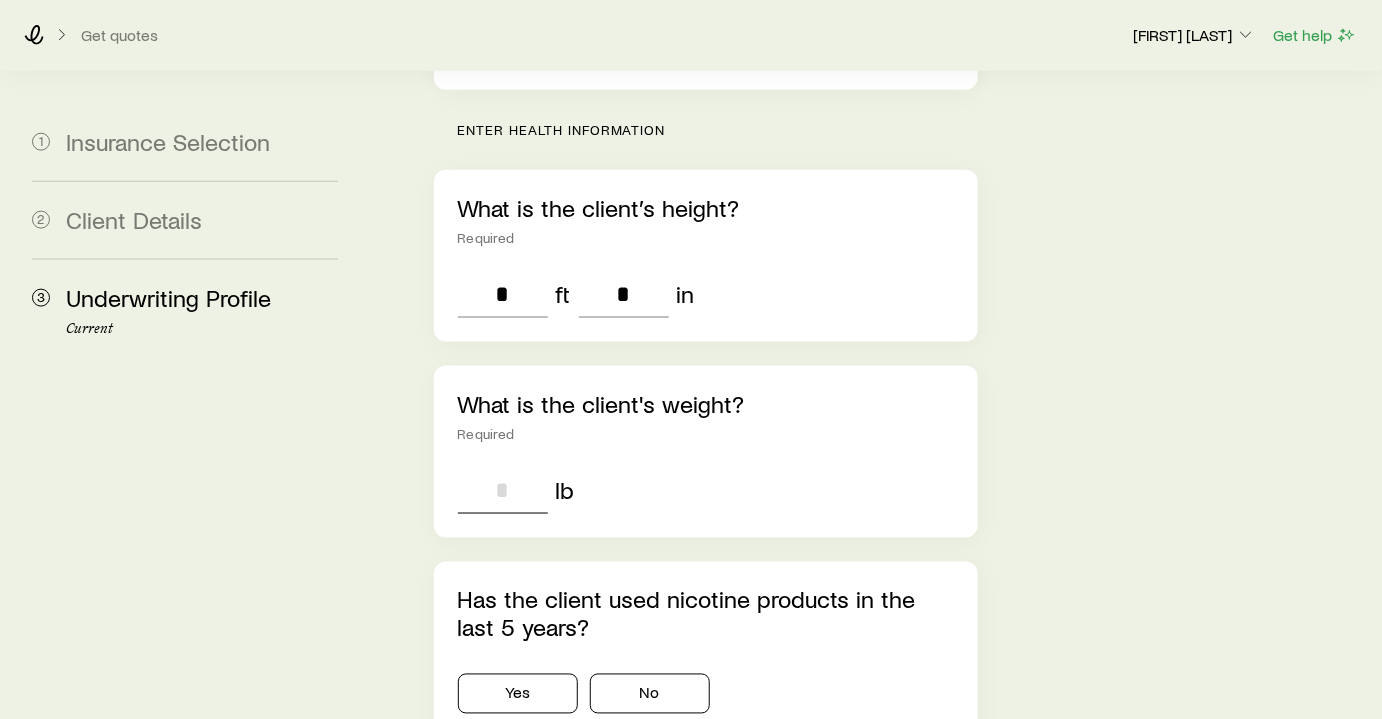 click at bounding box center (503, 490) 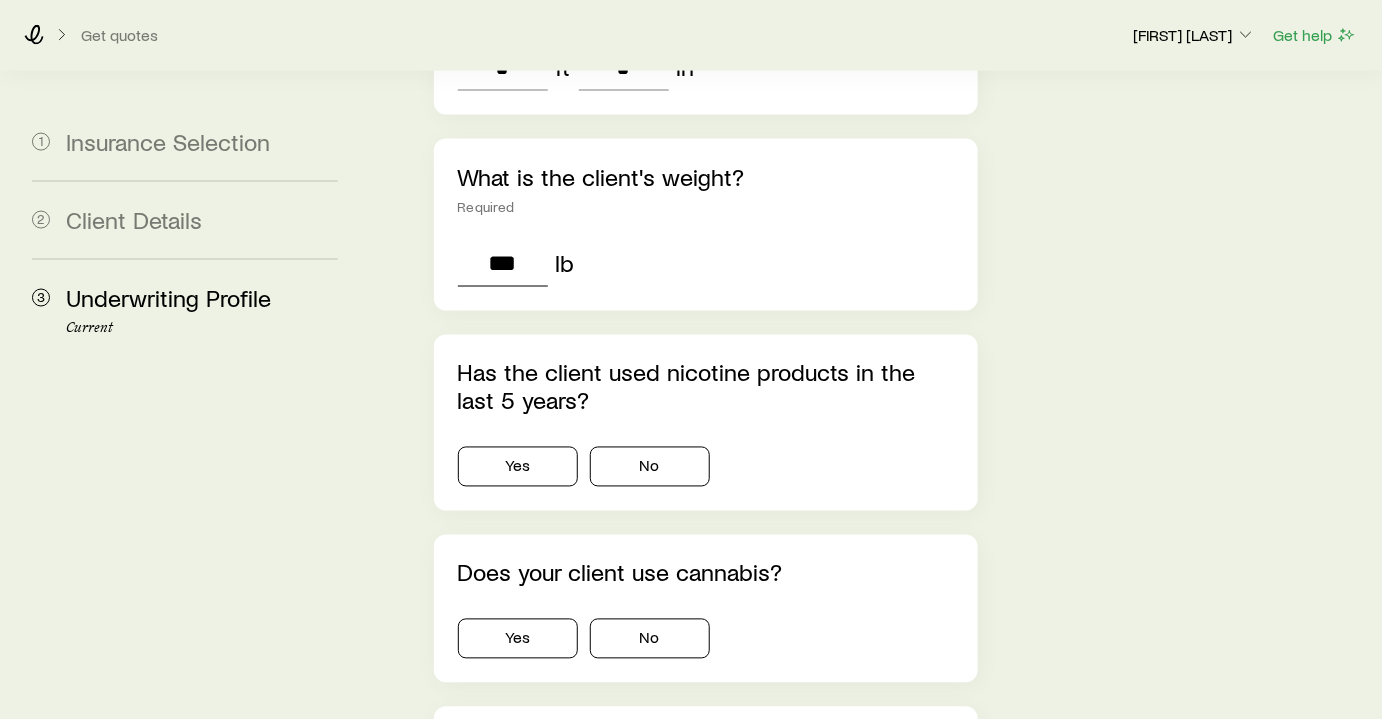 scroll, scrollTop: 1000, scrollLeft: 0, axis: vertical 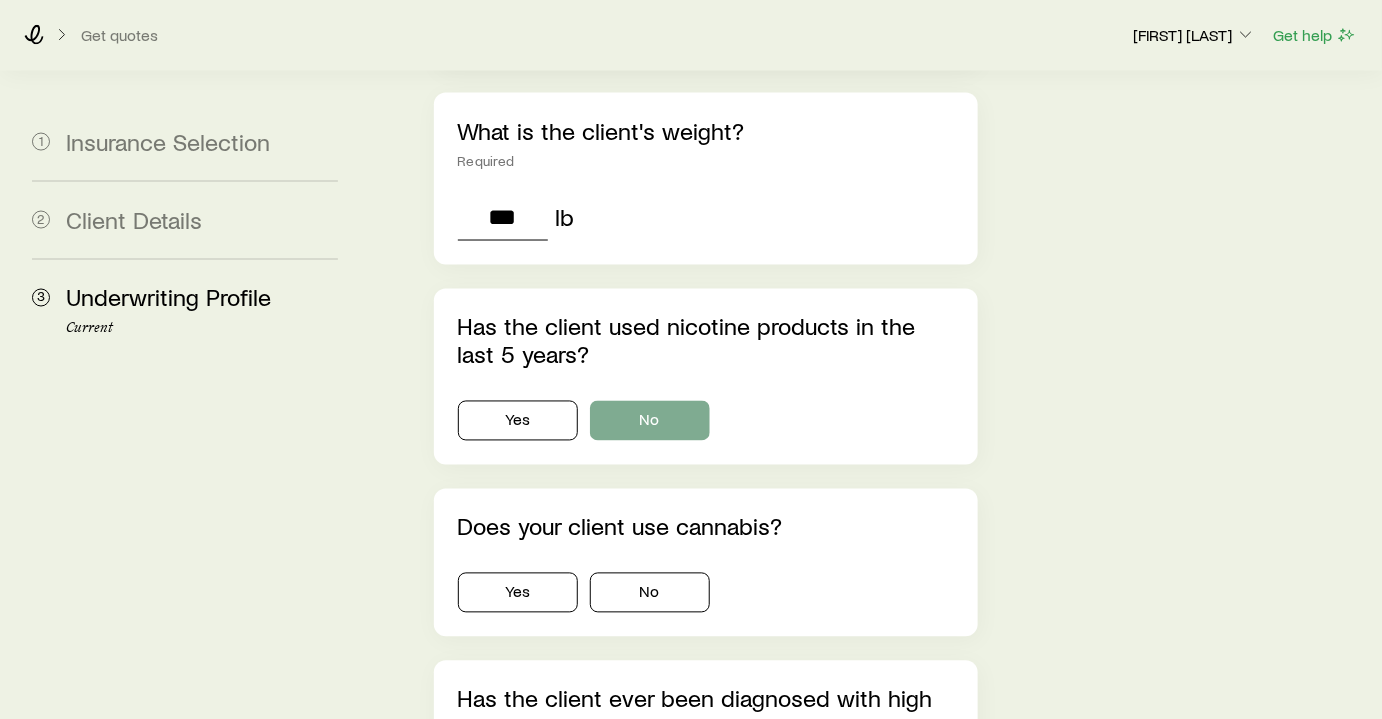 type on "***" 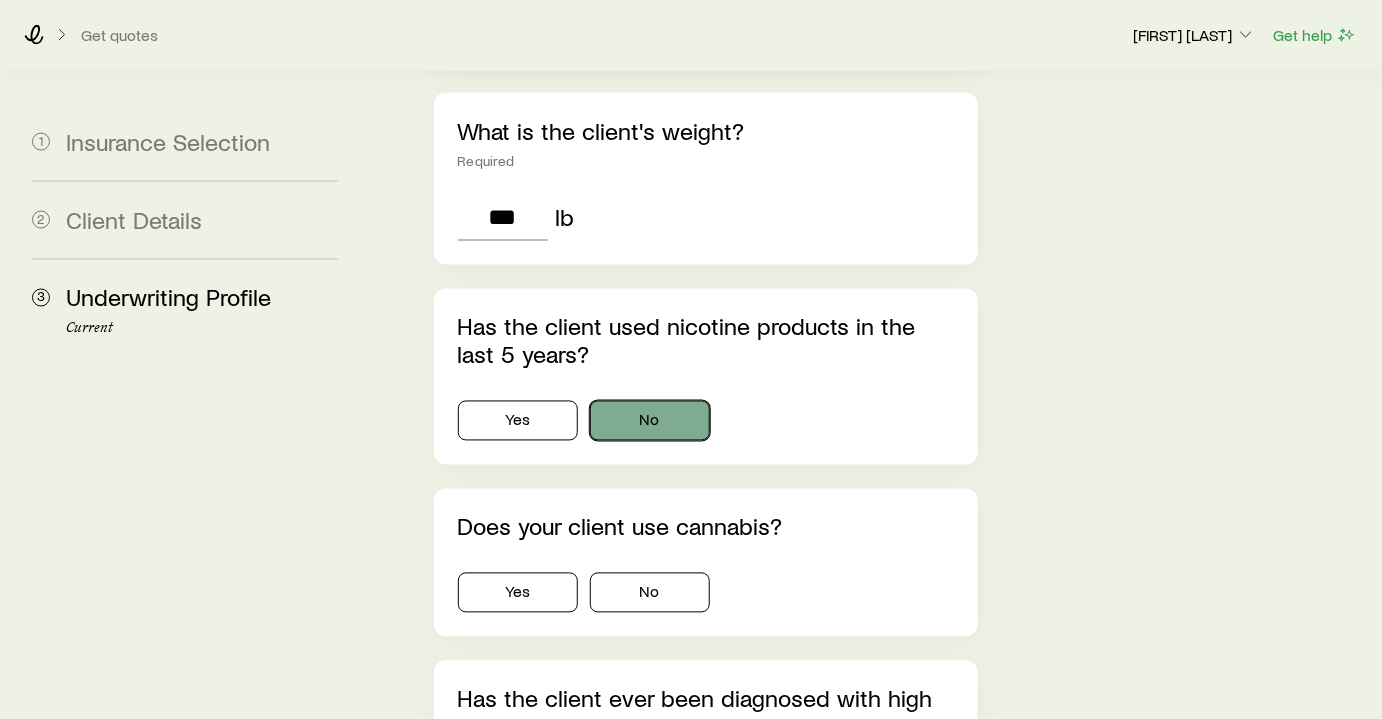 click on "No" at bounding box center (650, 421) 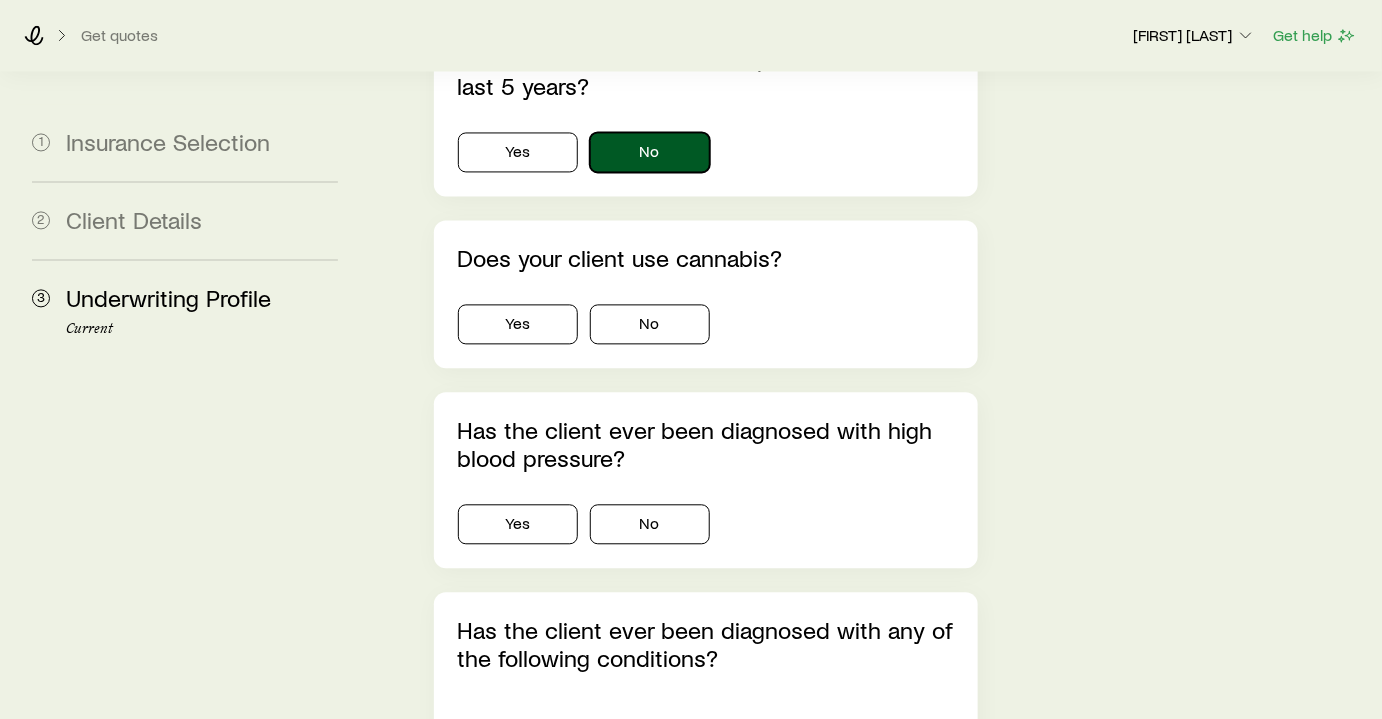 scroll, scrollTop: 1272, scrollLeft: 0, axis: vertical 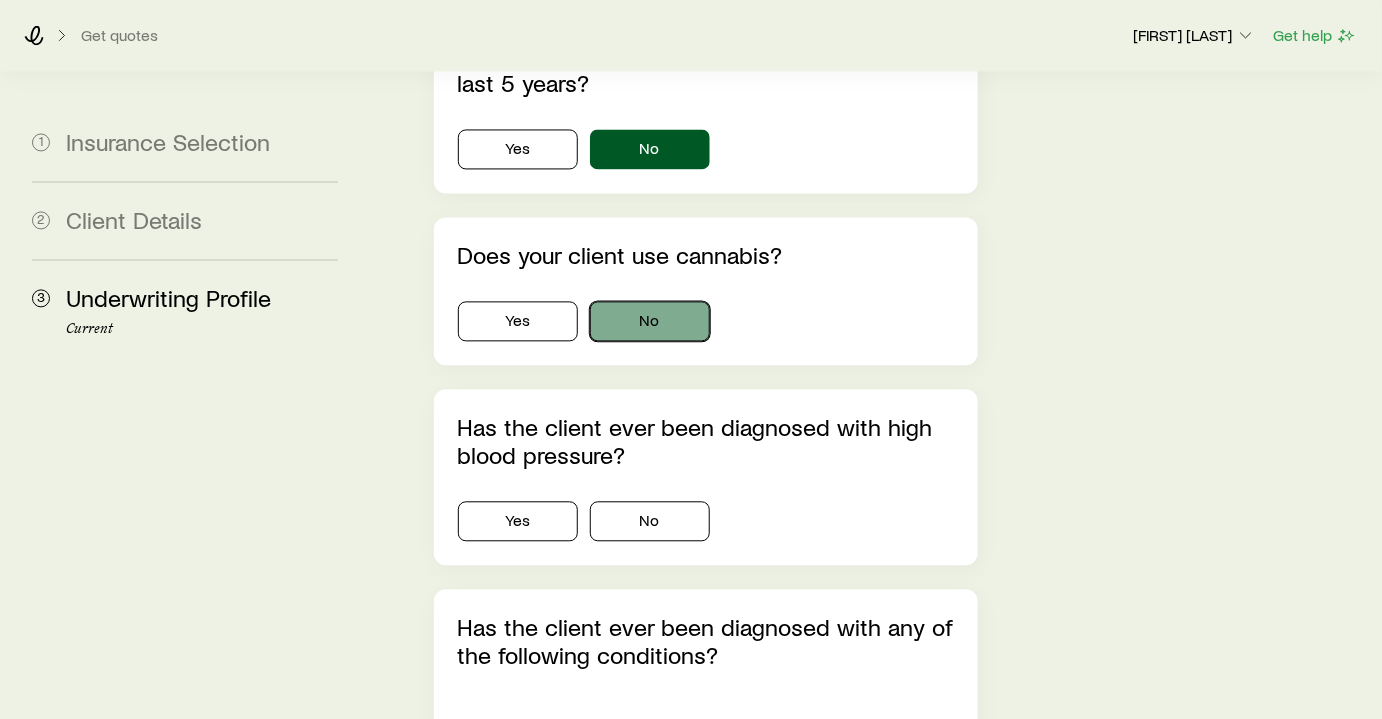 click on "No" at bounding box center (650, 321) 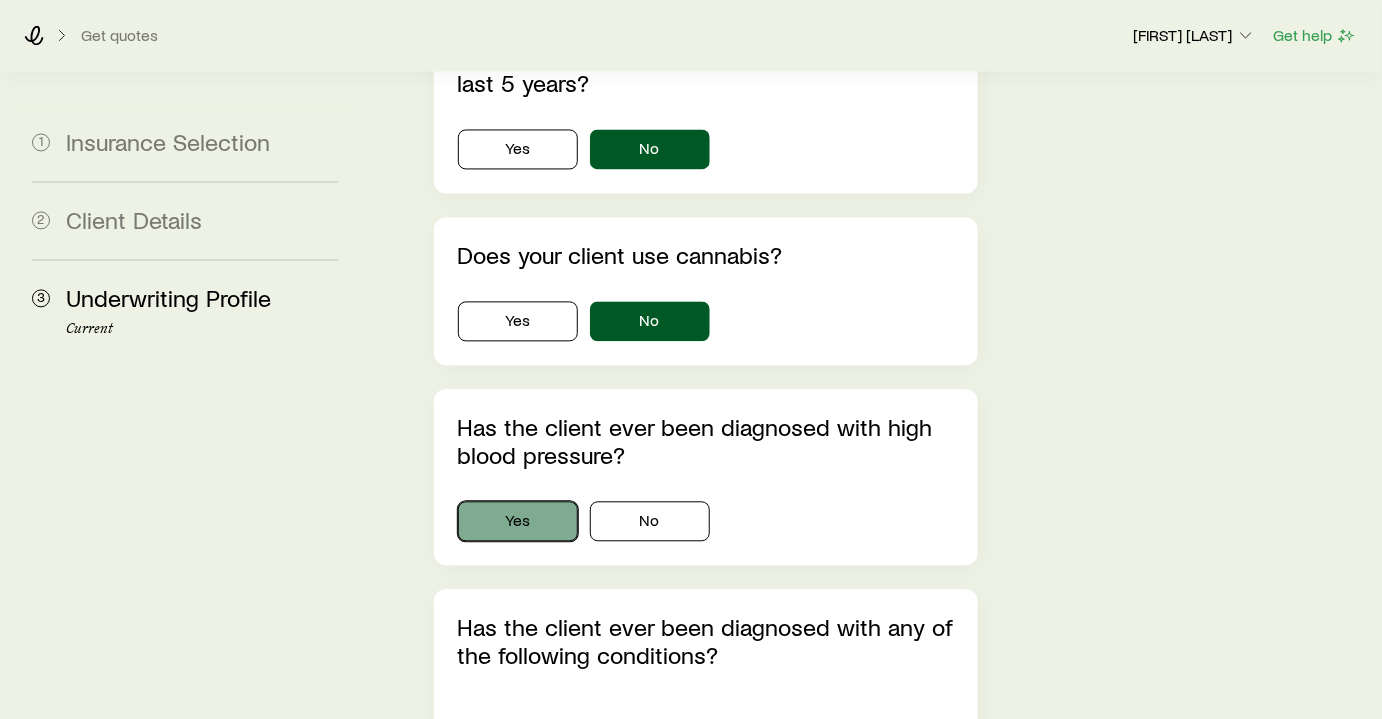 click on "Yes" at bounding box center (518, 521) 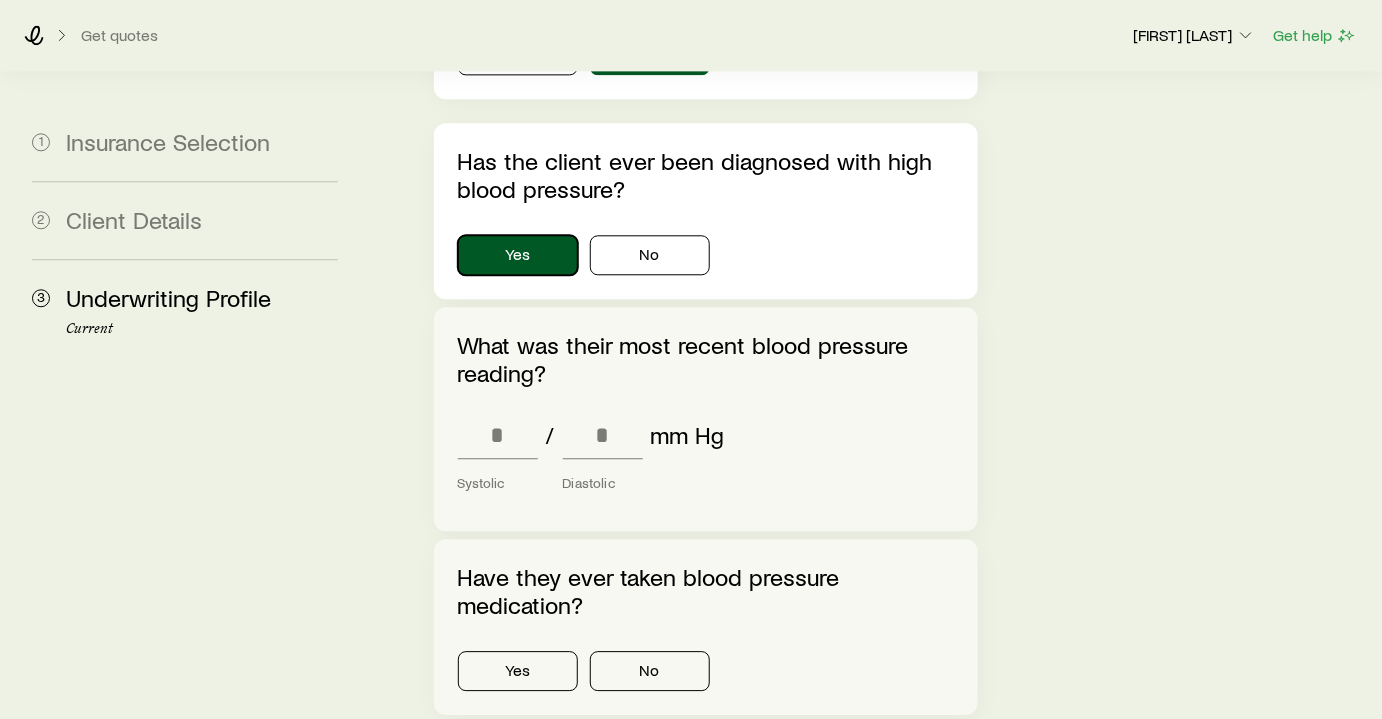 scroll, scrollTop: 1545, scrollLeft: 0, axis: vertical 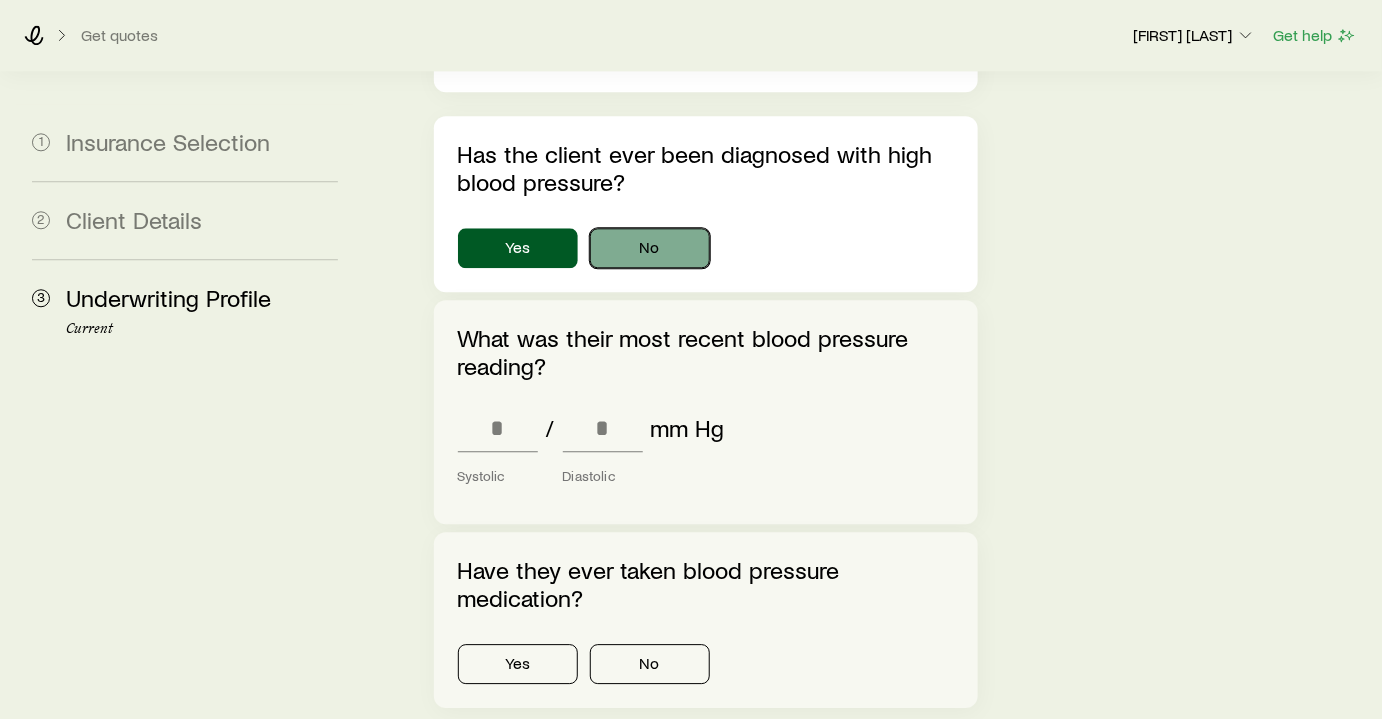 click on "No" at bounding box center [650, 248] 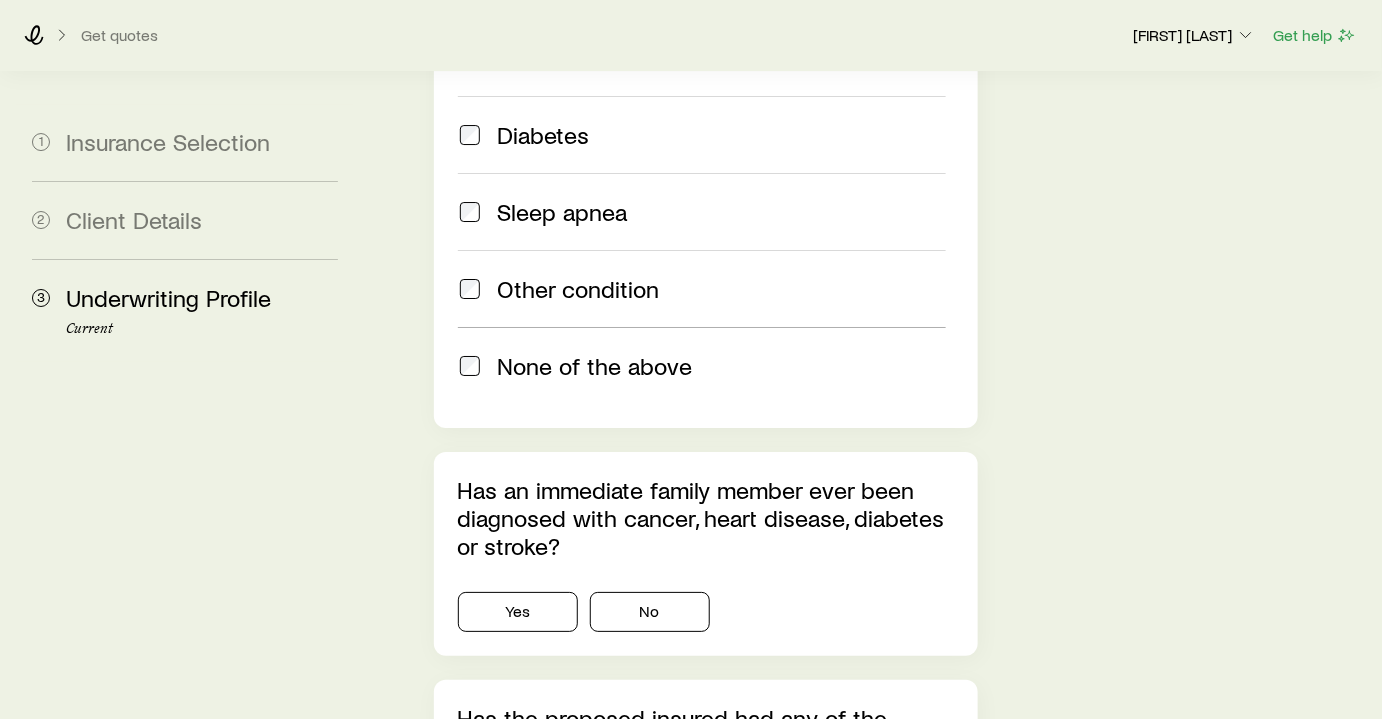 scroll, scrollTop: 2272, scrollLeft: 0, axis: vertical 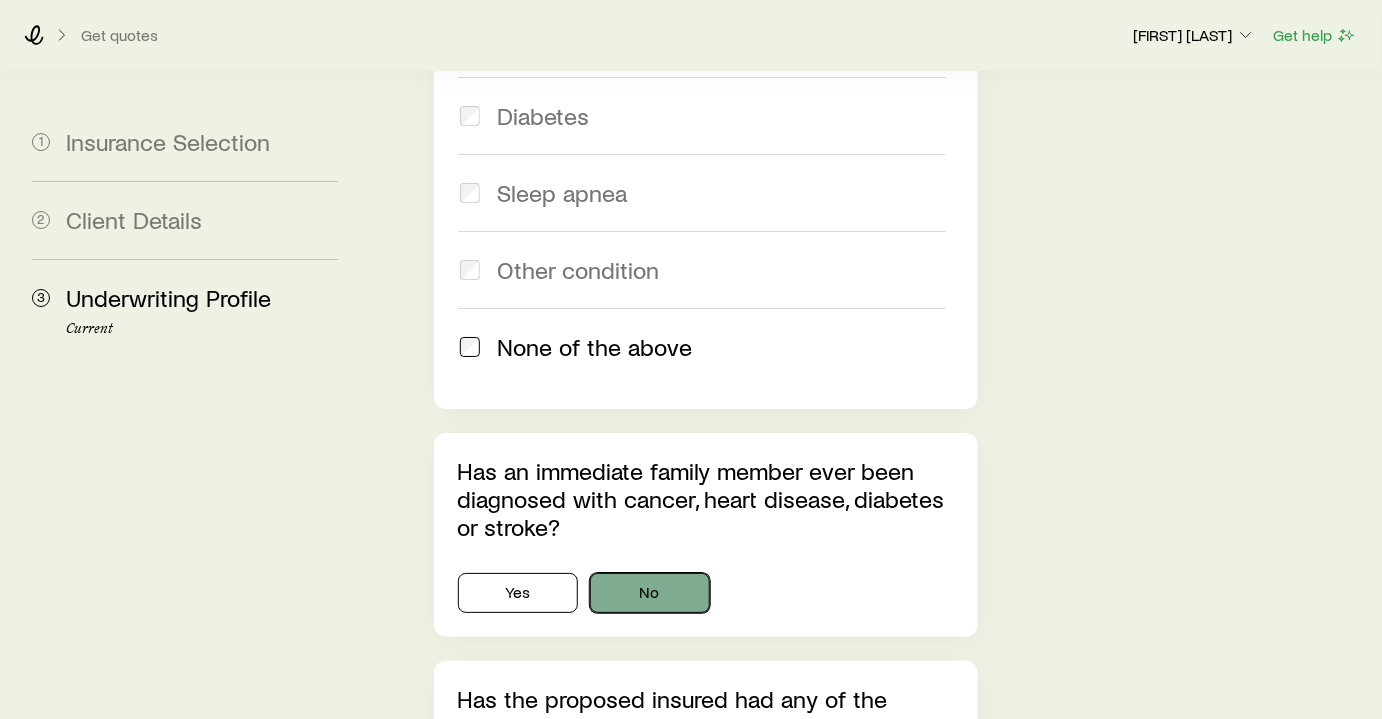 click on "No" at bounding box center [650, 593] 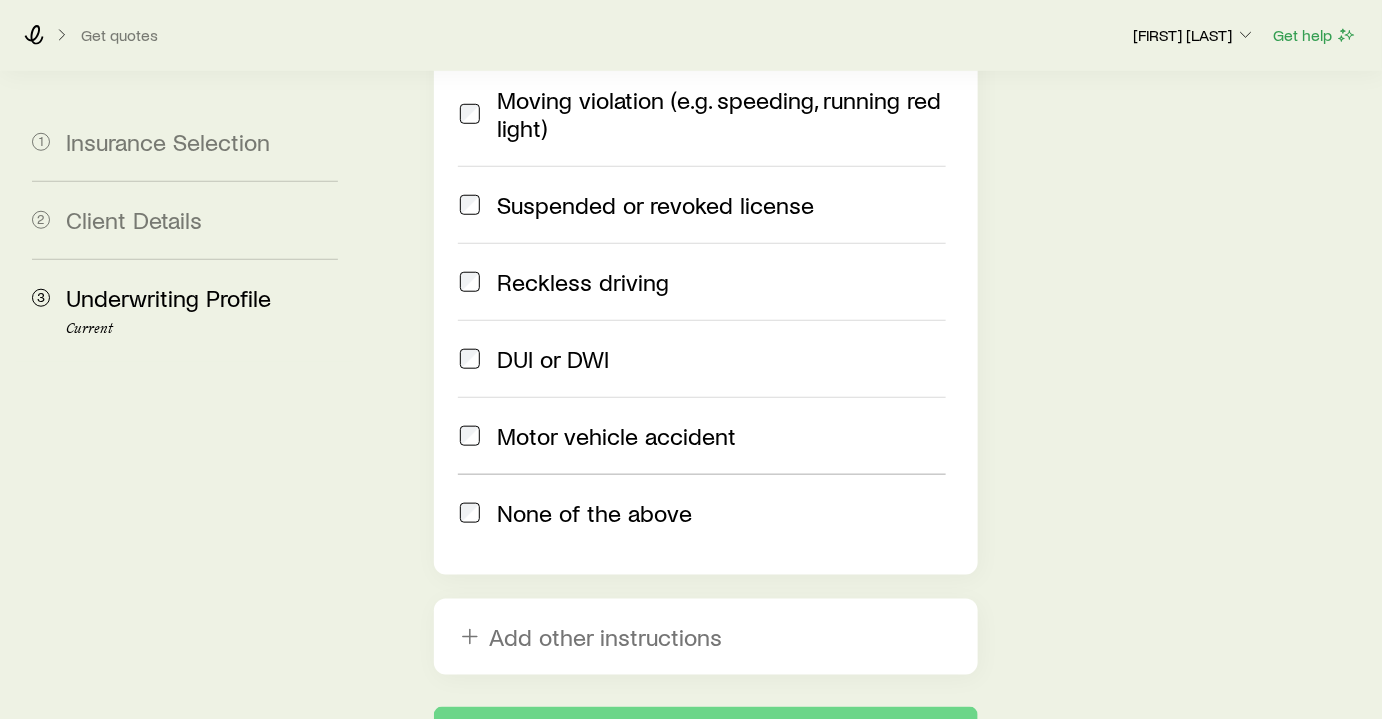 scroll, scrollTop: 3000, scrollLeft: 0, axis: vertical 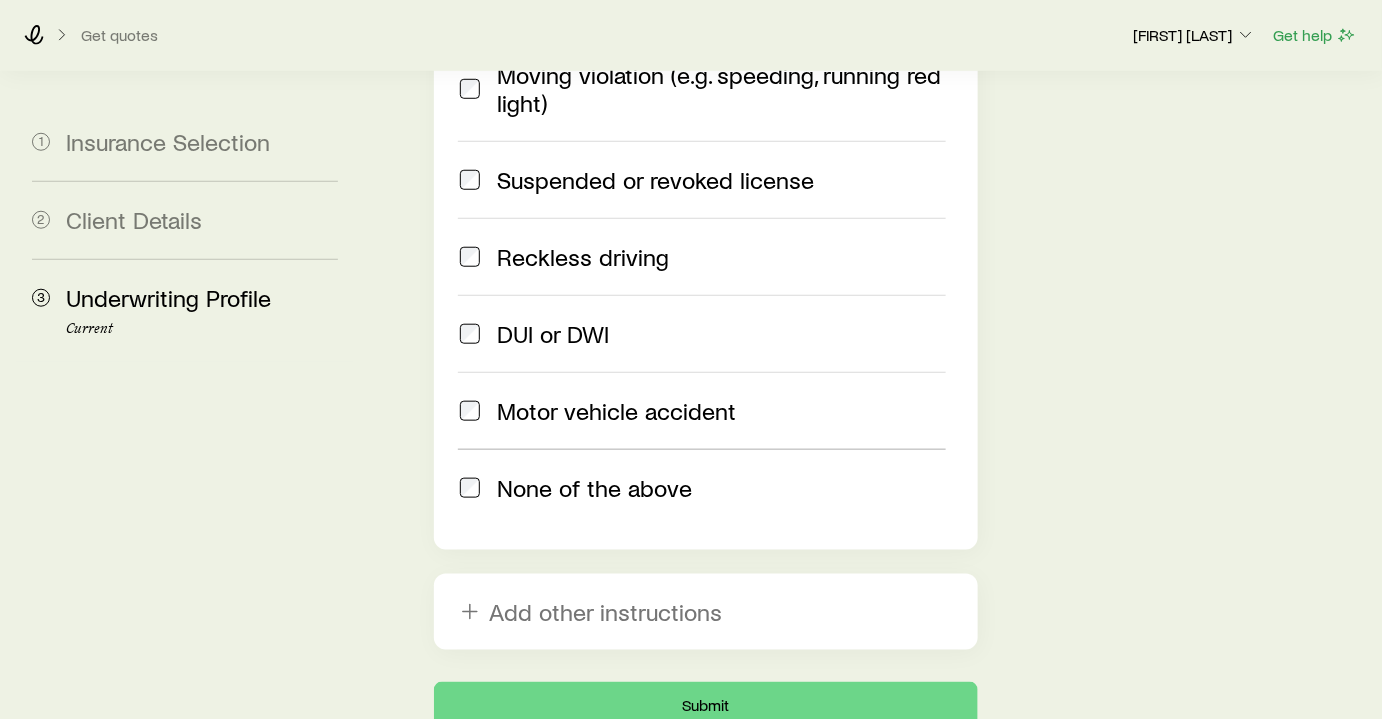 click on "None of the above" at bounding box center (595, 488) 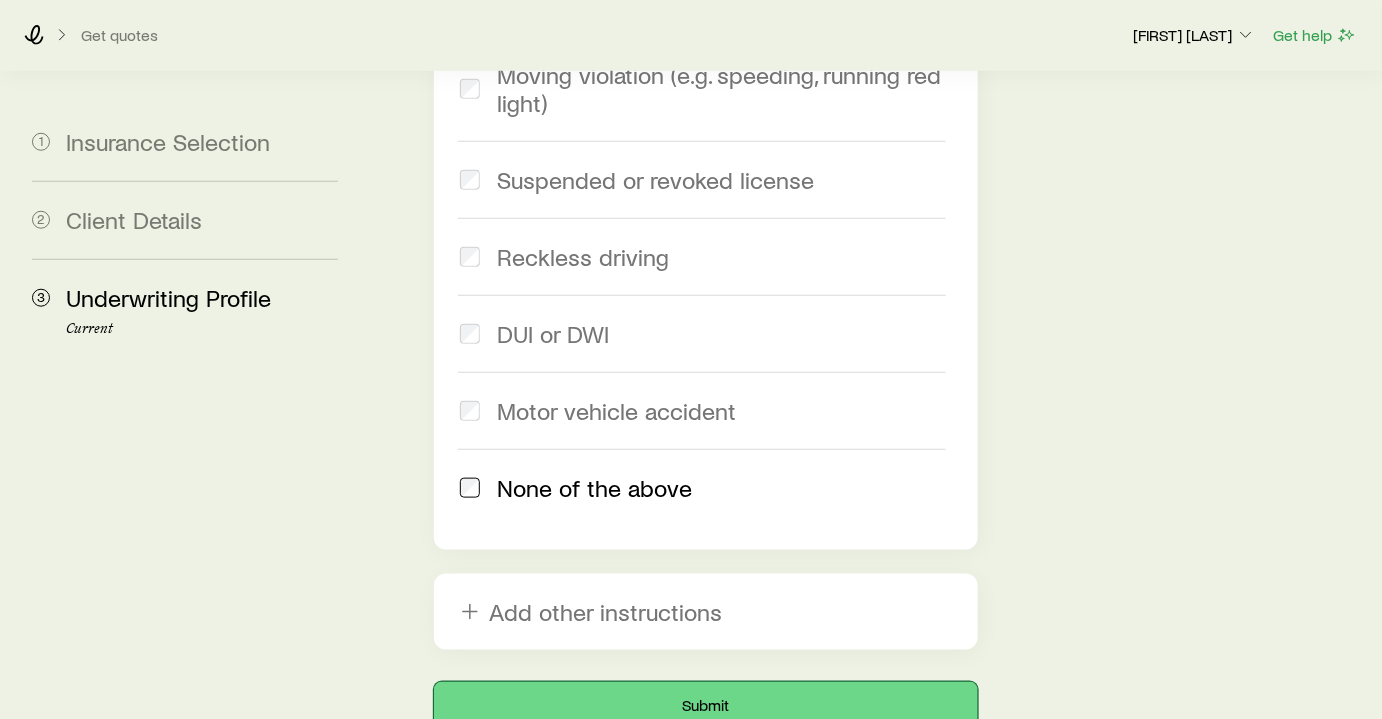 click on "Submit" at bounding box center [706, 706] 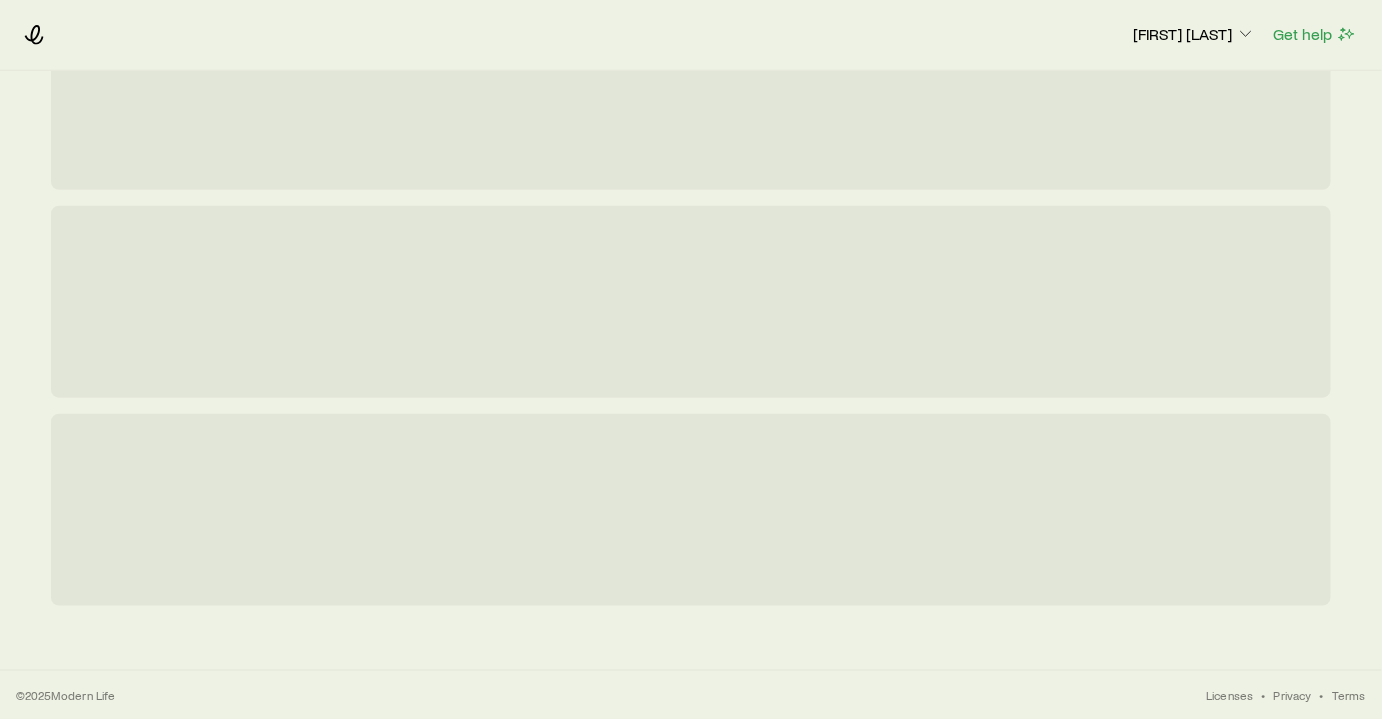 scroll, scrollTop: 0, scrollLeft: 0, axis: both 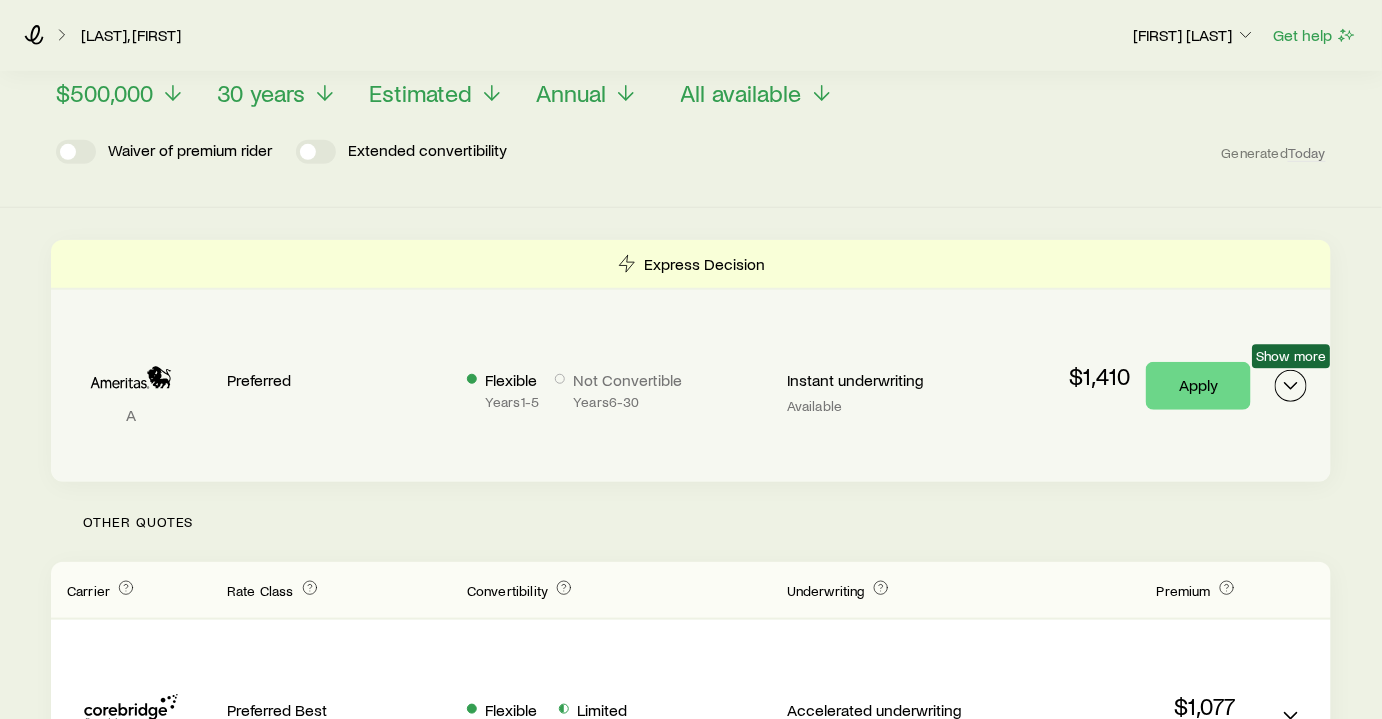 click 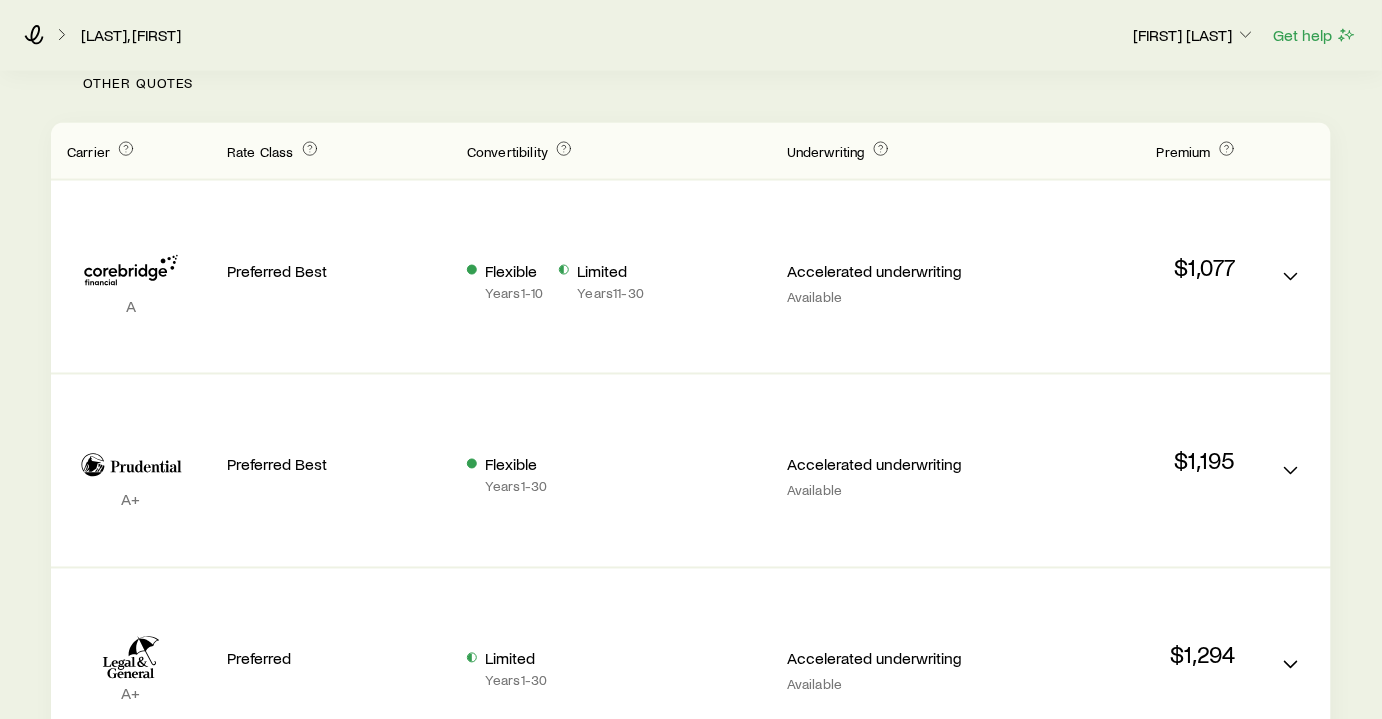 scroll, scrollTop: 909, scrollLeft: 0, axis: vertical 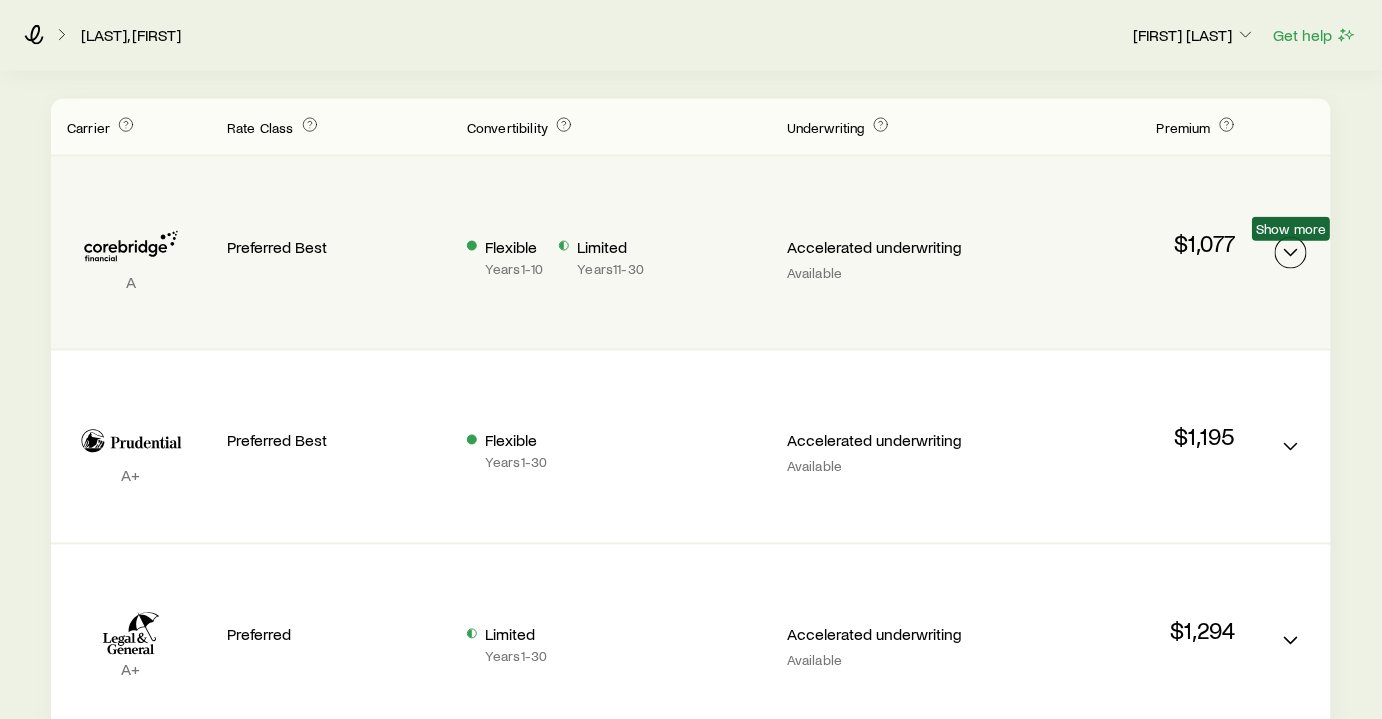 click 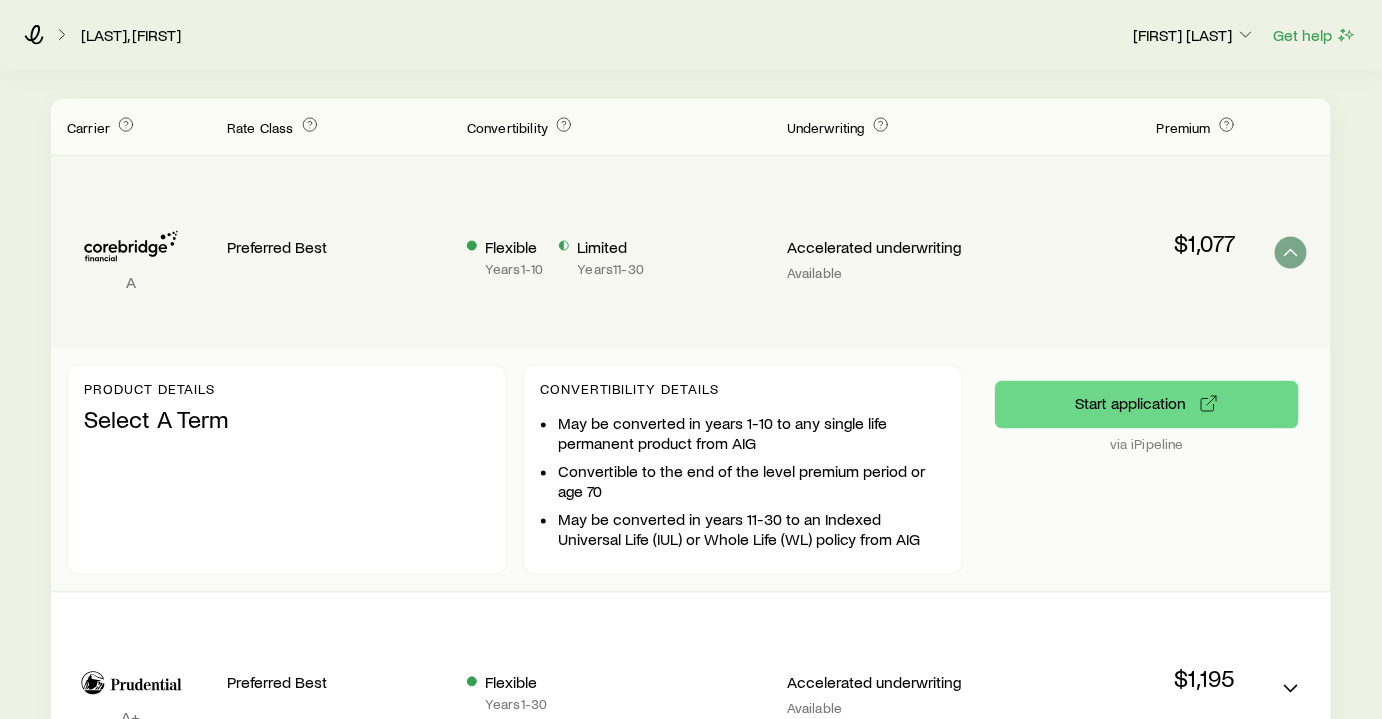 click on "Preferred Best" at bounding box center [331, 247] 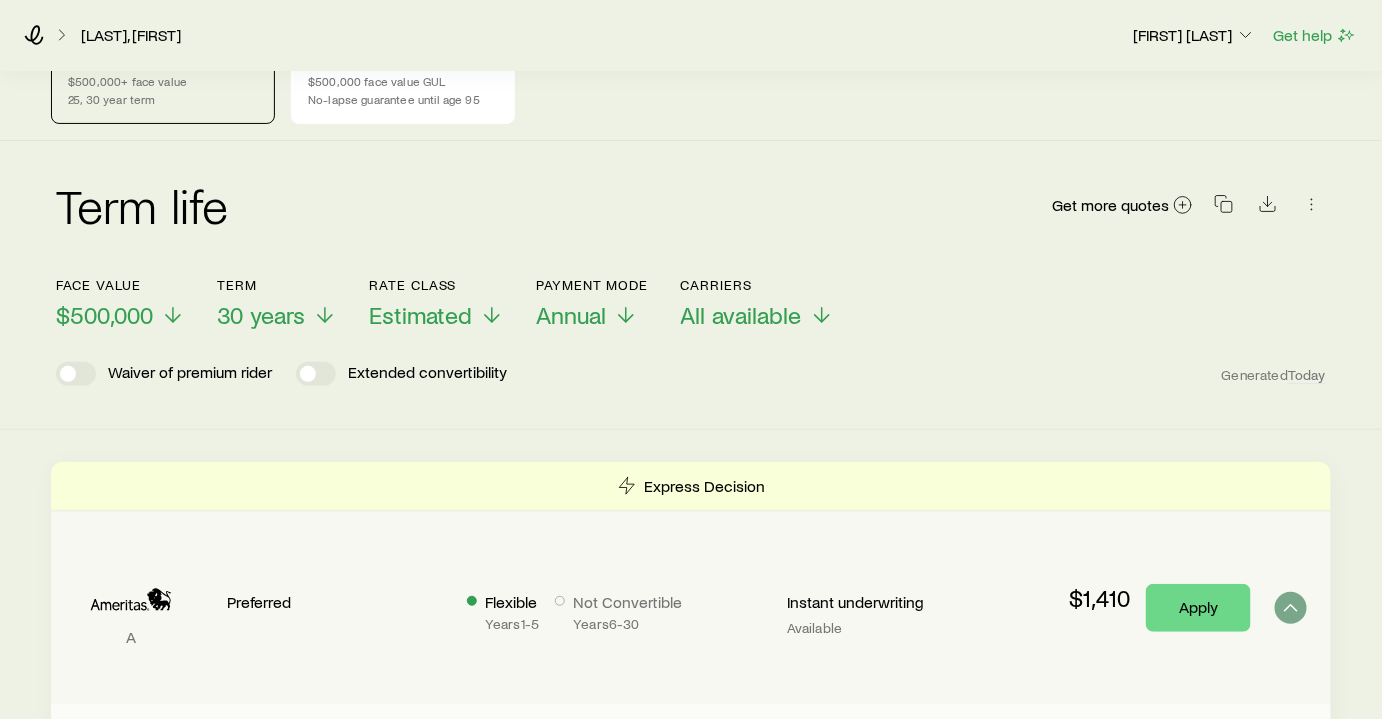 scroll, scrollTop: 0, scrollLeft: 0, axis: both 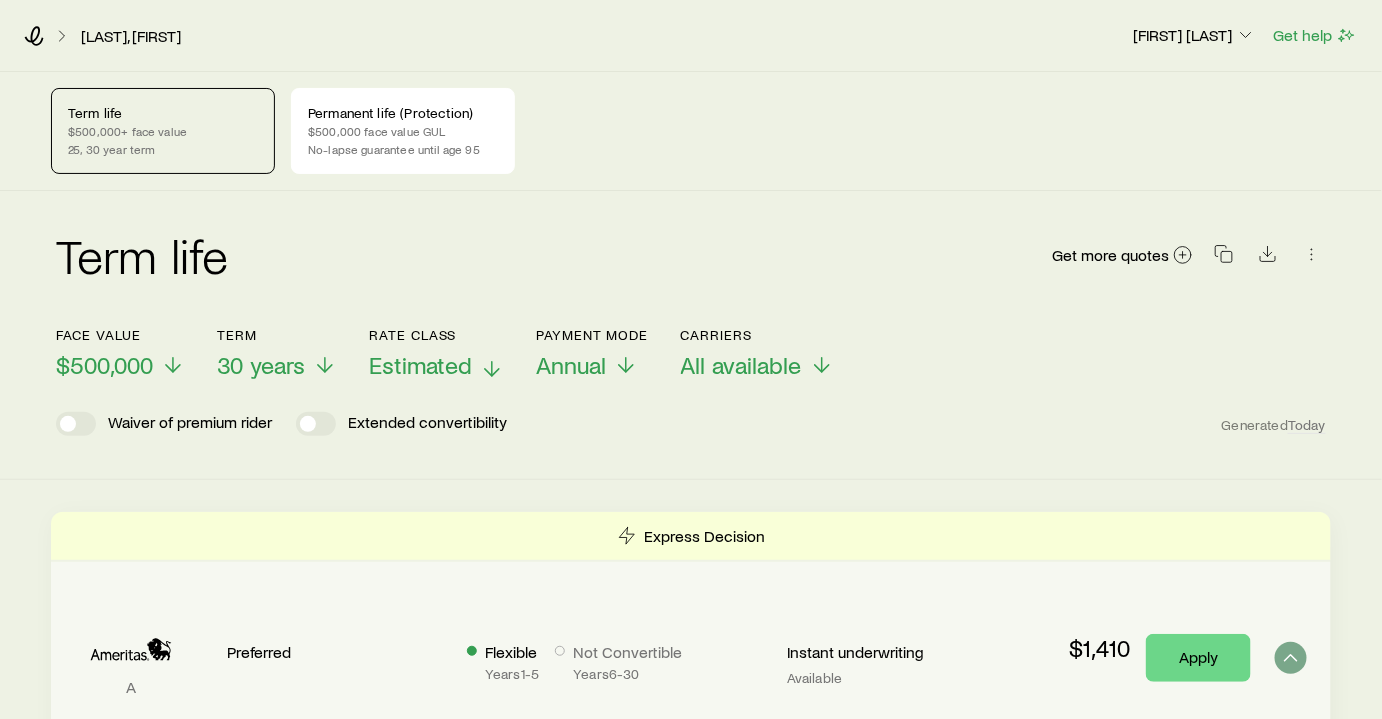 click 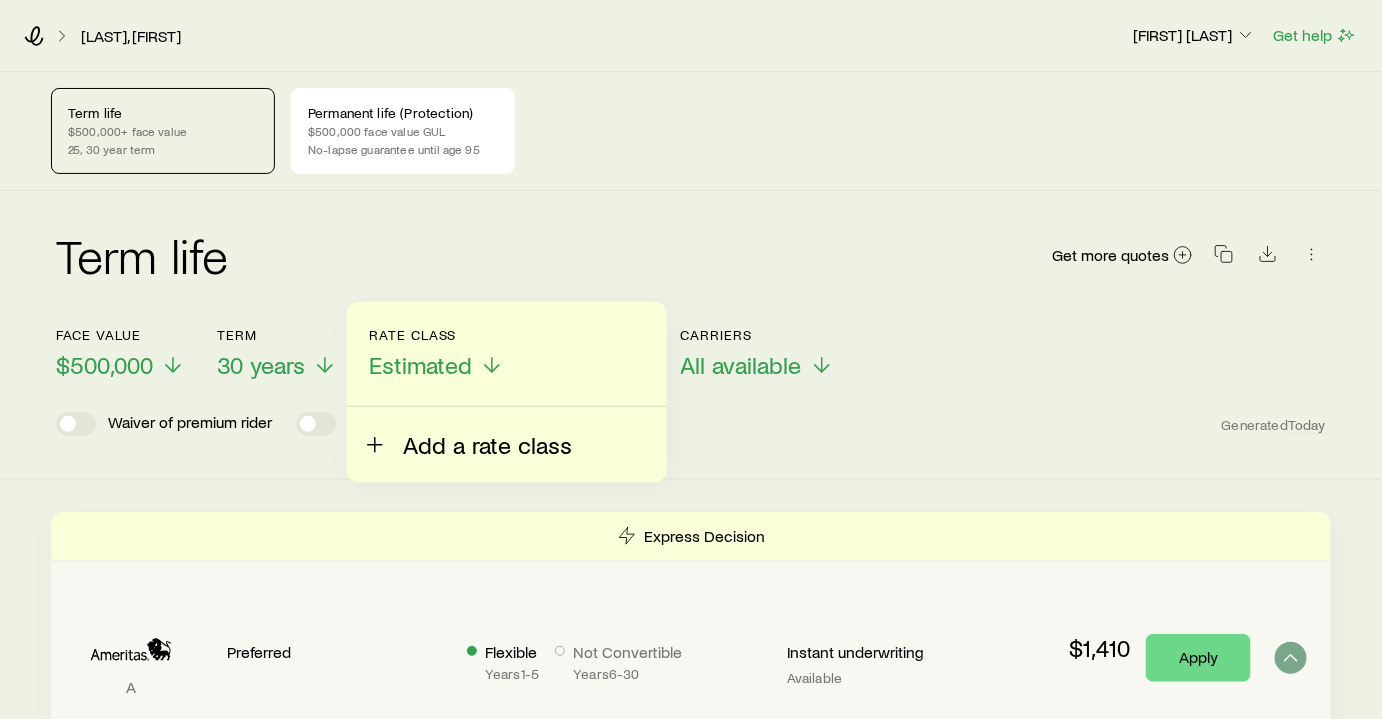 click on "Add a rate class" at bounding box center [487, 445] 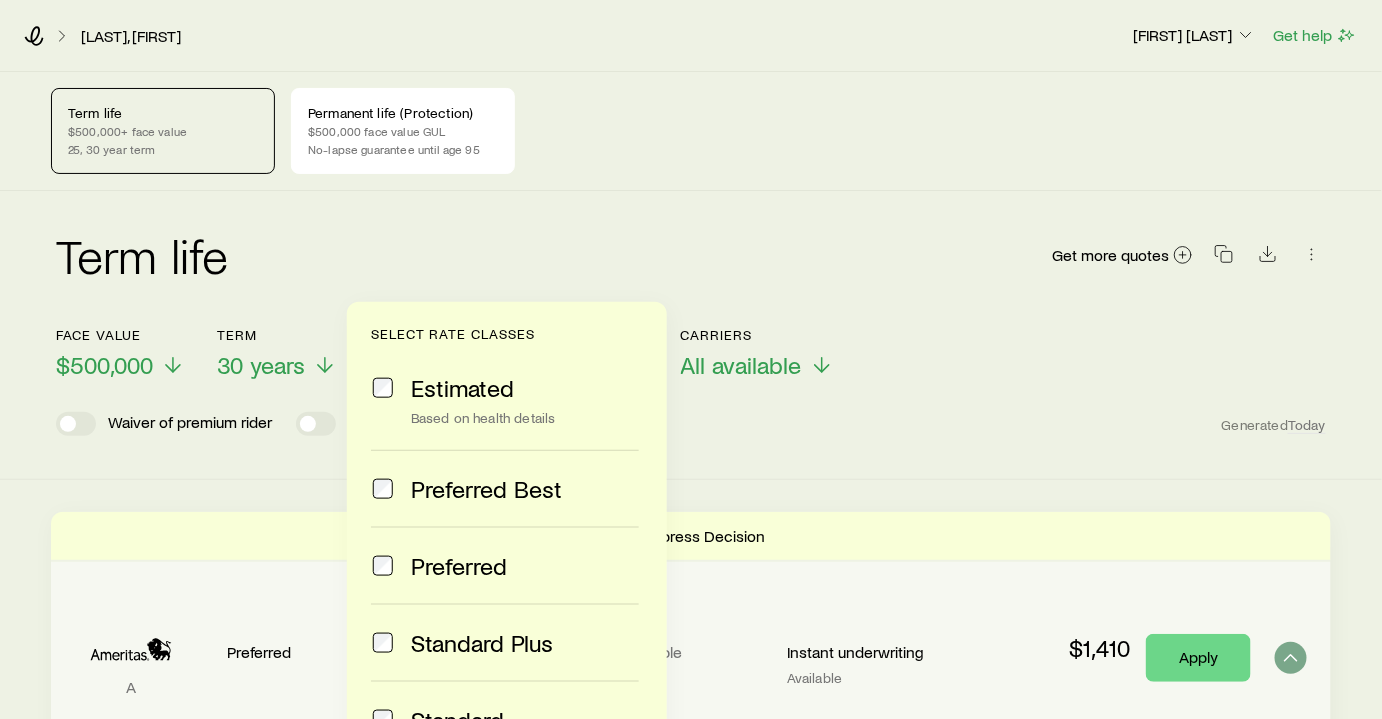 scroll, scrollTop: 88, scrollLeft: 0, axis: vertical 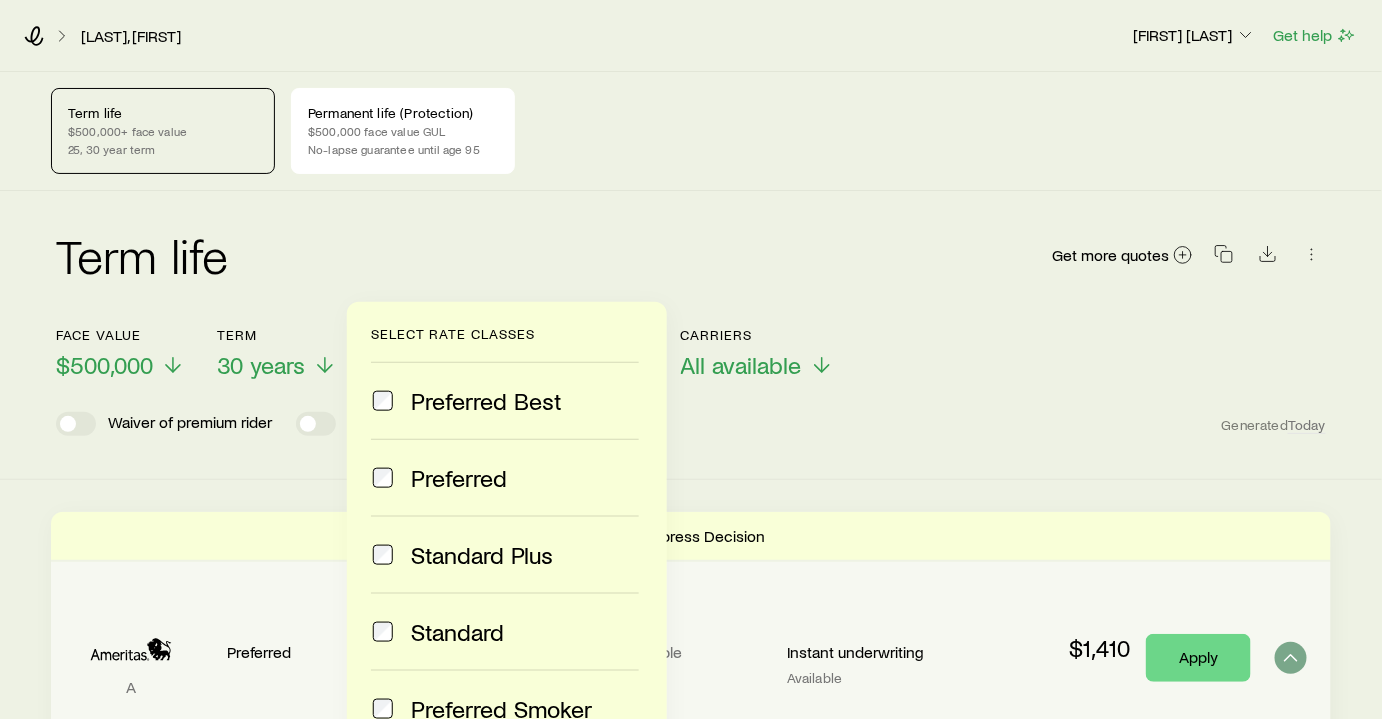 click on "Face value $500,000 Term 30 years Rate Class Estimated Select rate classes Estimated Based on health details Preferred Best Preferred Standard Plus Standard Preferred Smoker Standard Smoker Table rating Select a table rating Done Payment Mode Annual Carriers All available Waiver of premium rider Extended convertibility Generated  Today" at bounding box center [691, 387] 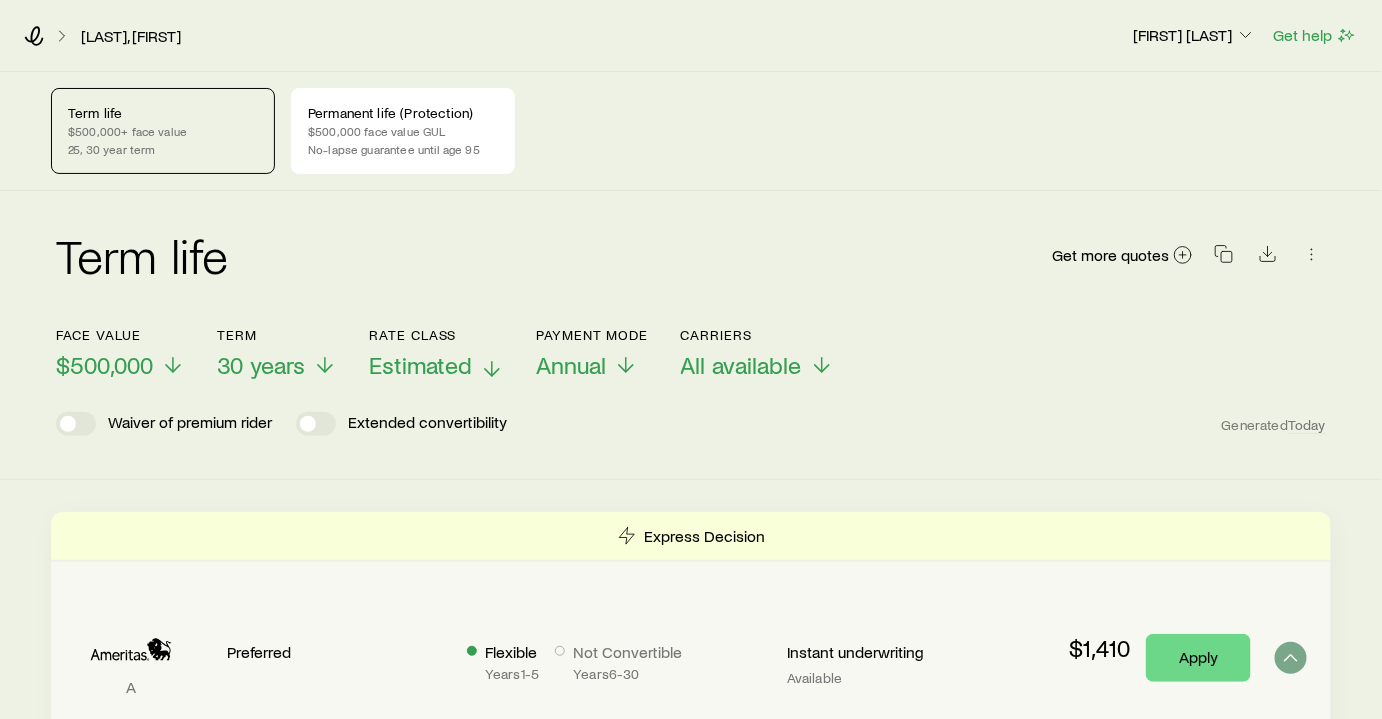 click 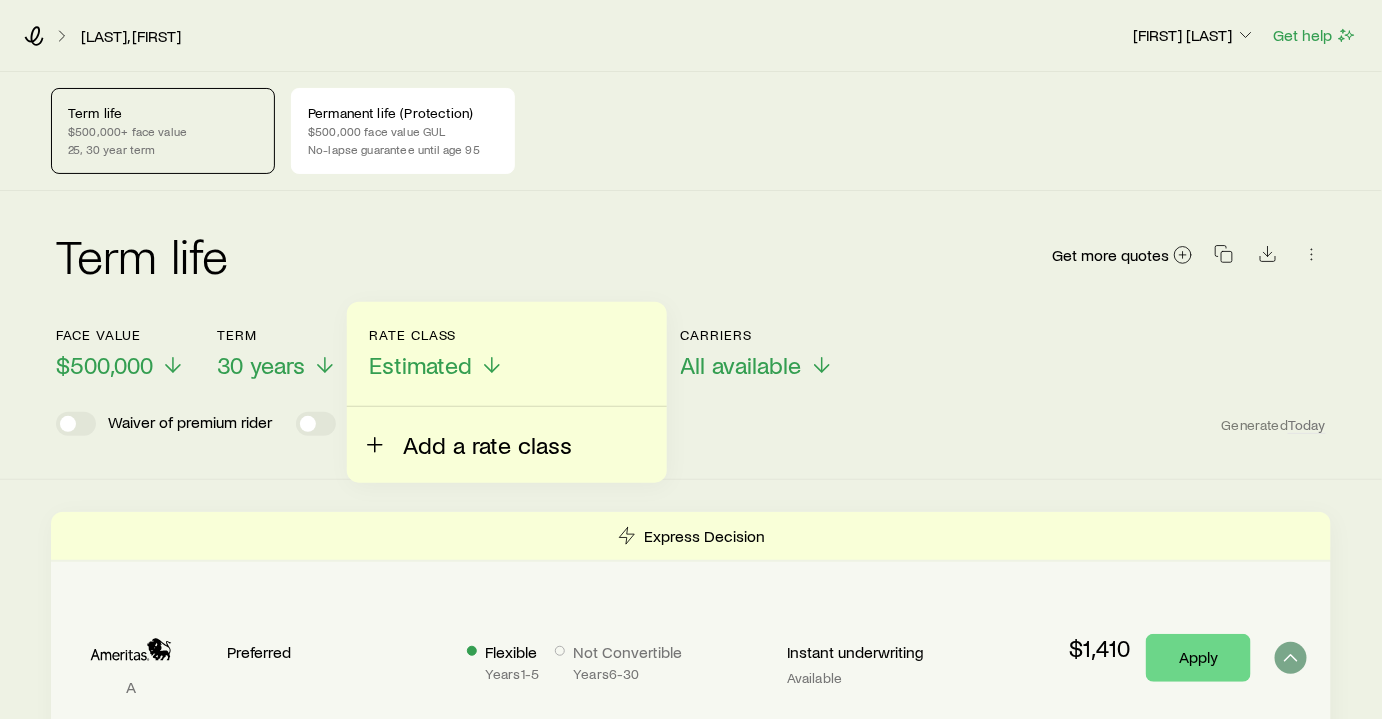 click on "Add a rate class" at bounding box center [487, 445] 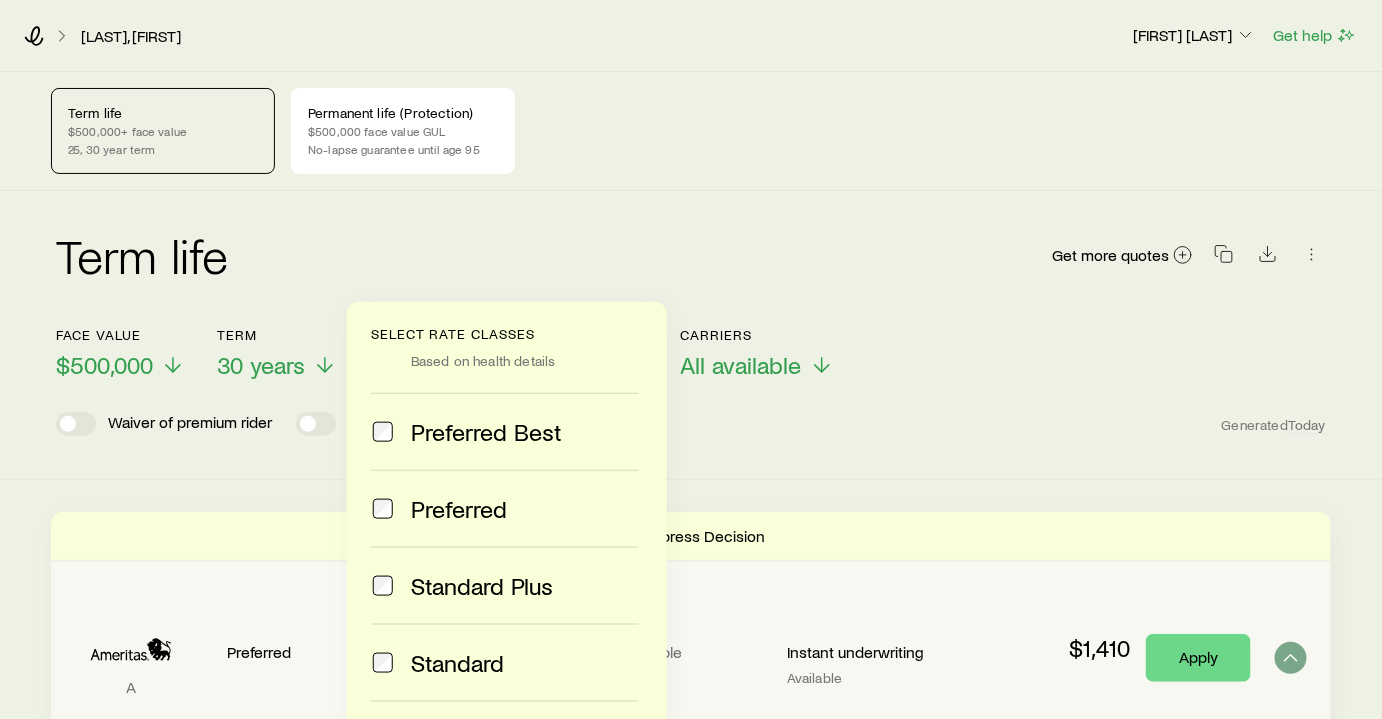 scroll, scrollTop: 88, scrollLeft: 0, axis: vertical 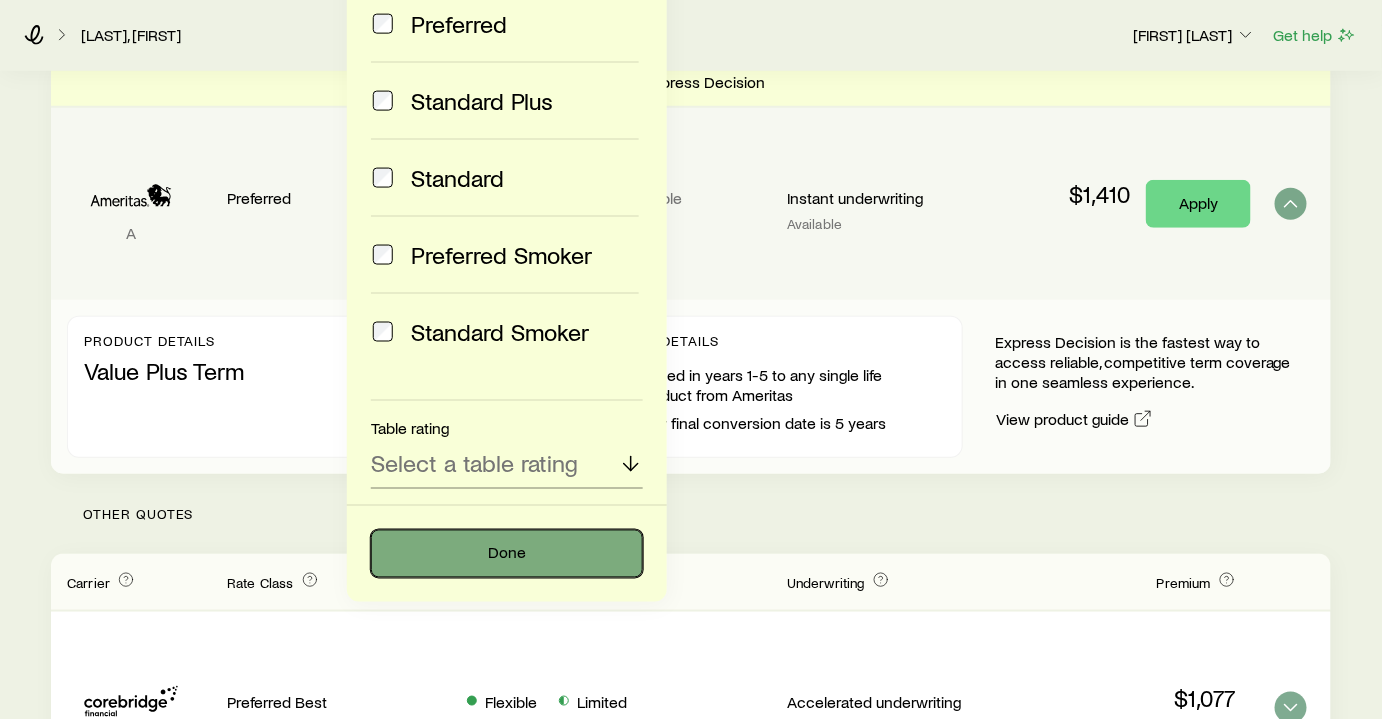click on "Done" at bounding box center (507, 554) 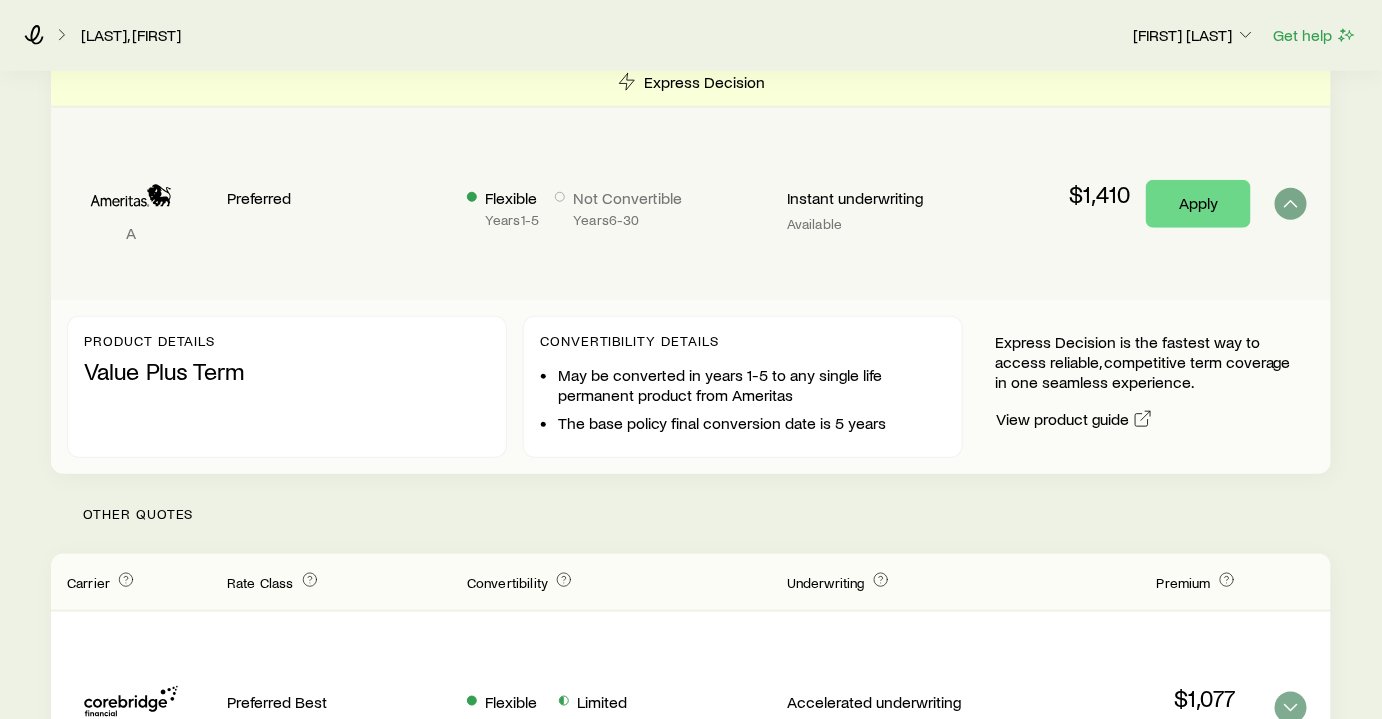 click on "A Preferred Flexible Years  1 - 5 Not Convertible Years  6 - 30 Instant underwriting Available $1,410 Apply" at bounding box center [691, 204] 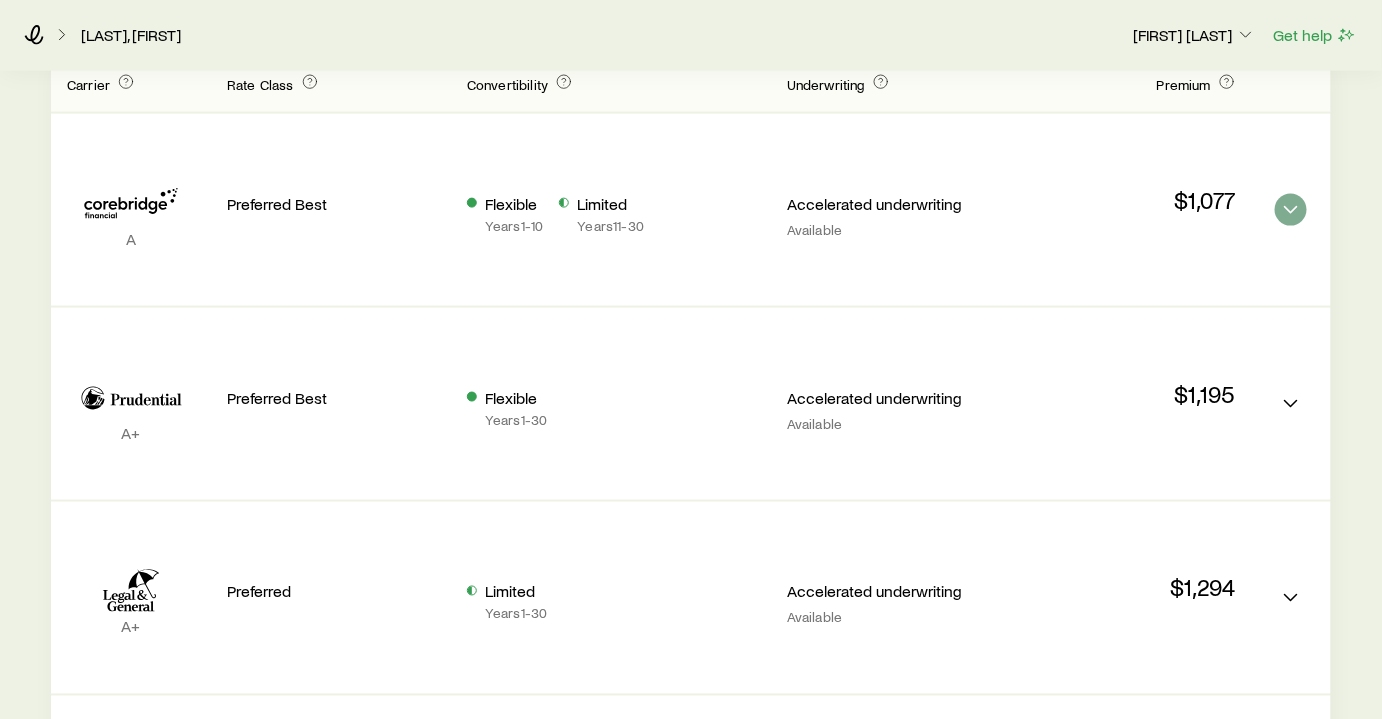 scroll, scrollTop: 818, scrollLeft: 0, axis: vertical 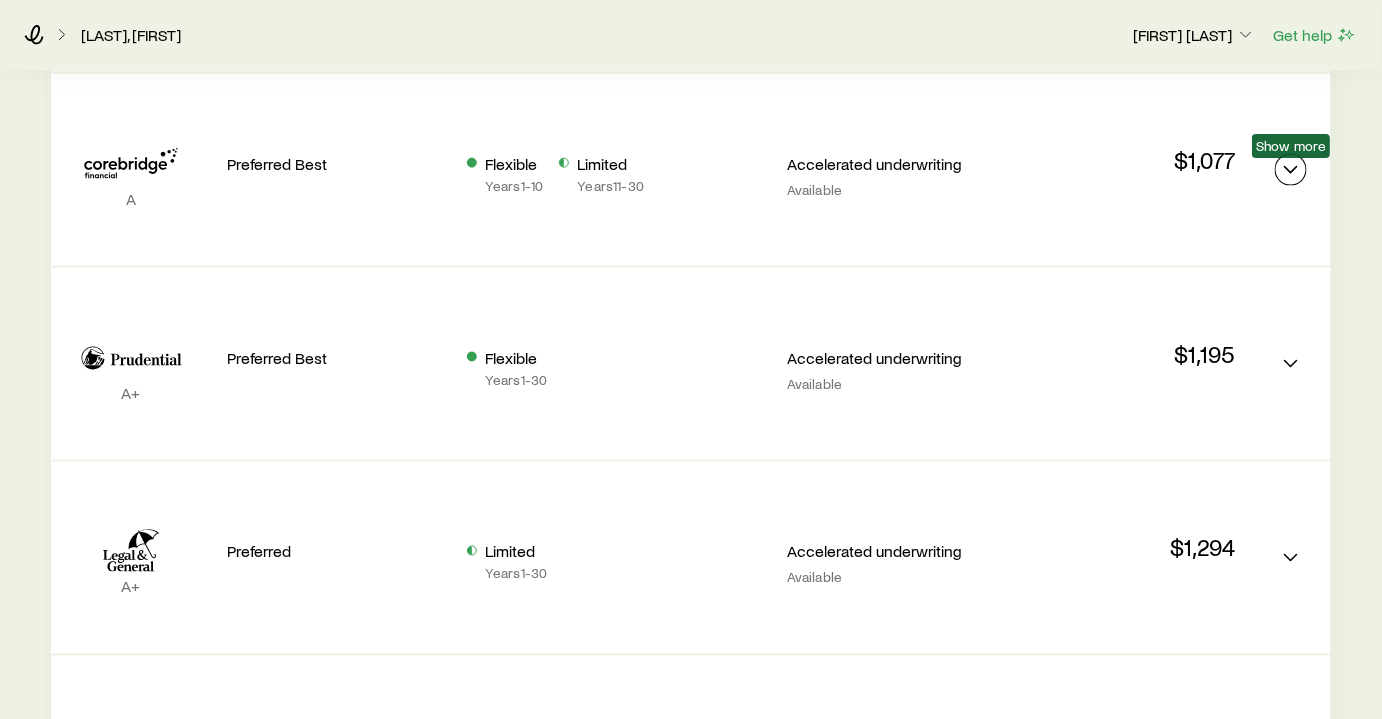 click 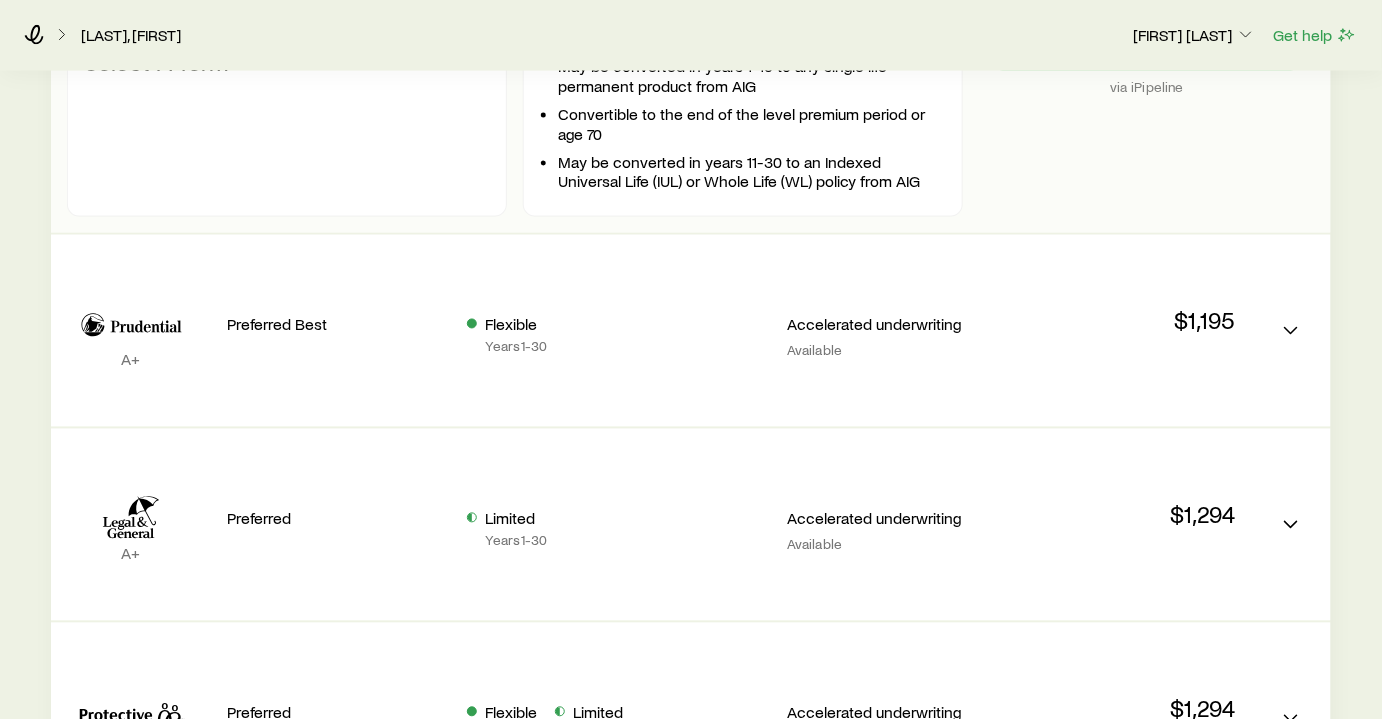 scroll, scrollTop: 1181, scrollLeft: 0, axis: vertical 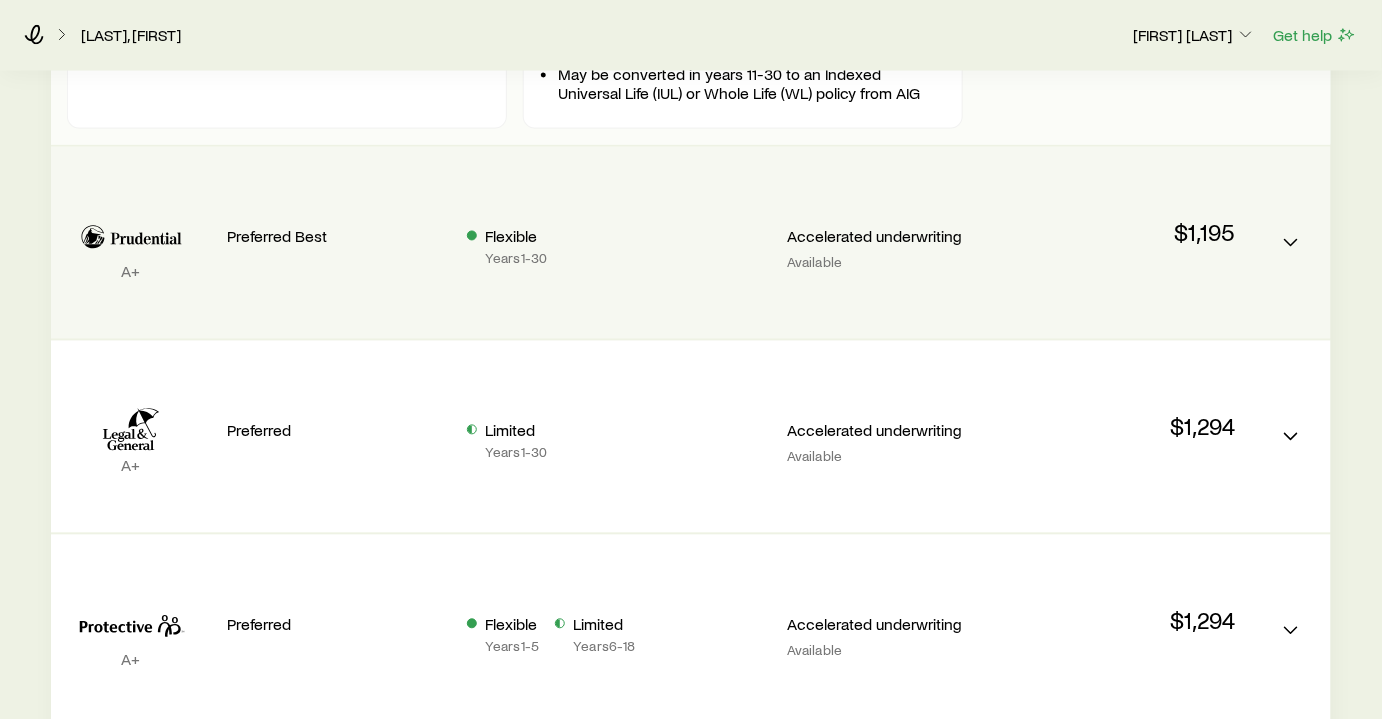 click on "Preferred Best" at bounding box center [331, 235] 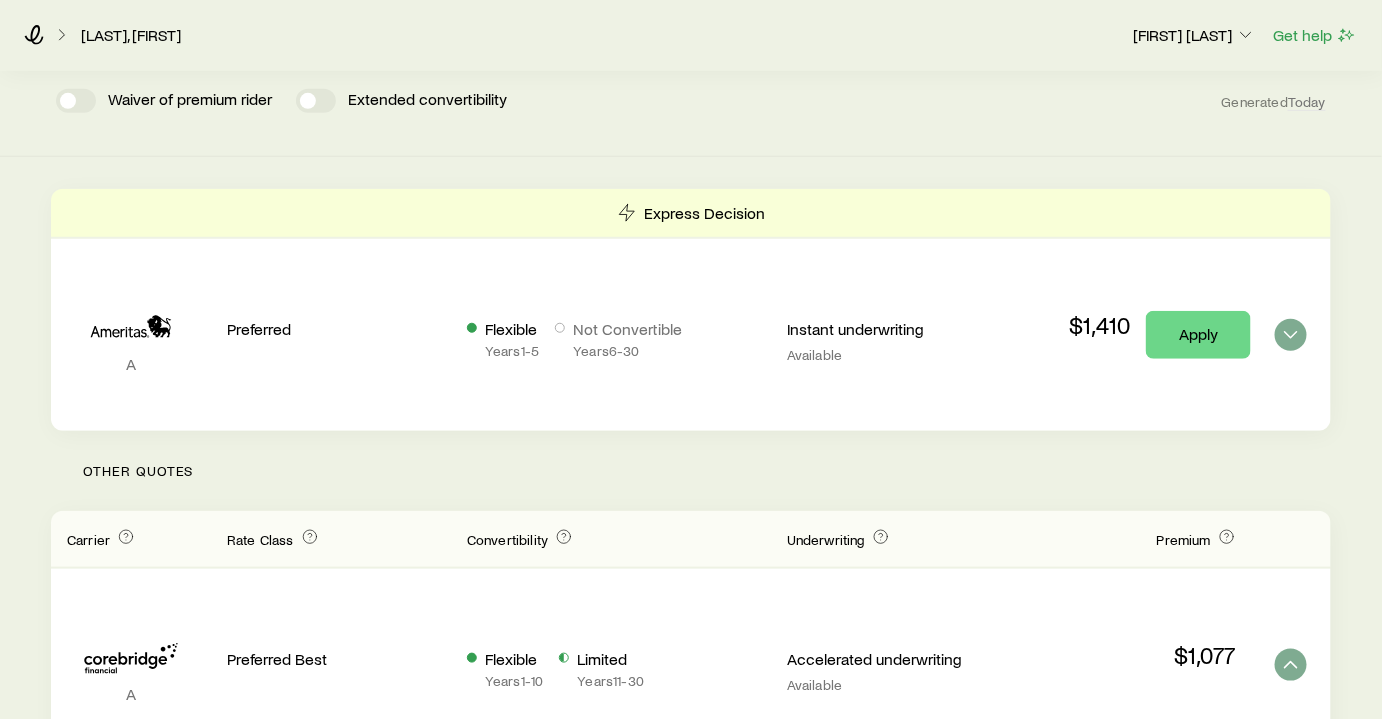 scroll, scrollTop: 0, scrollLeft: 0, axis: both 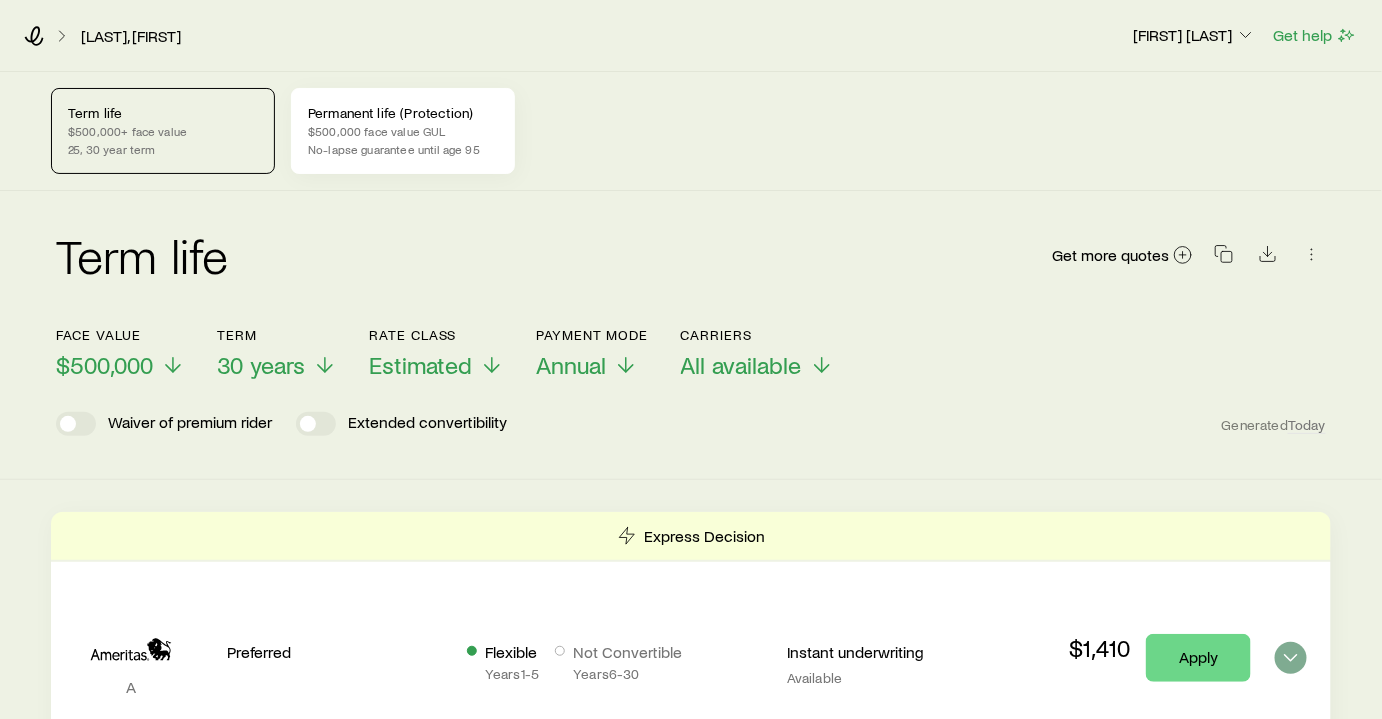 click on "No-lapse guarantee until age 95" at bounding box center (403, 149) 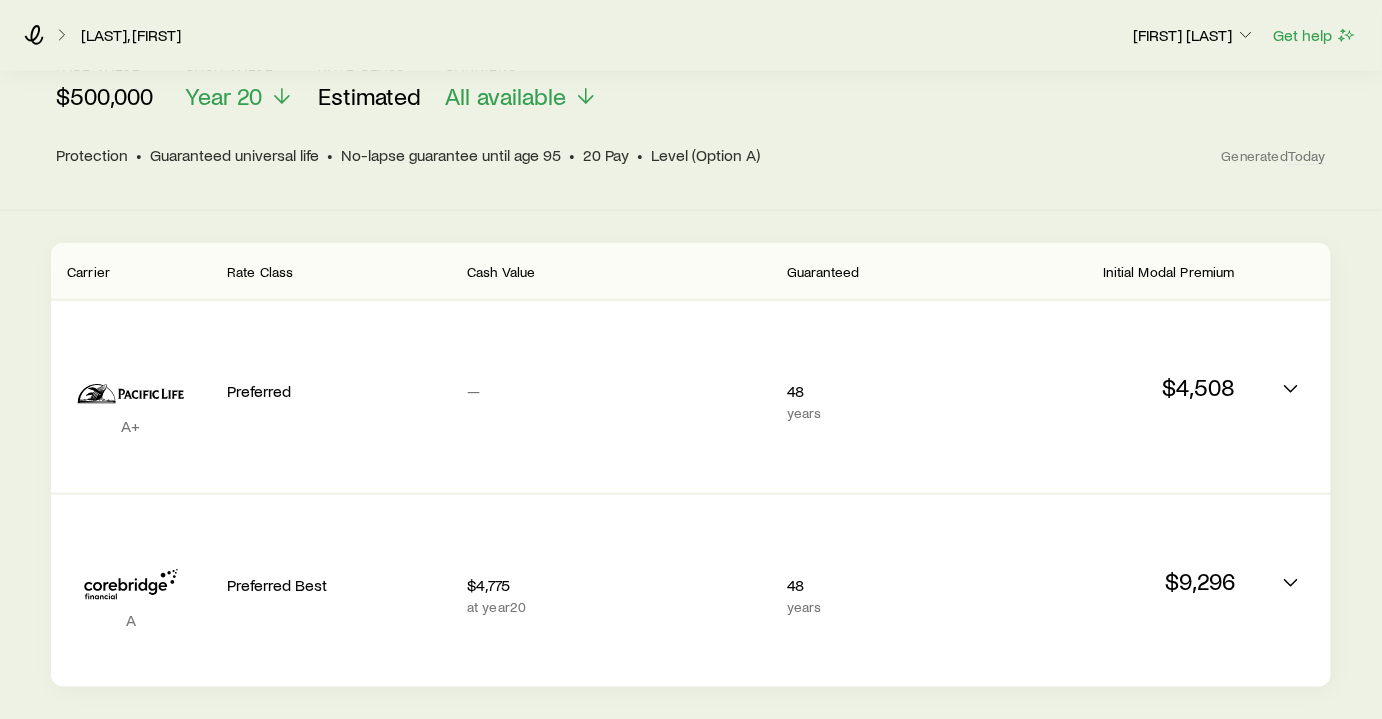 scroll, scrollTop: 354, scrollLeft: 0, axis: vertical 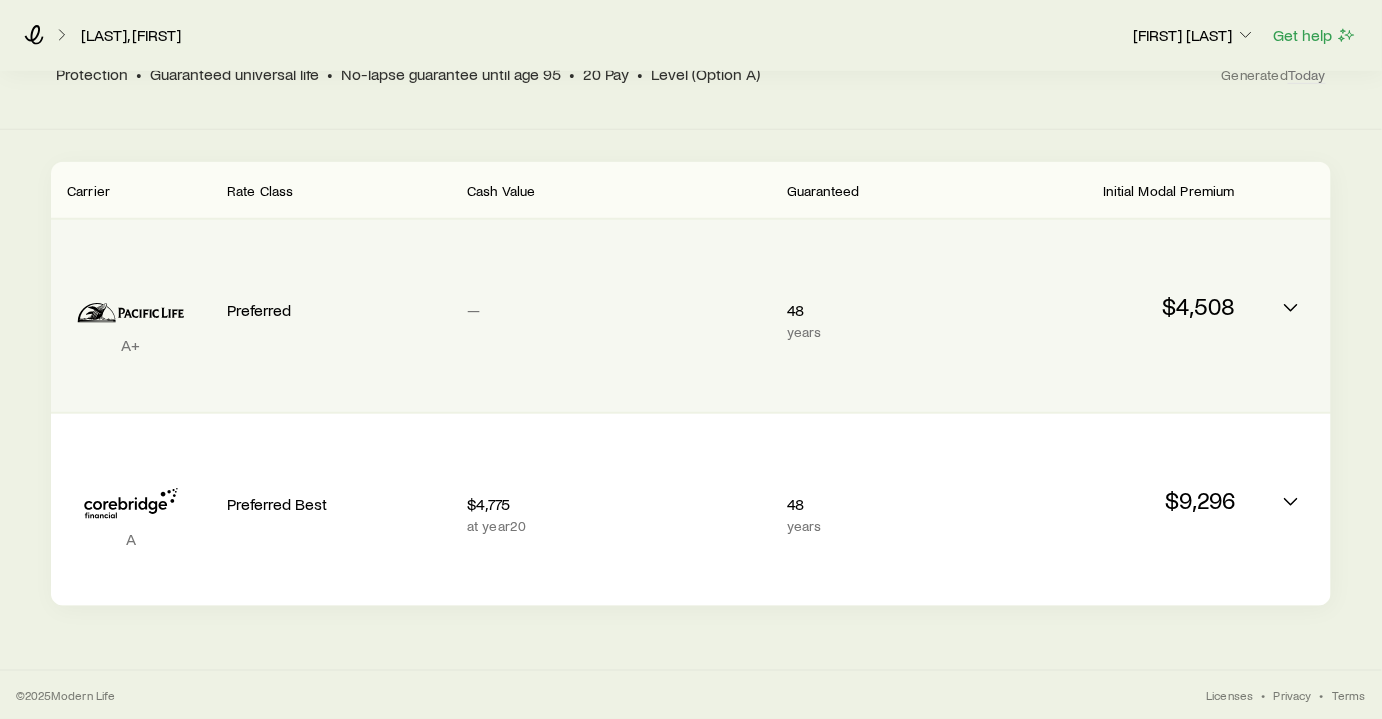 click 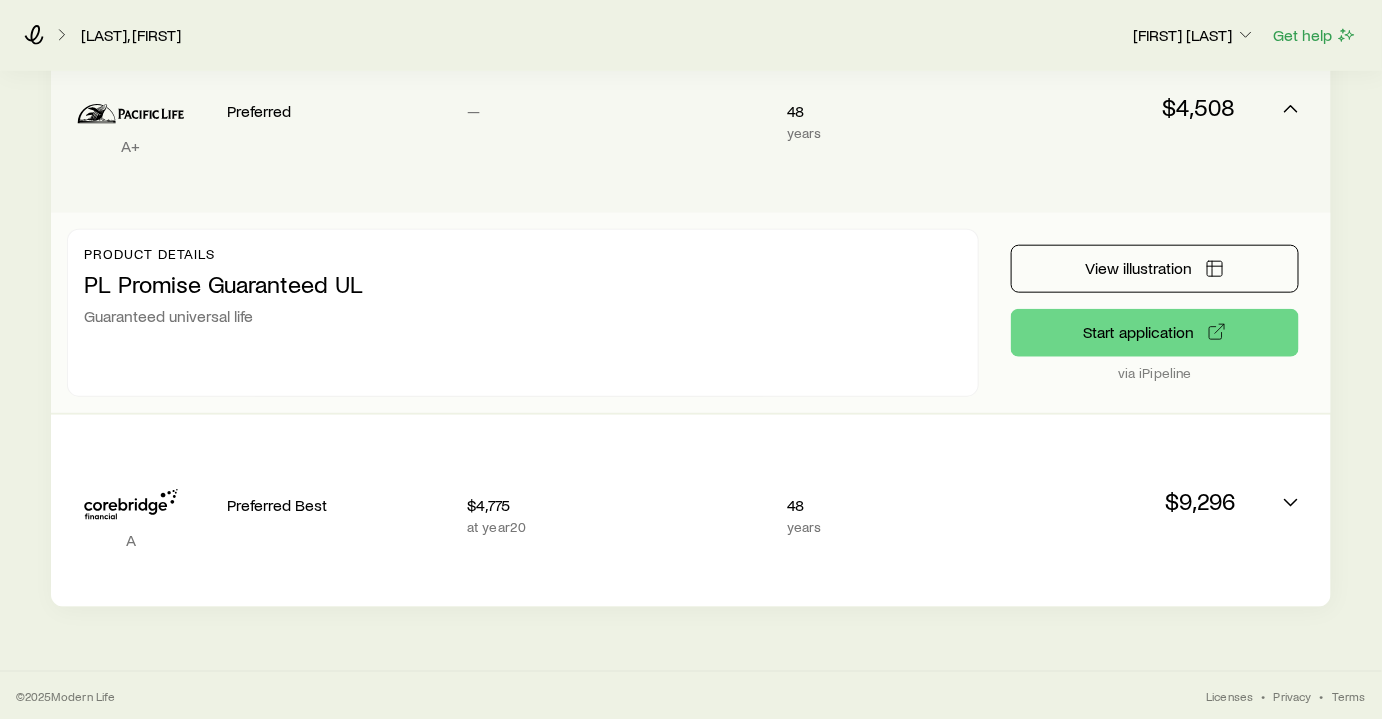 scroll, scrollTop: 554, scrollLeft: 0, axis: vertical 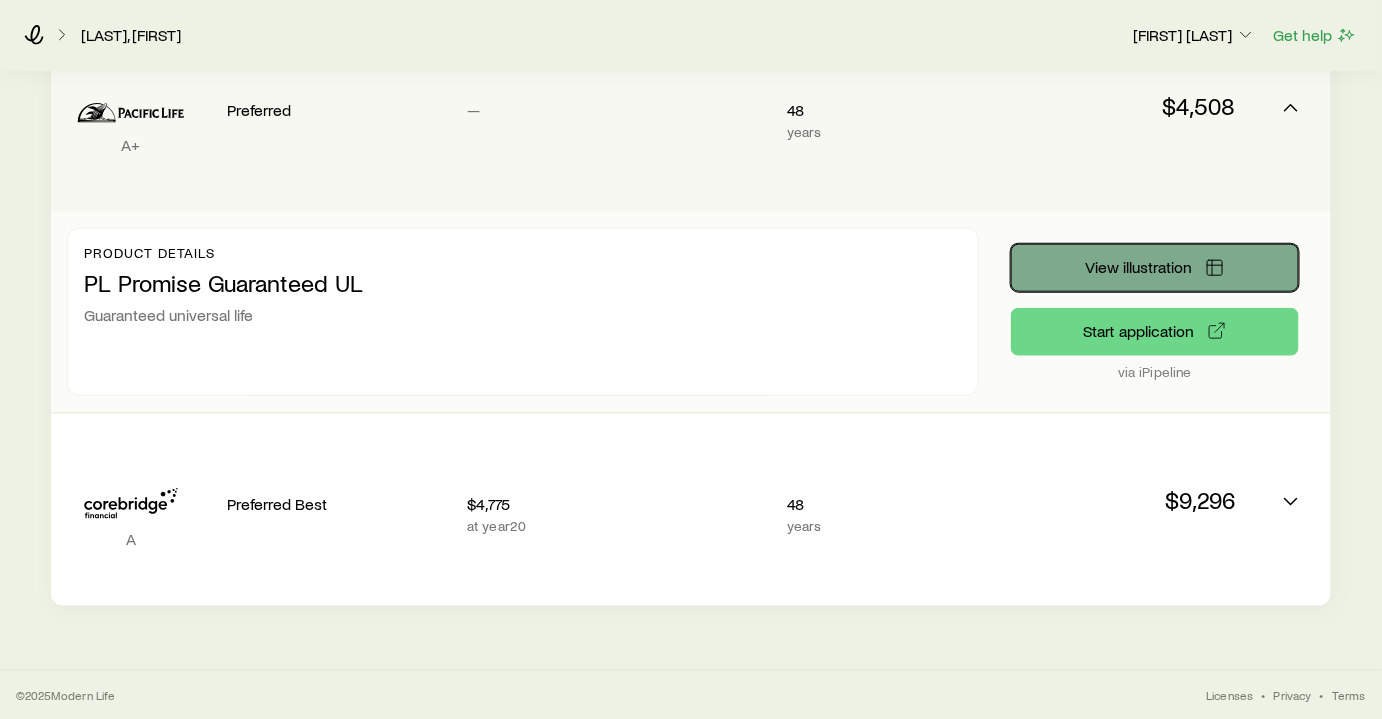 click on "View illustration" at bounding box center [1155, 268] 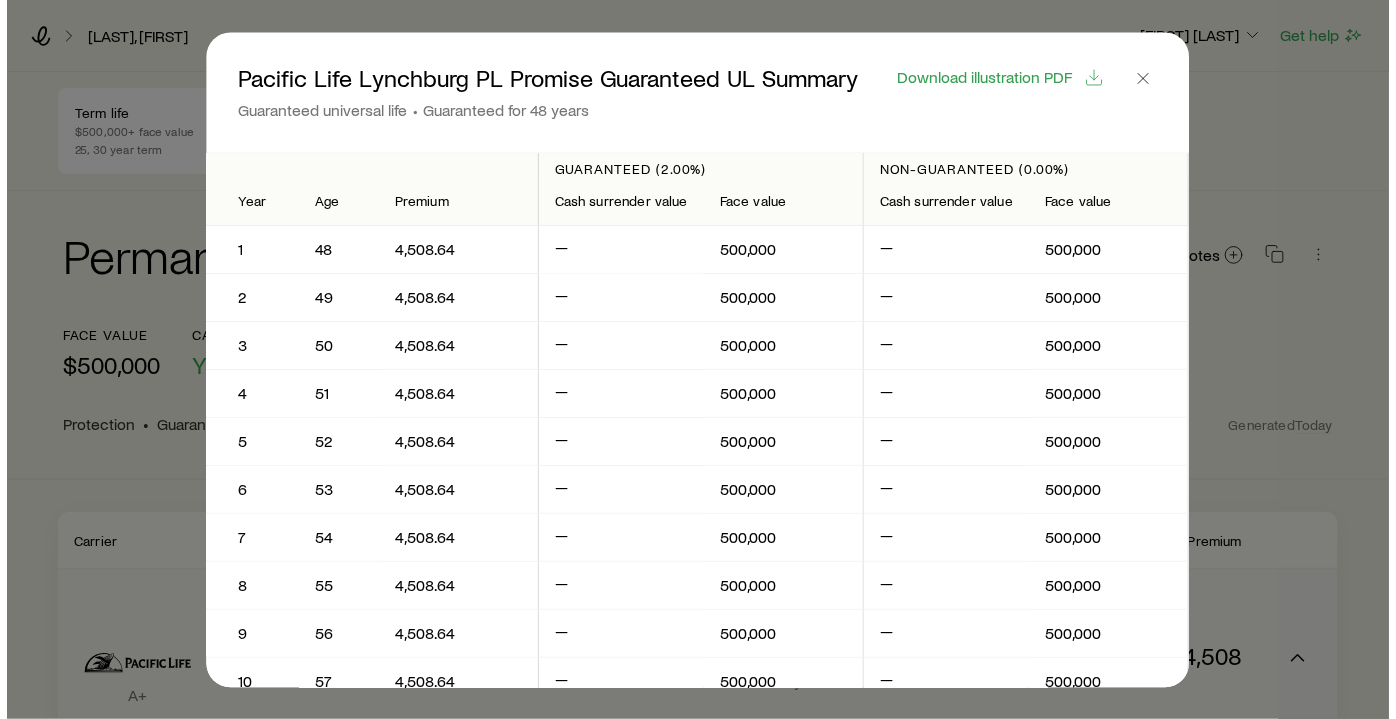 scroll, scrollTop: 0, scrollLeft: 0, axis: both 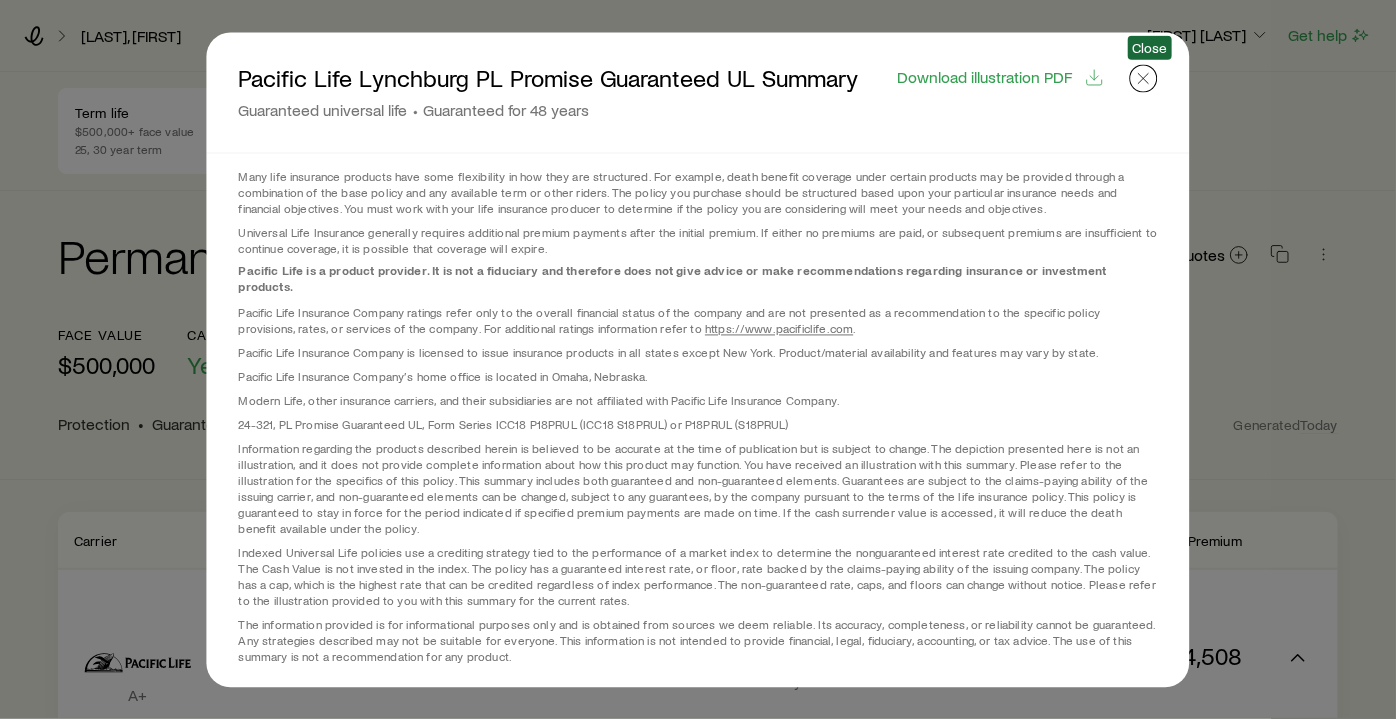 click 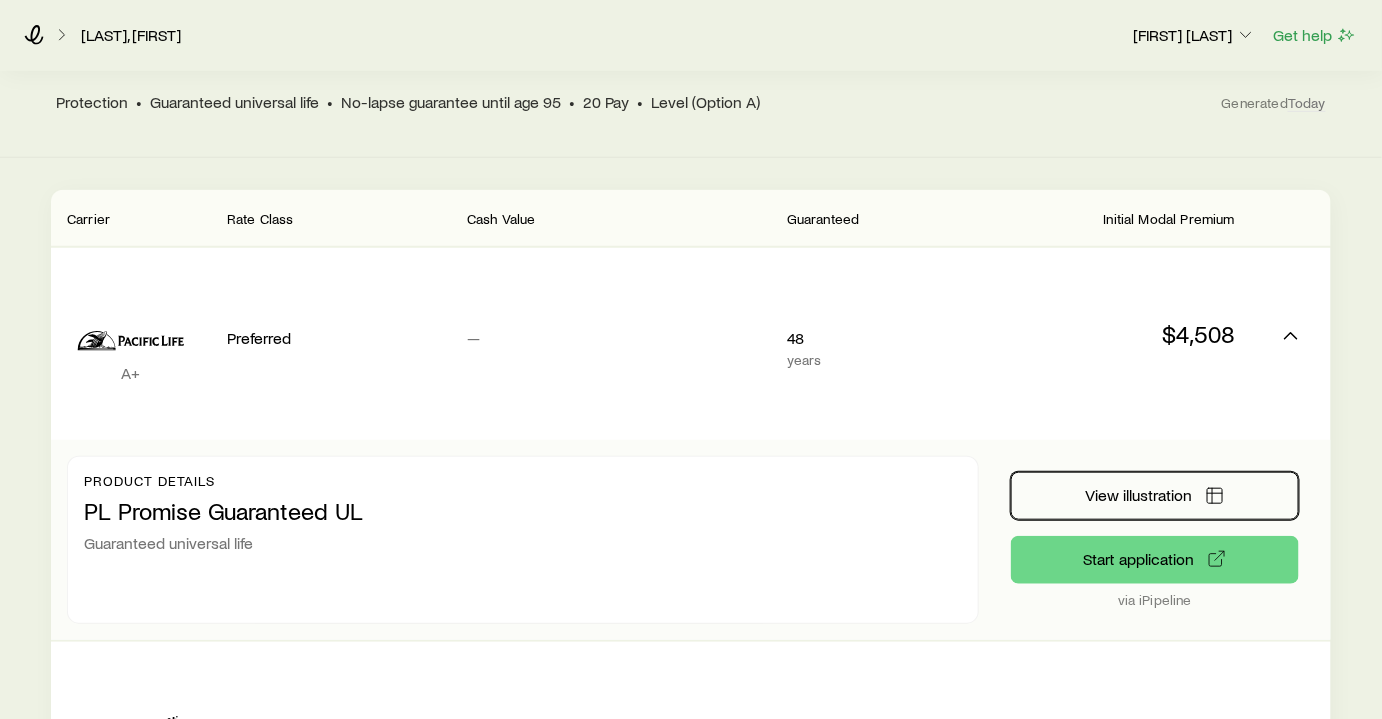 scroll, scrollTop: 363, scrollLeft: 0, axis: vertical 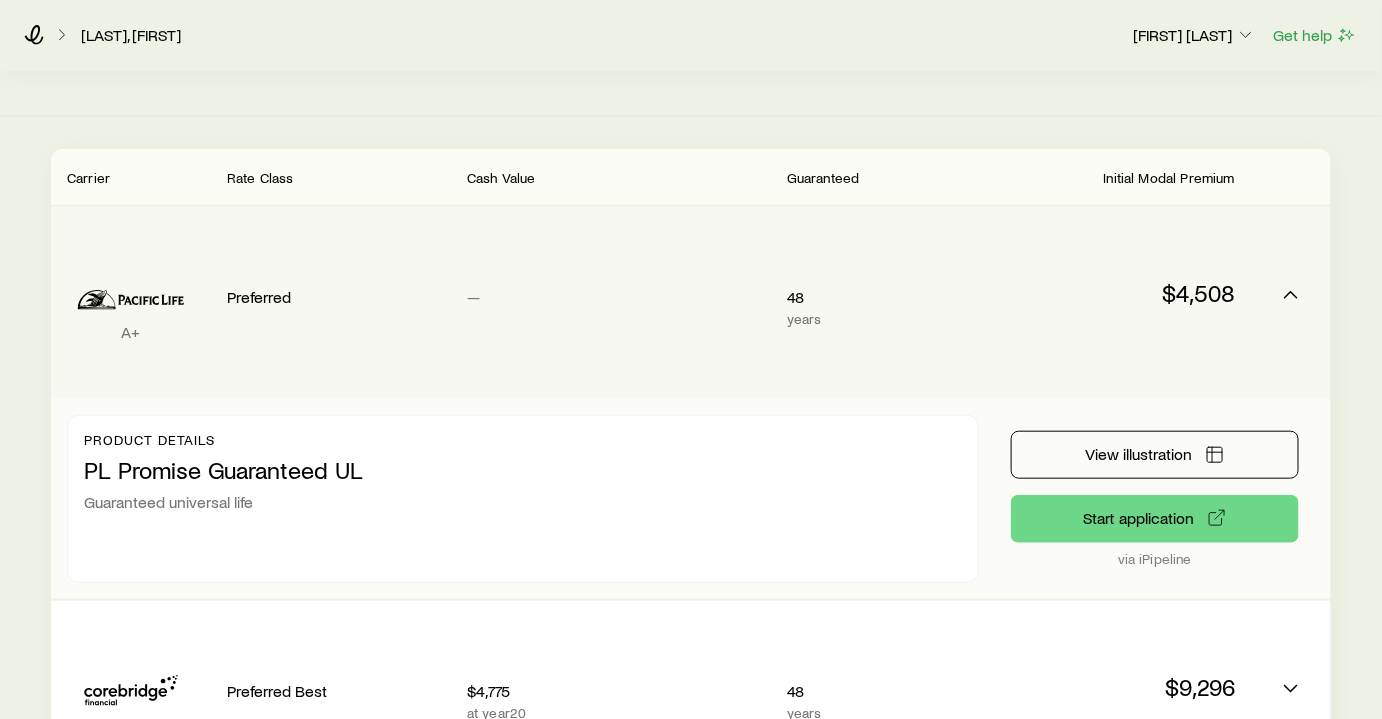 click 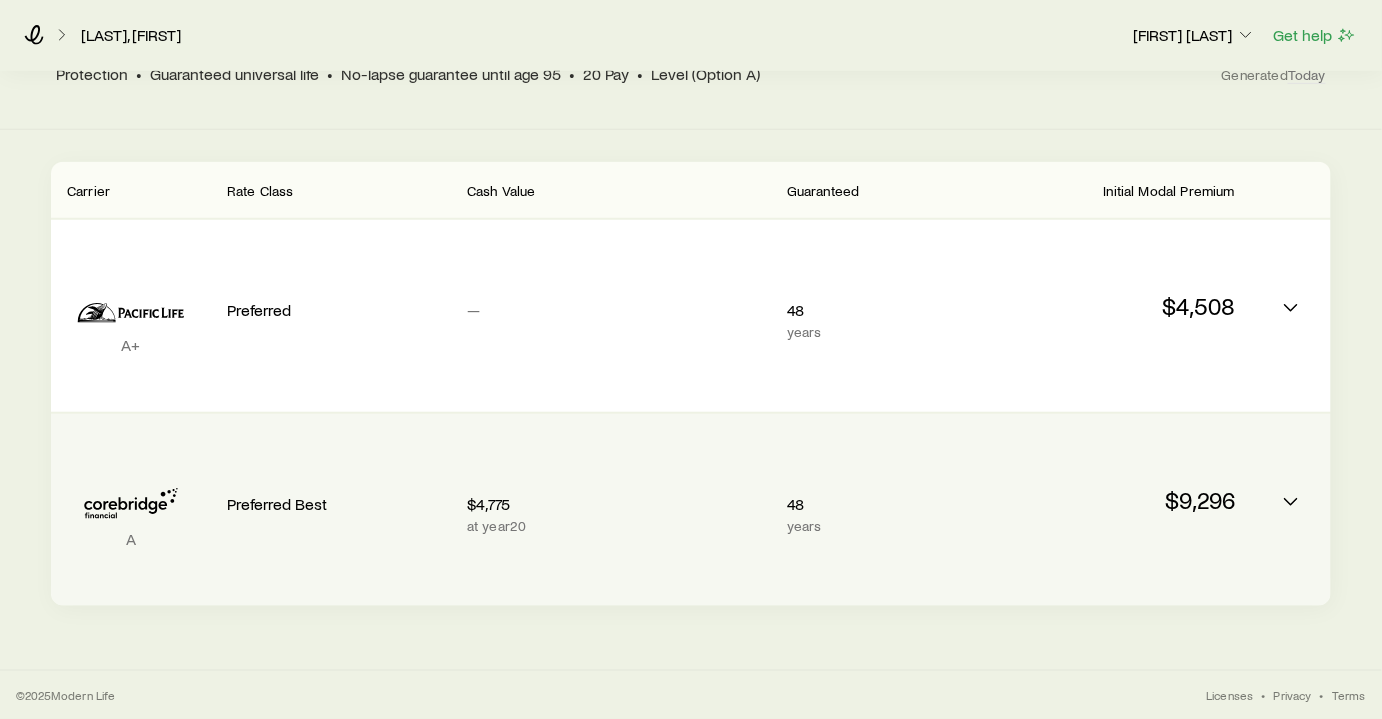 click 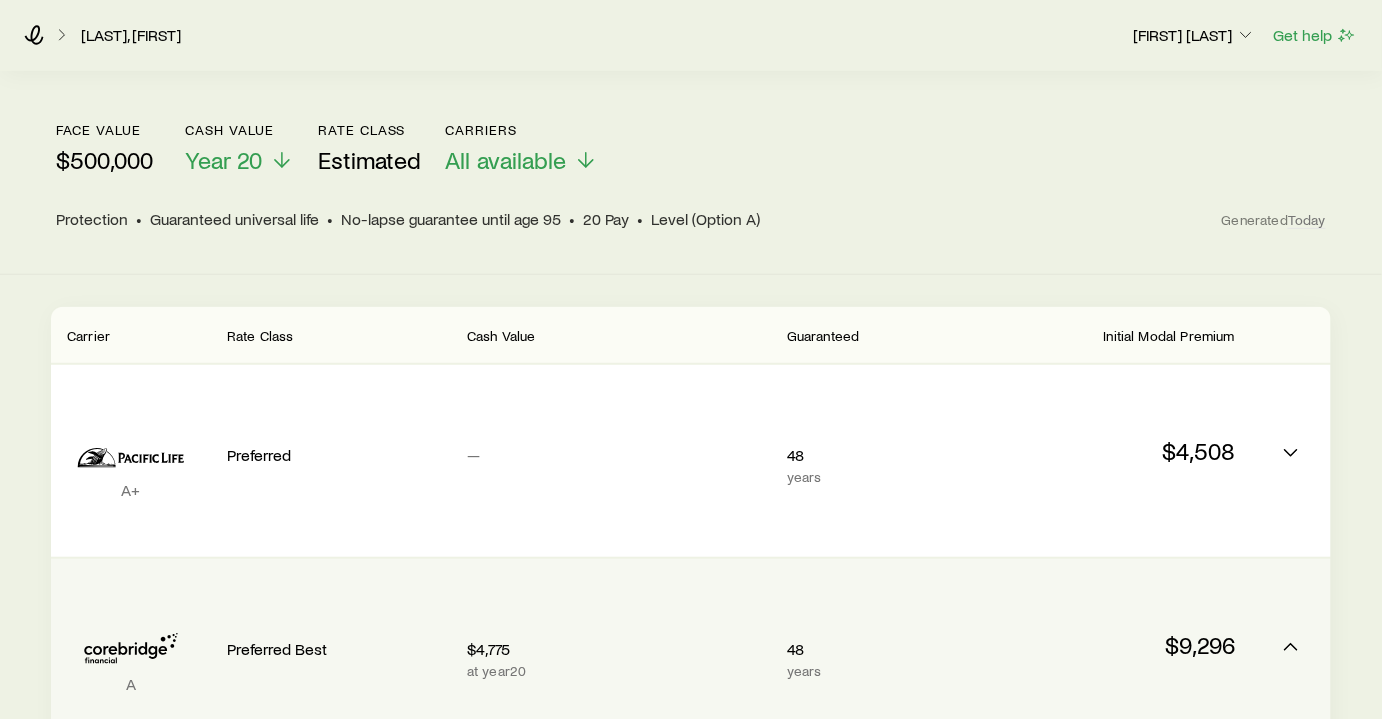 scroll, scrollTop: 0, scrollLeft: 0, axis: both 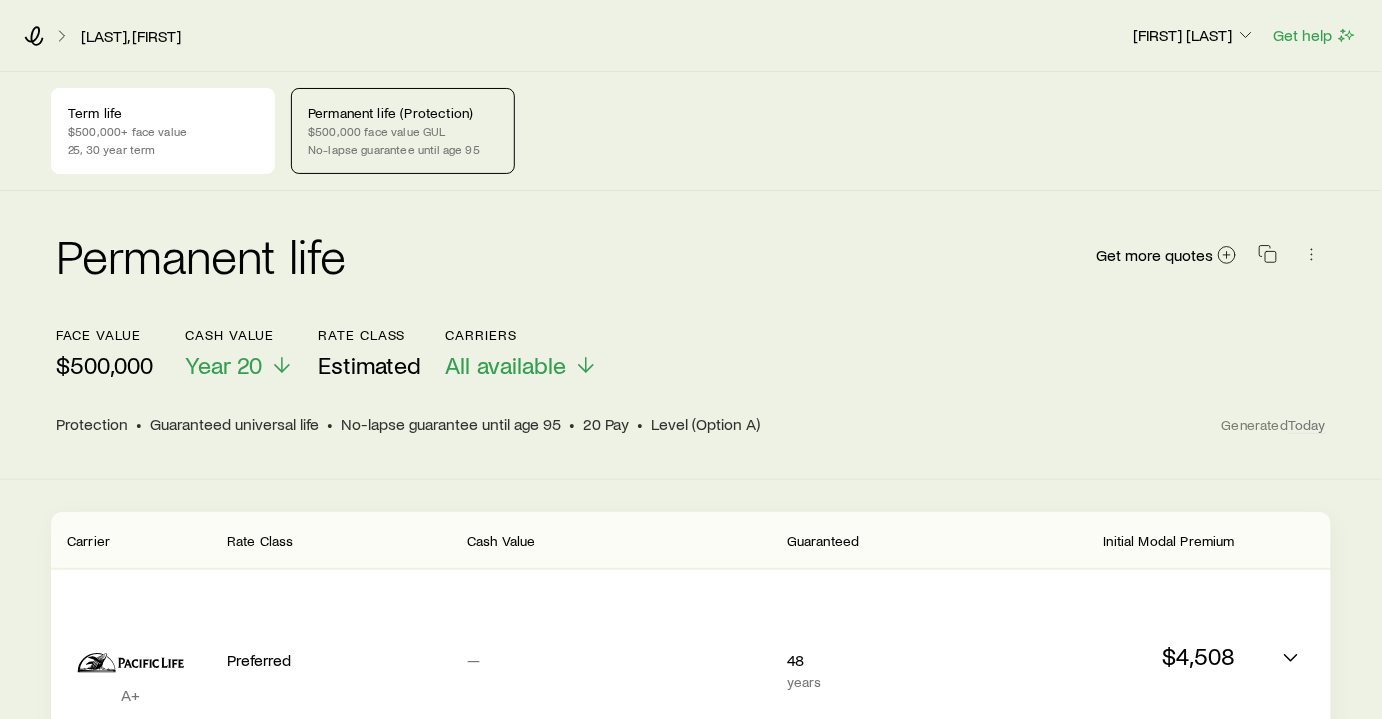 click on "$500,000" at bounding box center (104, 365) 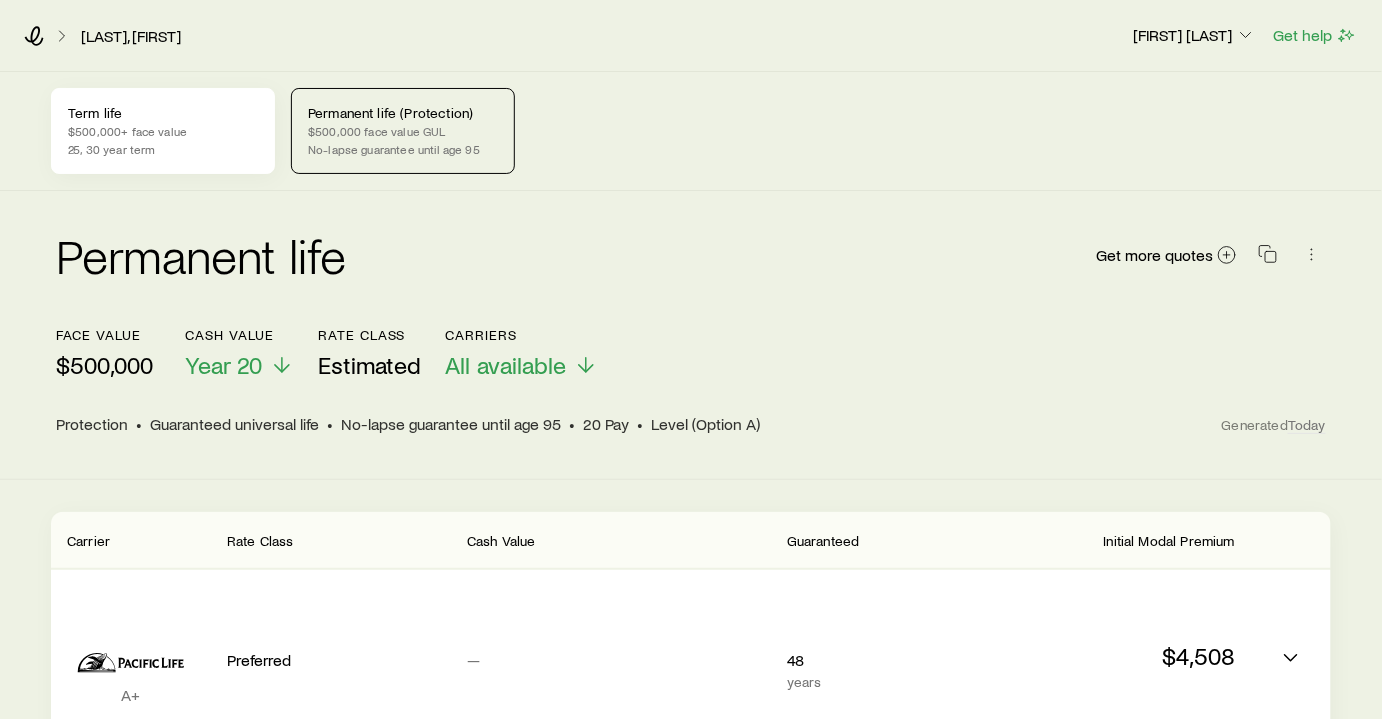 click on "Term life" at bounding box center (163, 113) 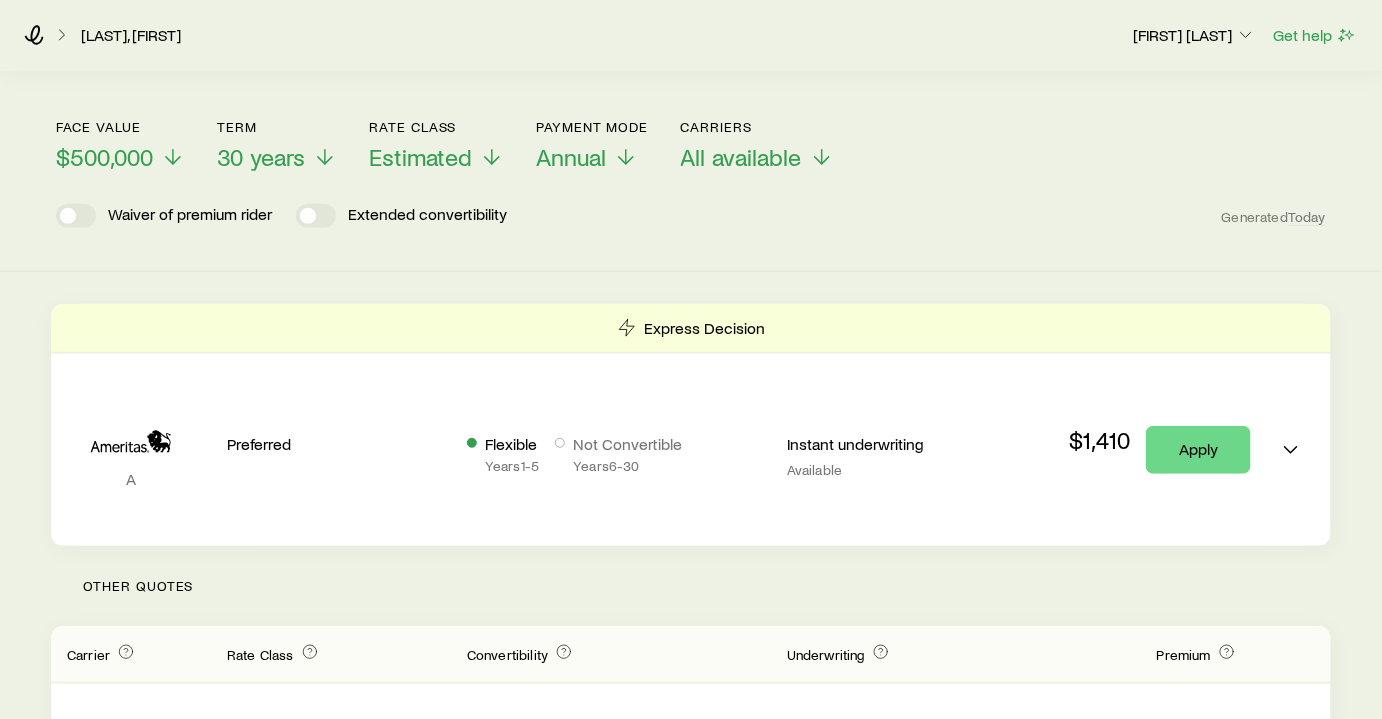 scroll, scrollTop: 272, scrollLeft: 0, axis: vertical 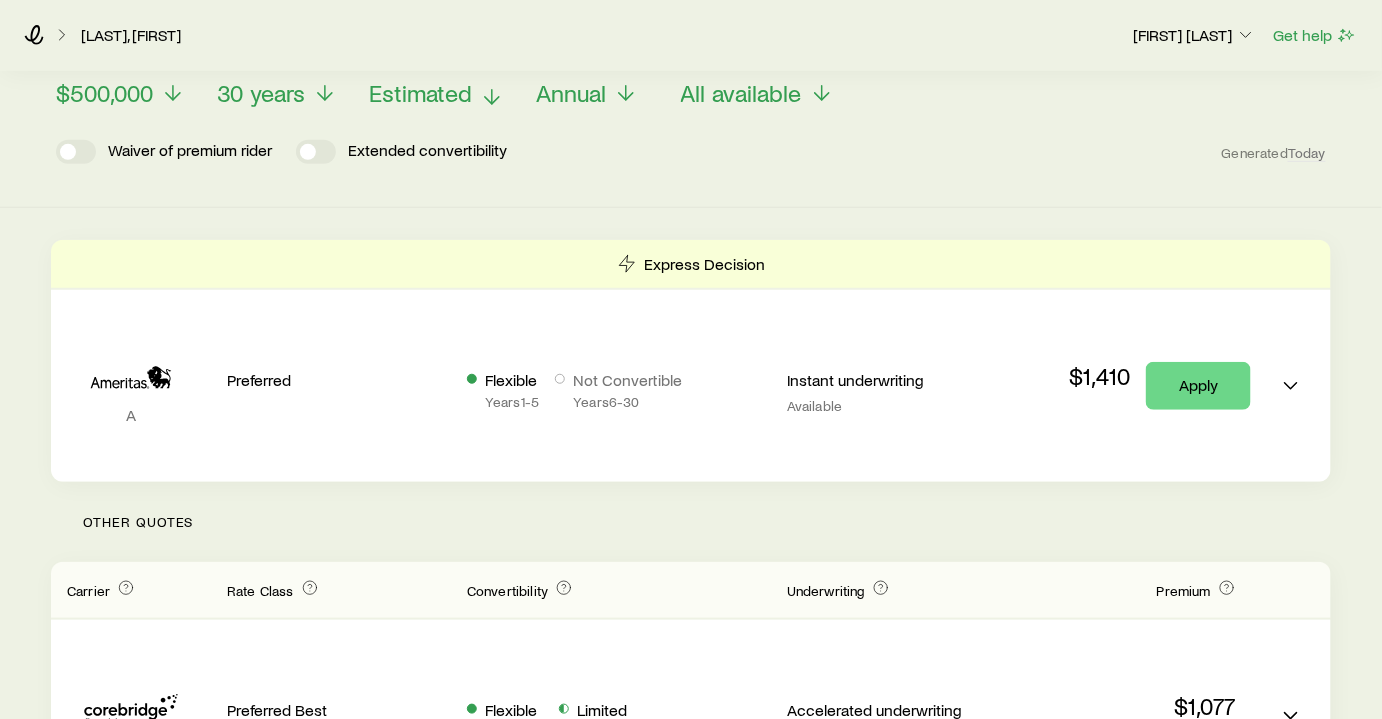 click 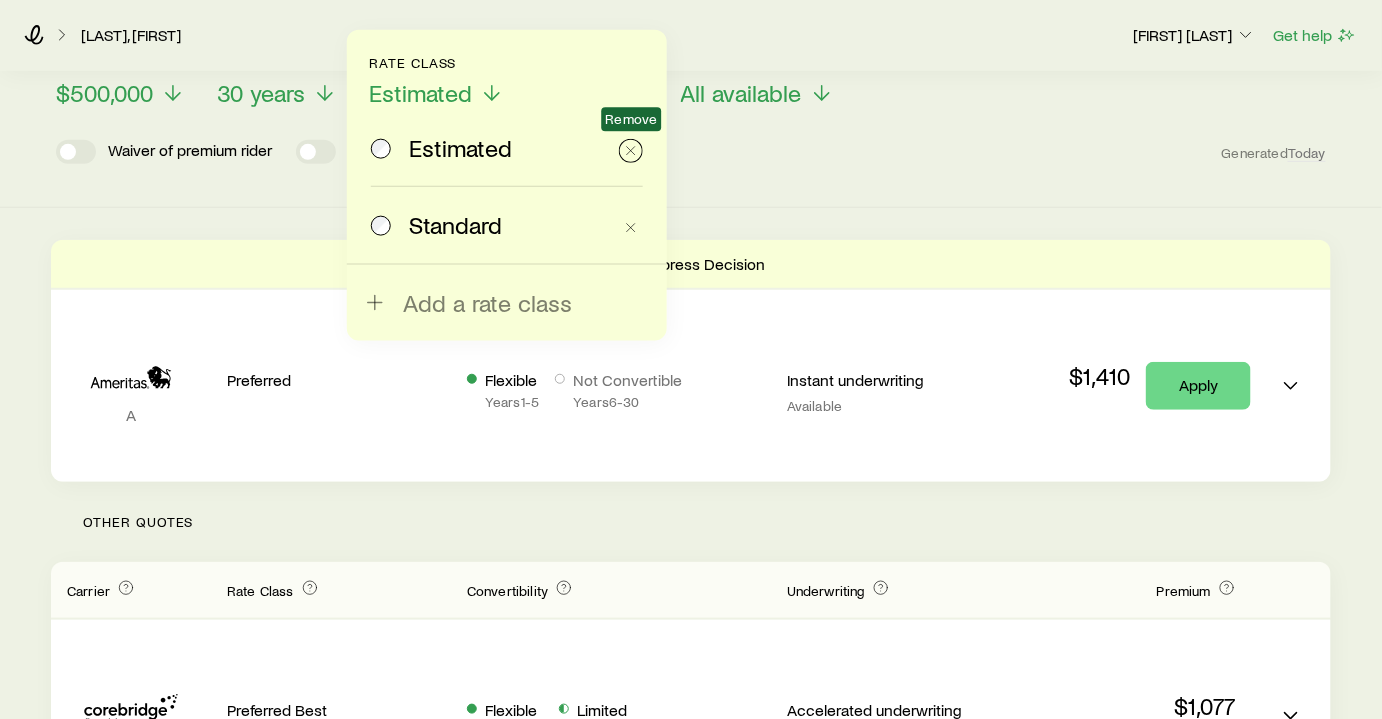 click 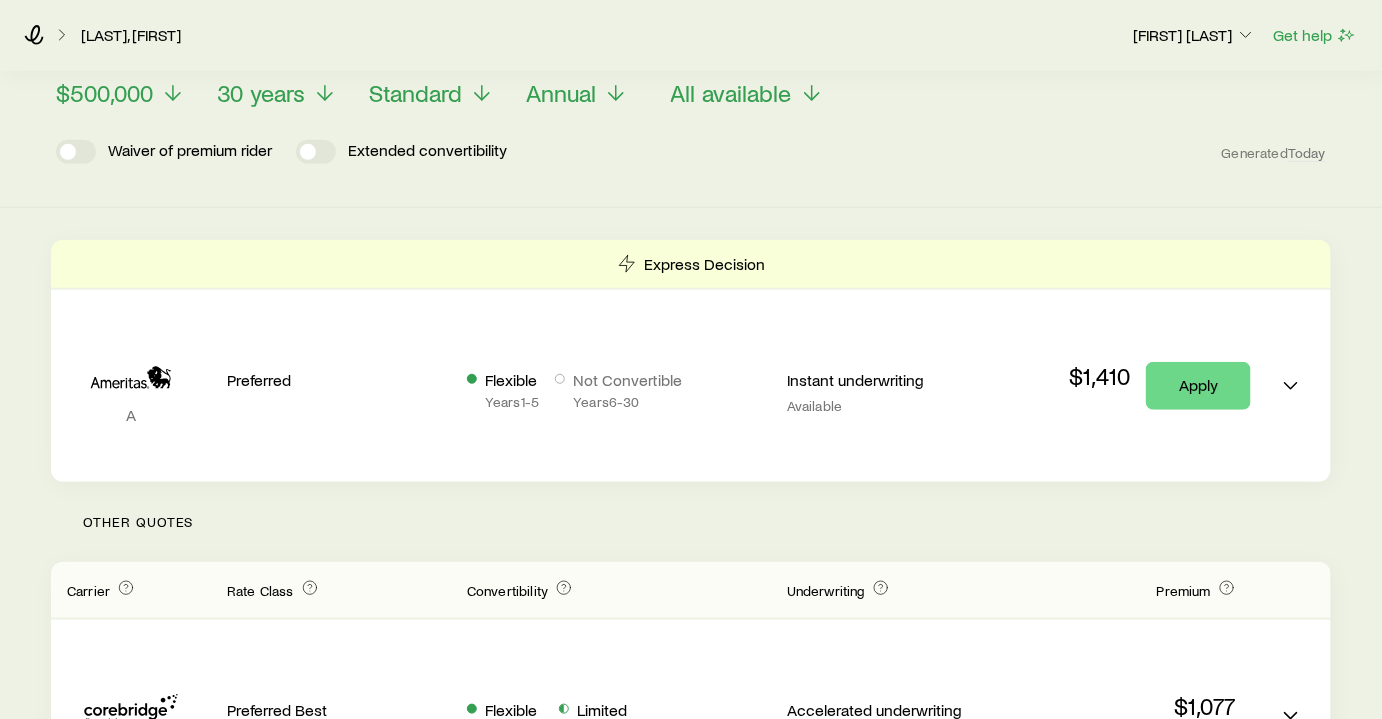 click on "Waiver of premium rider Extended convertibility Generated  Today" at bounding box center [691, 152] 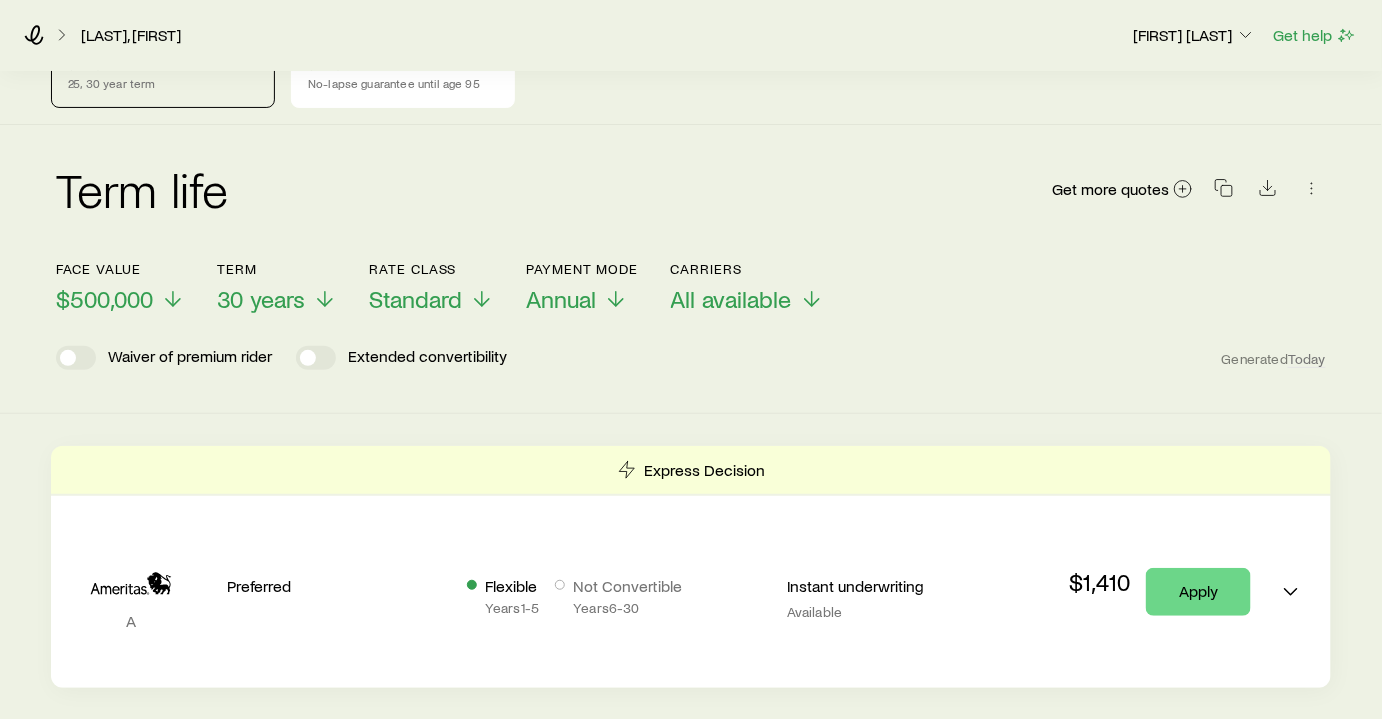 scroll, scrollTop: 0, scrollLeft: 0, axis: both 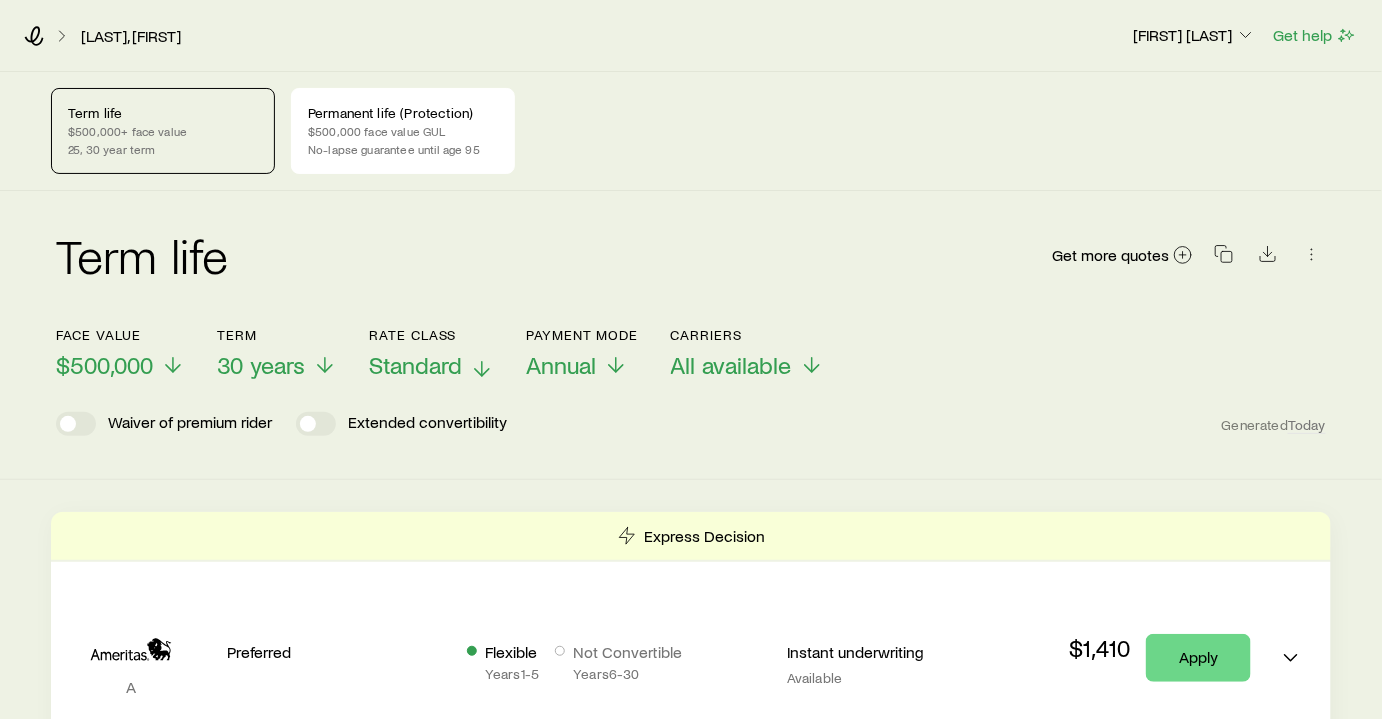 click on "Standard" at bounding box center (415, 365) 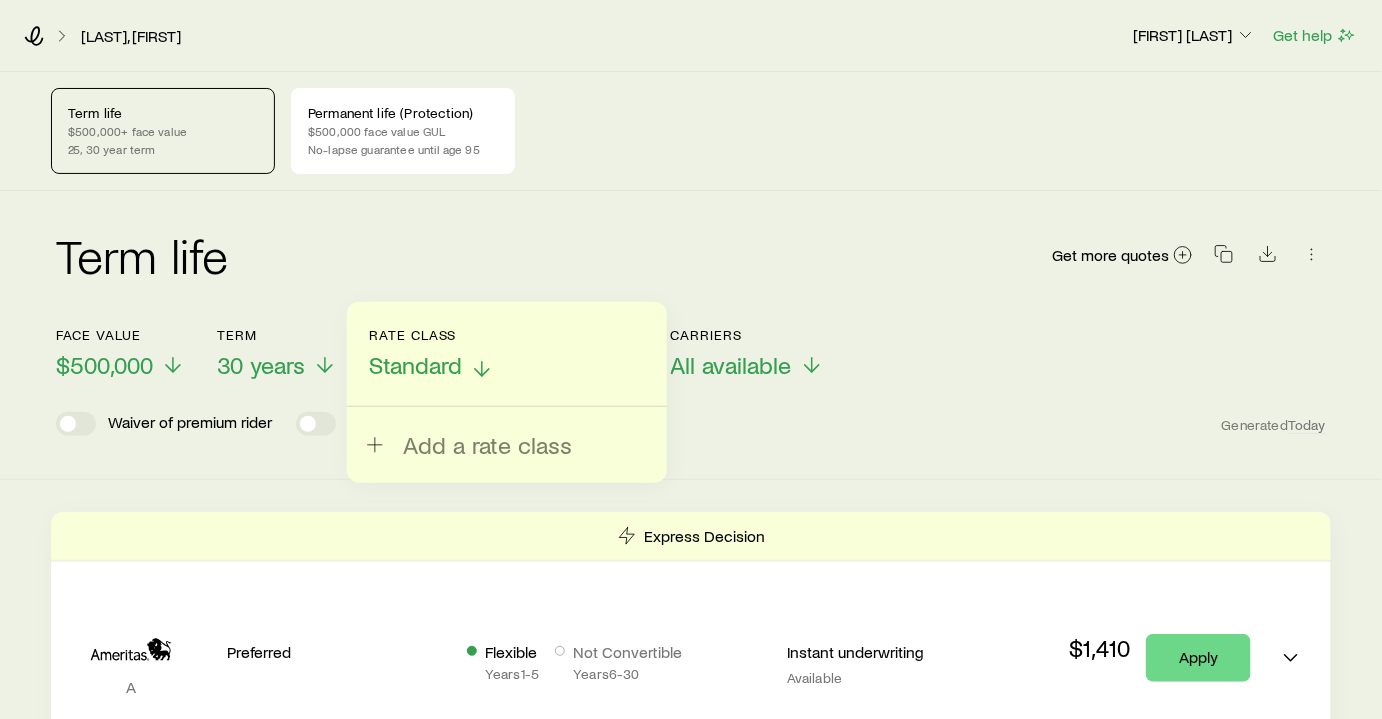 click on "Standard" at bounding box center (415, 365) 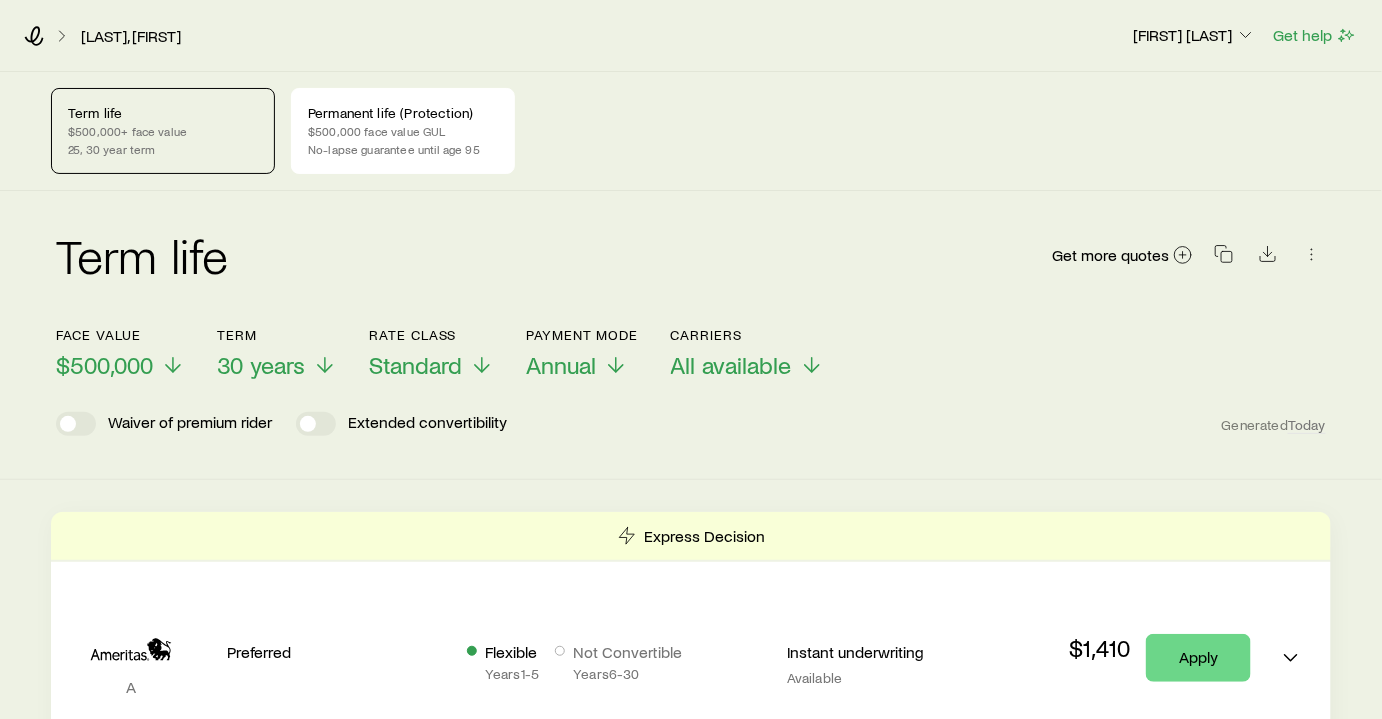 click on "Term life Get more quotes" at bounding box center (691, 267) 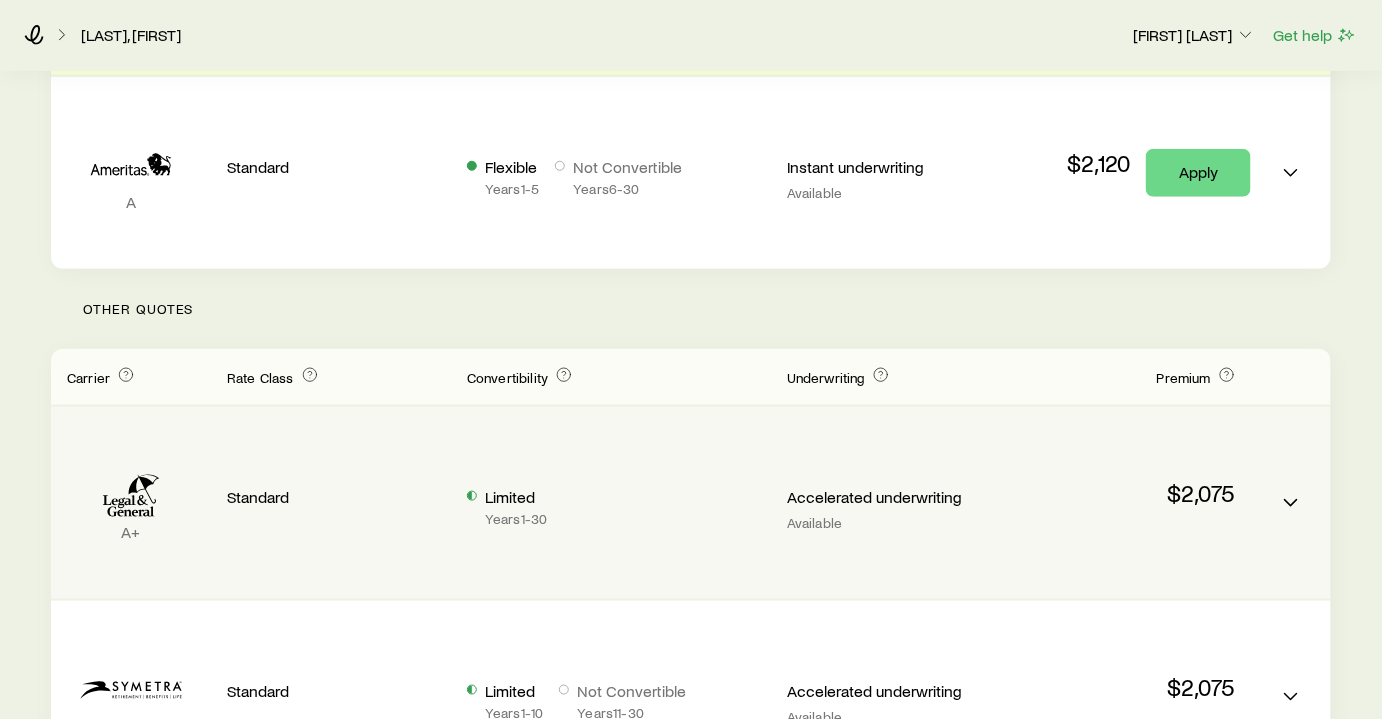 scroll, scrollTop: 454, scrollLeft: 0, axis: vertical 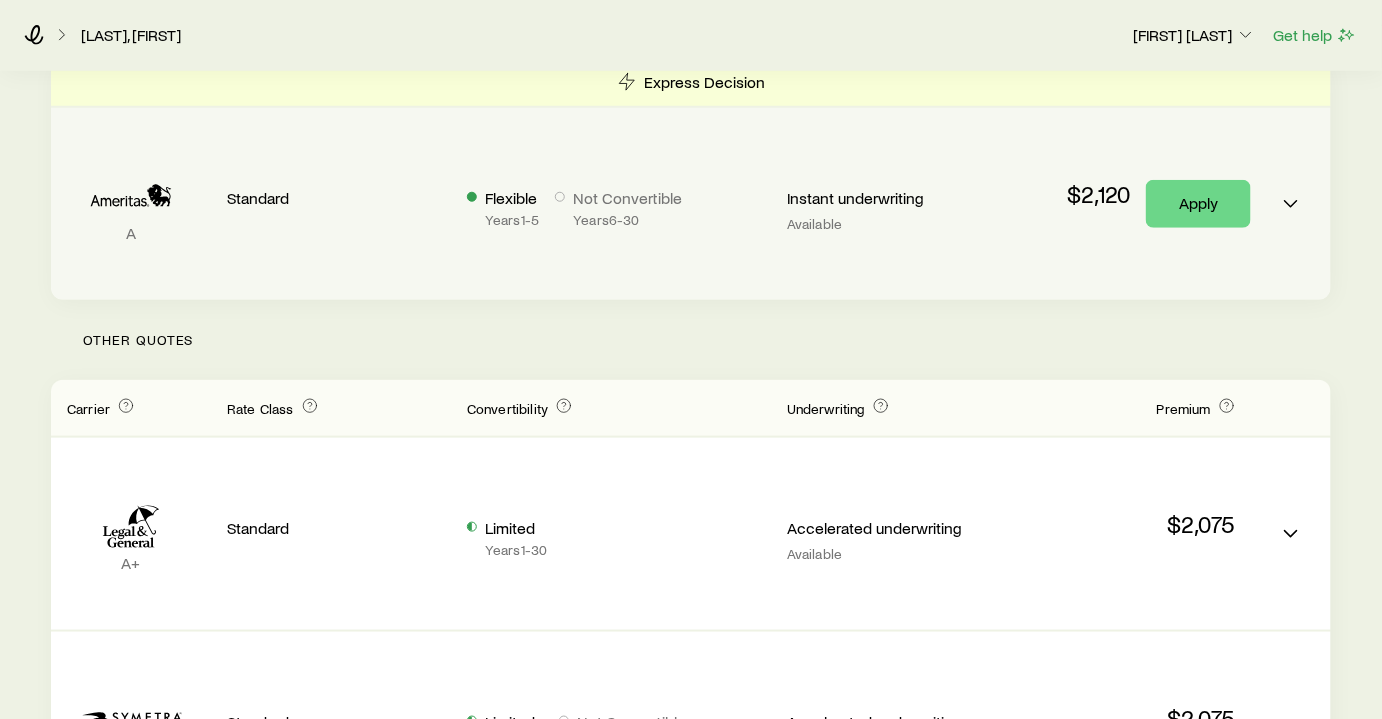 click on "Flexible" at bounding box center [512, 200] 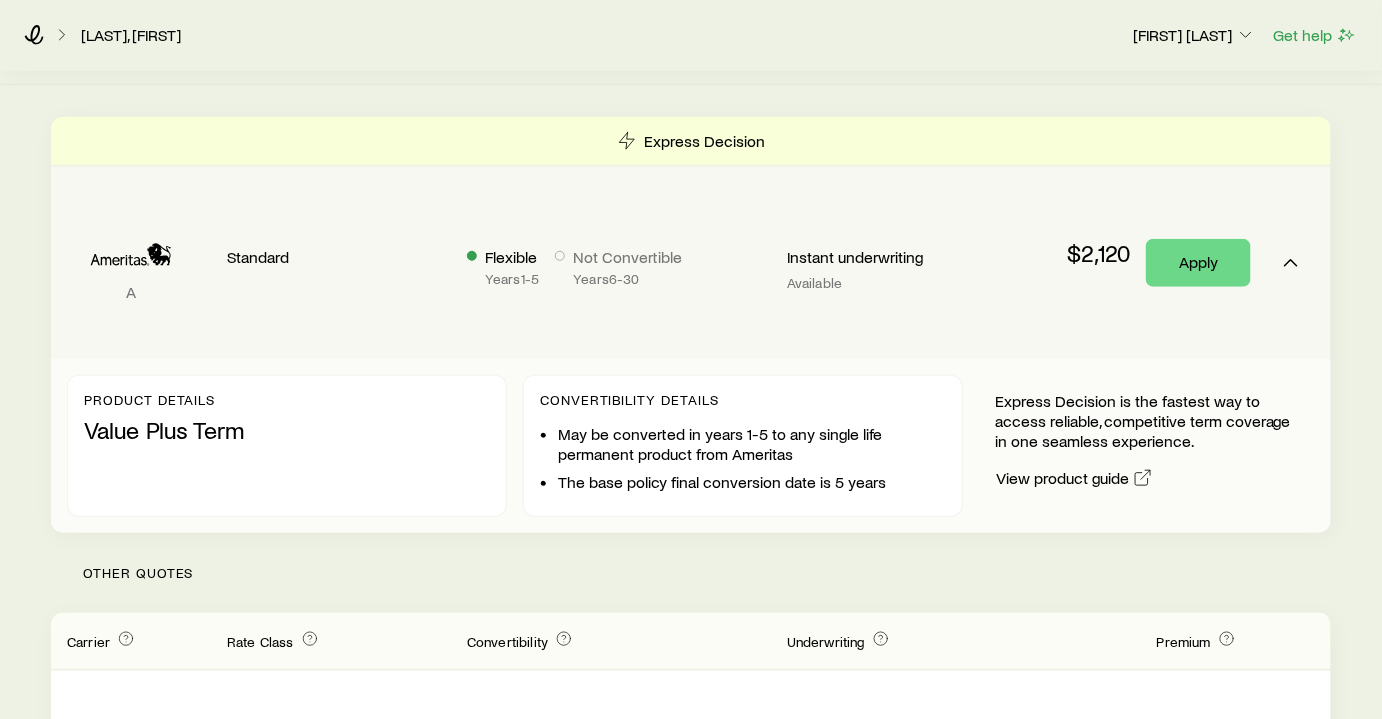 scroll, scrollTop: 454, scrollLeft: 0, axis: vertical 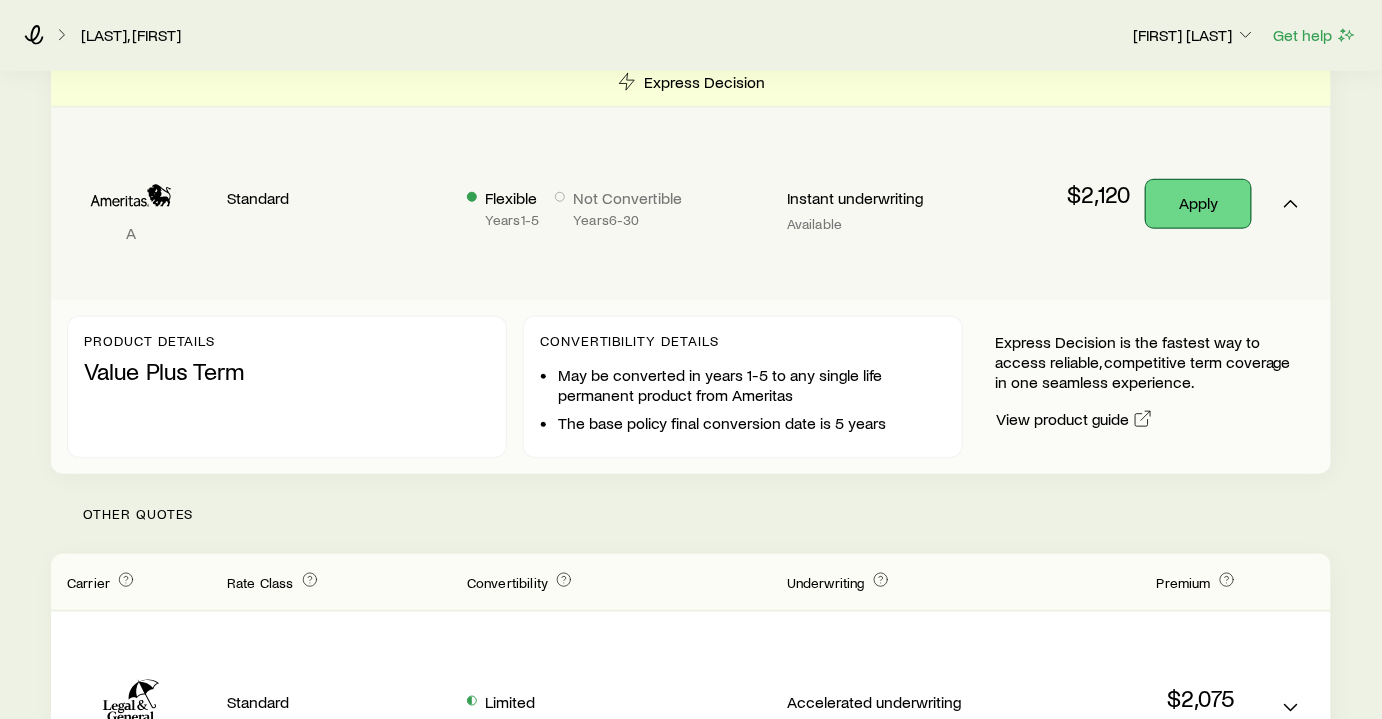 click on "Apply" at bounding box center [1198, 204] 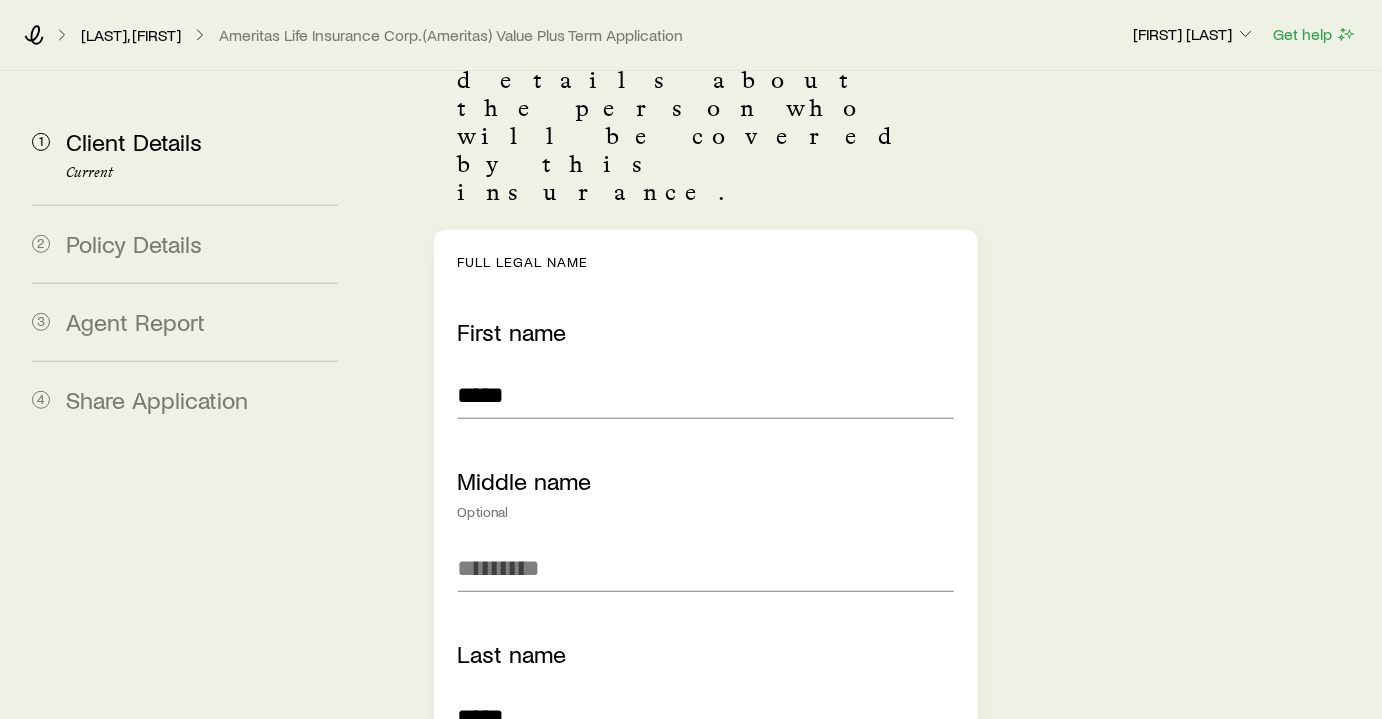 scroll, scrollTop: 0, scrollLeft: 0, axis: both 